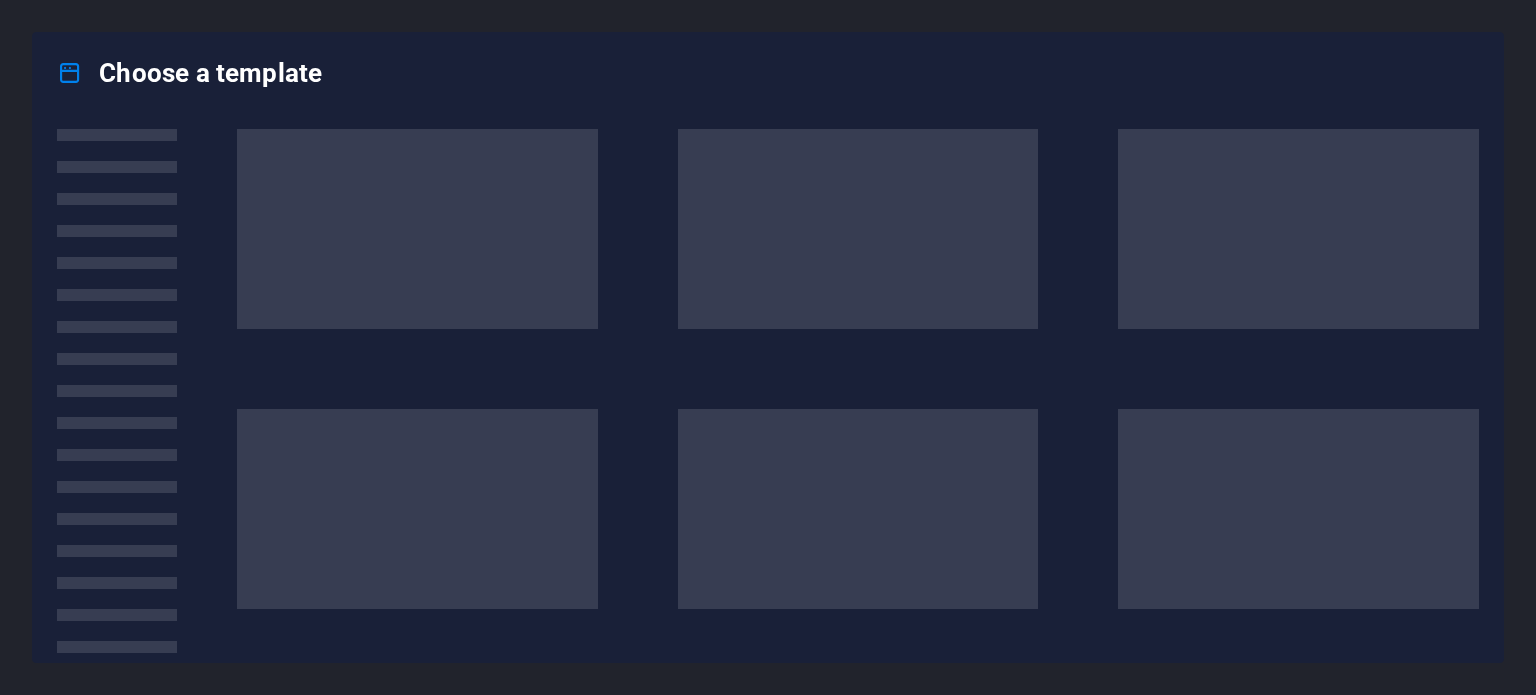 scroll, scrollTop: 0, scrollLeft: 0, axis: both 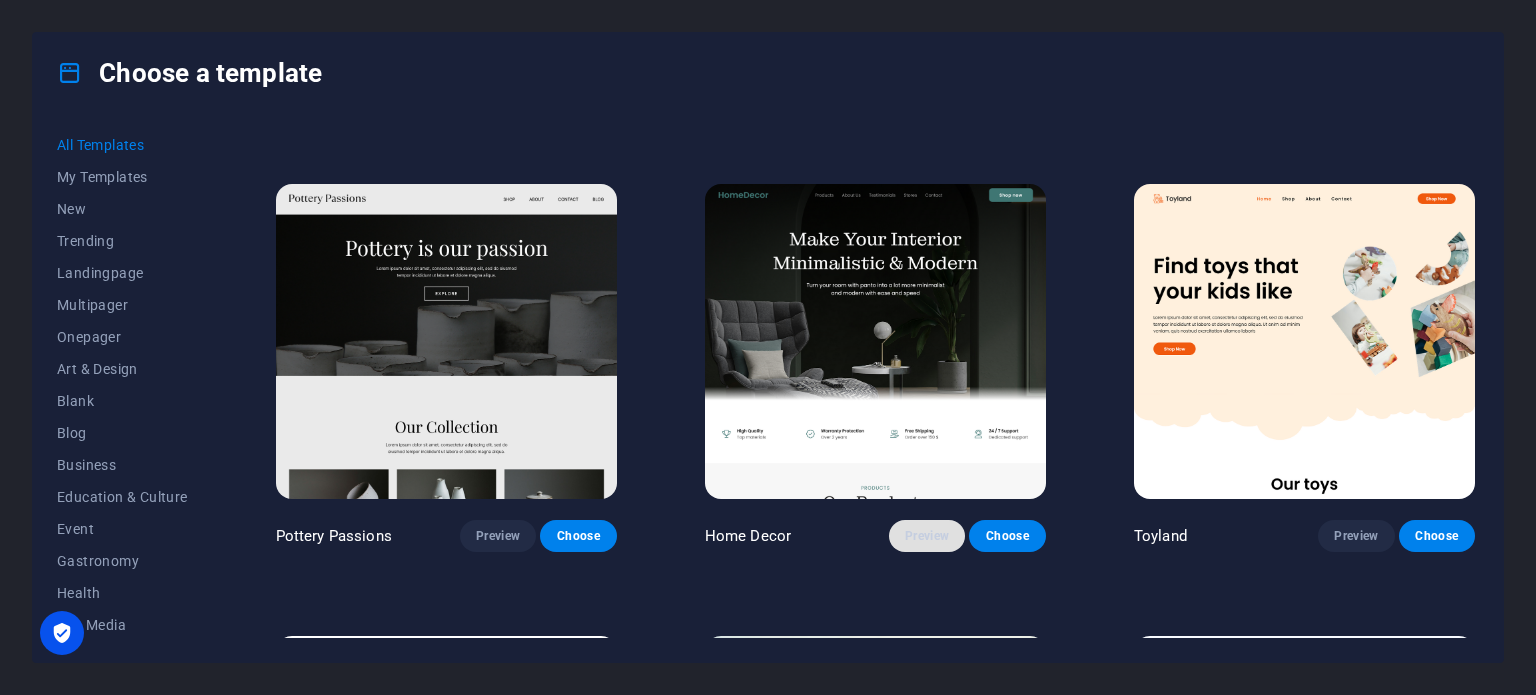 click on "Preview" at bounding box center (927, 536) 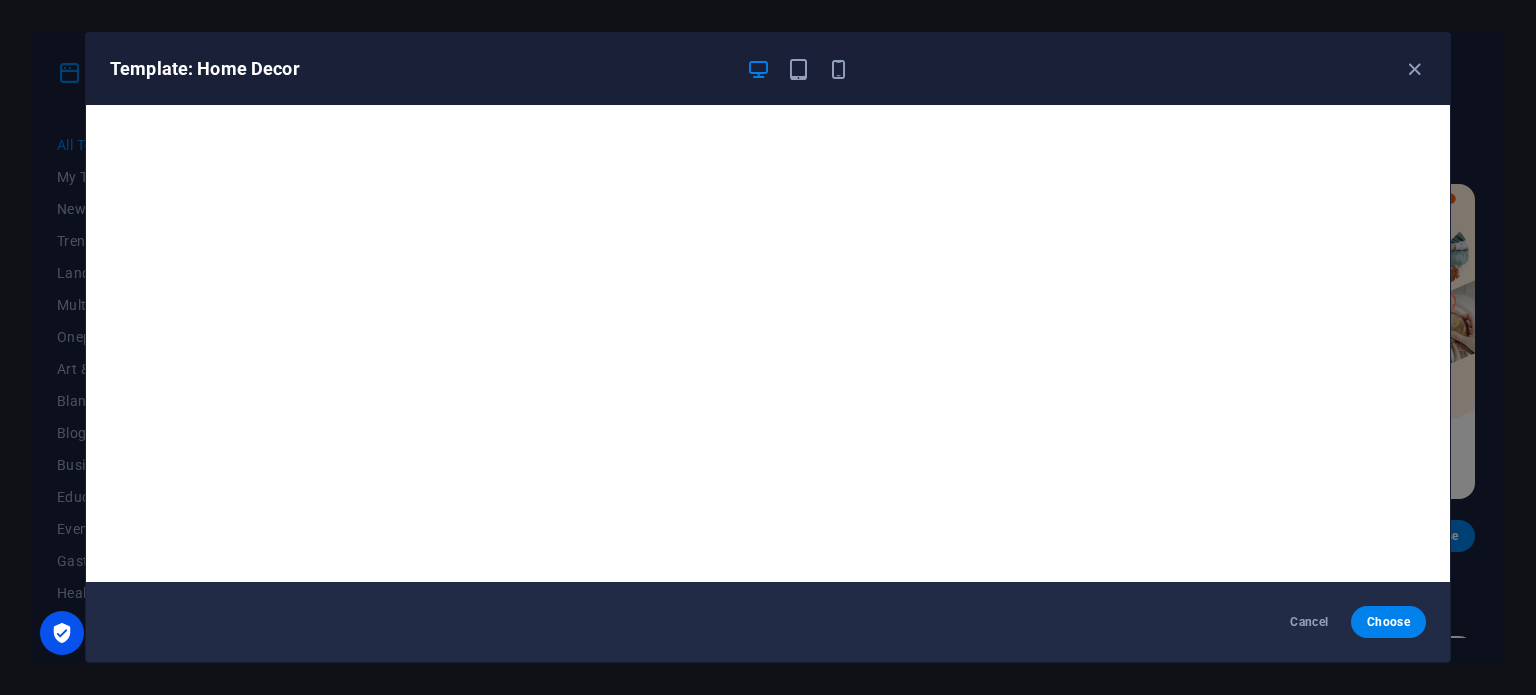 scroll, scrollTop: 5, scrollLeft: 0, axis: vertical 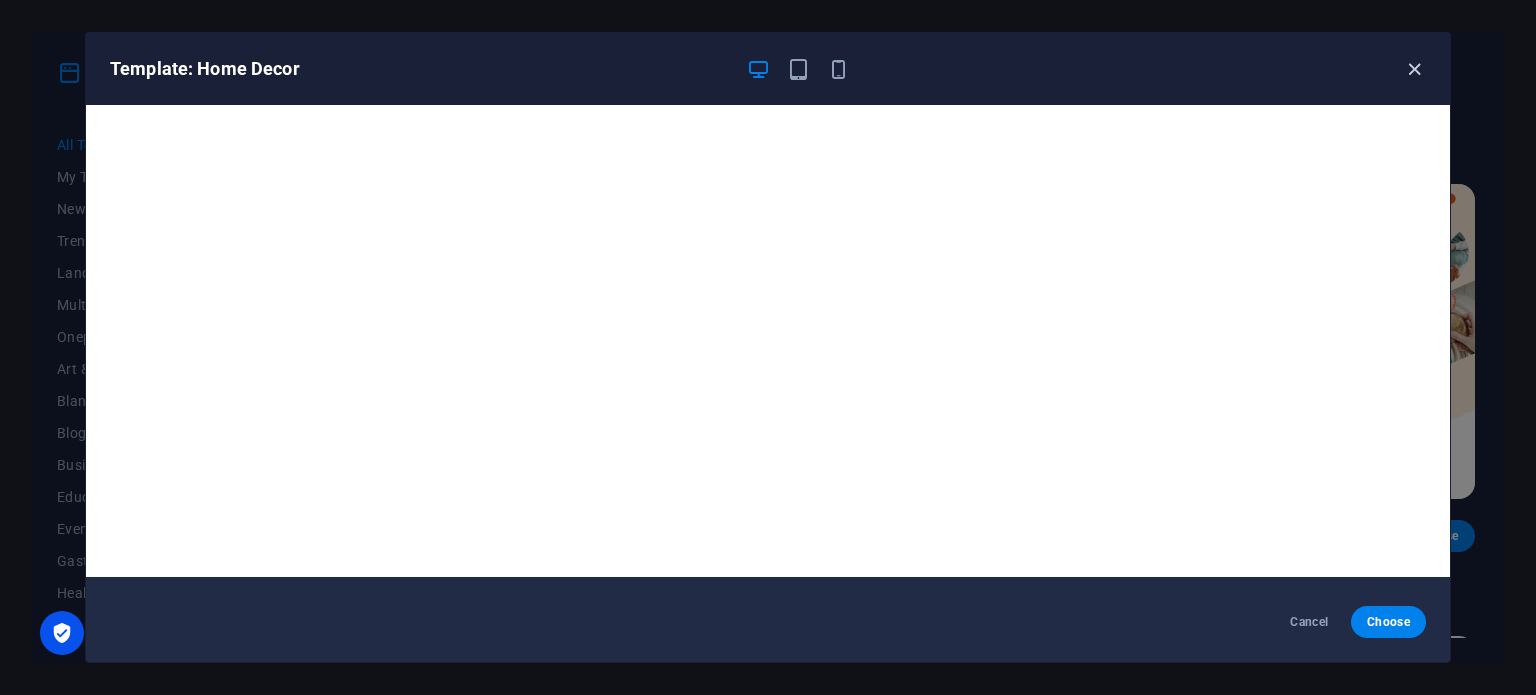 click at bounding box center [1414, 69] 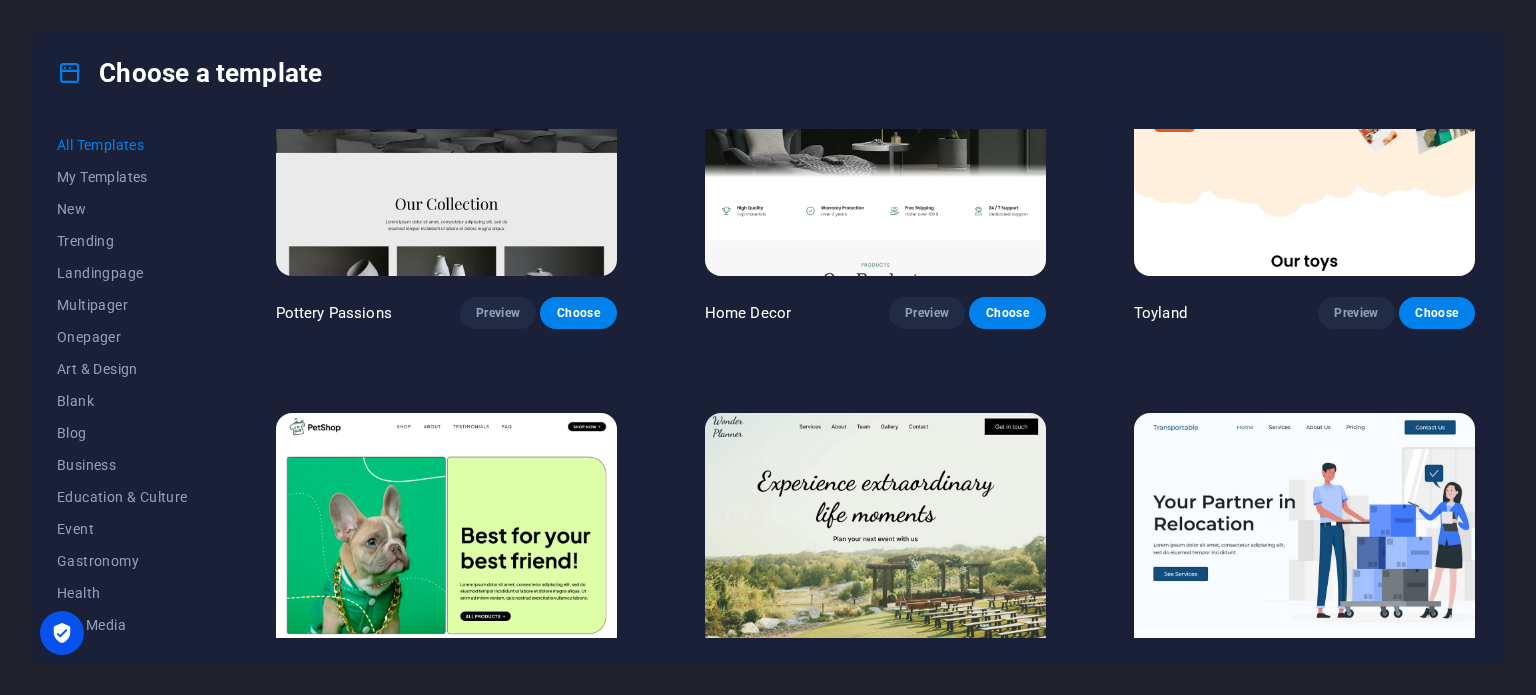scroll, scrollTop: 900, scrollLeft: 0, axis: vertical 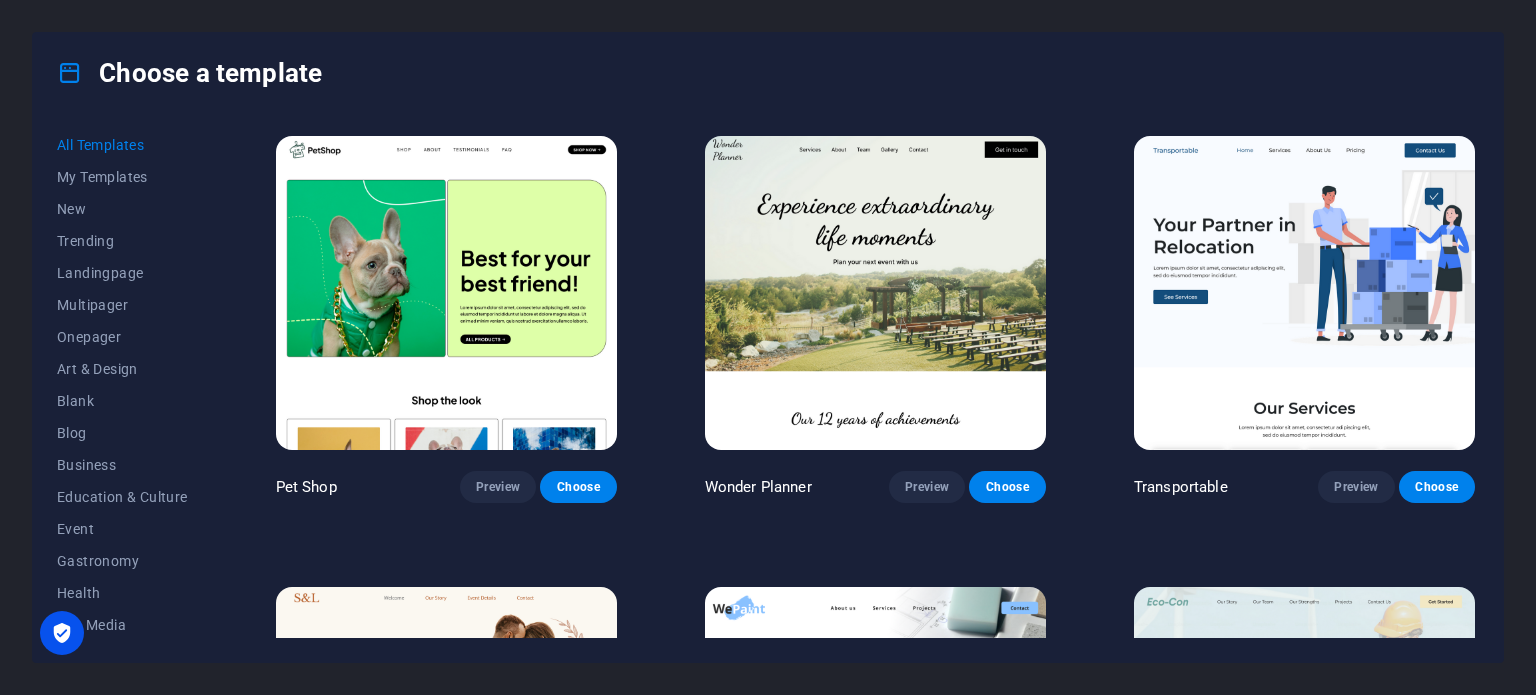 click at bounding box center [875, 293] 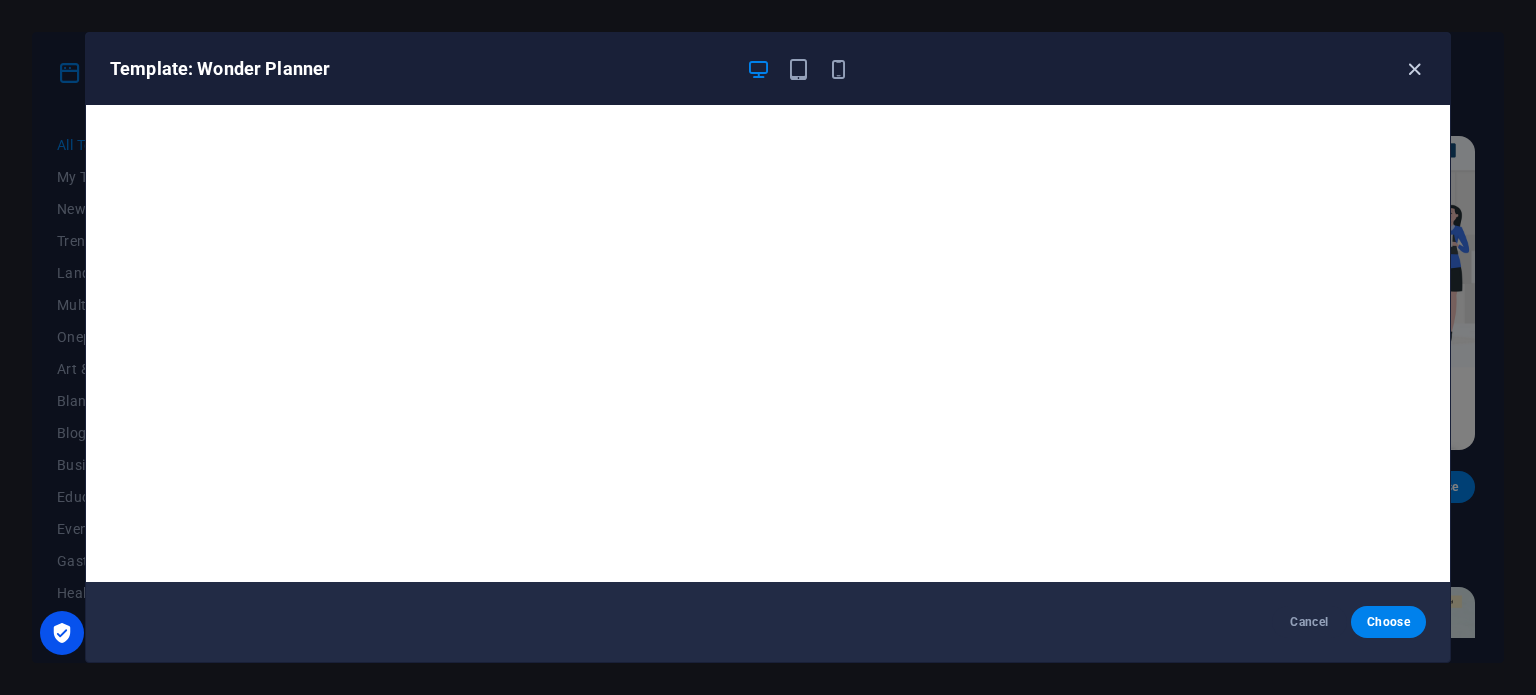 click at bounding box center [1414, 69] 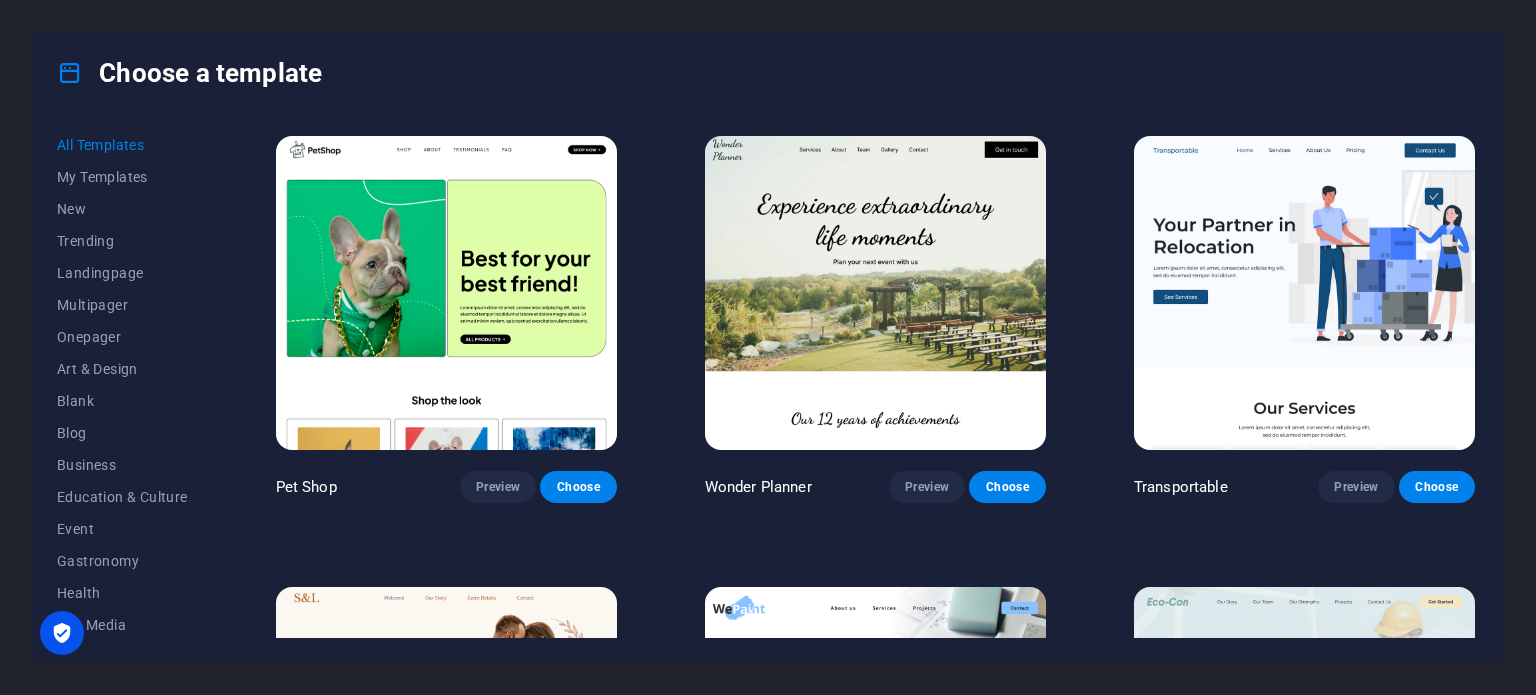 click at bounding box center [875, 293] 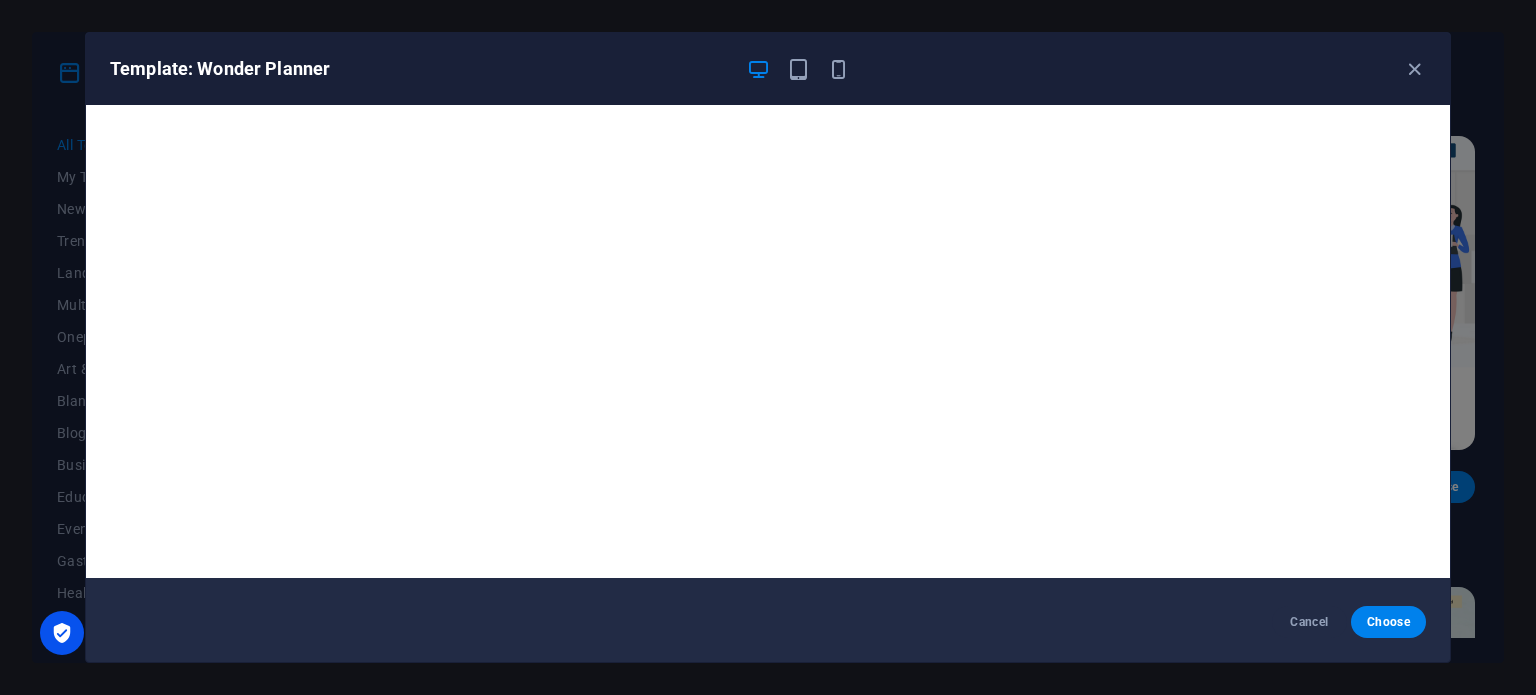 scroll, scrollTop: 5, scrollLeft: 0, axis: vertical 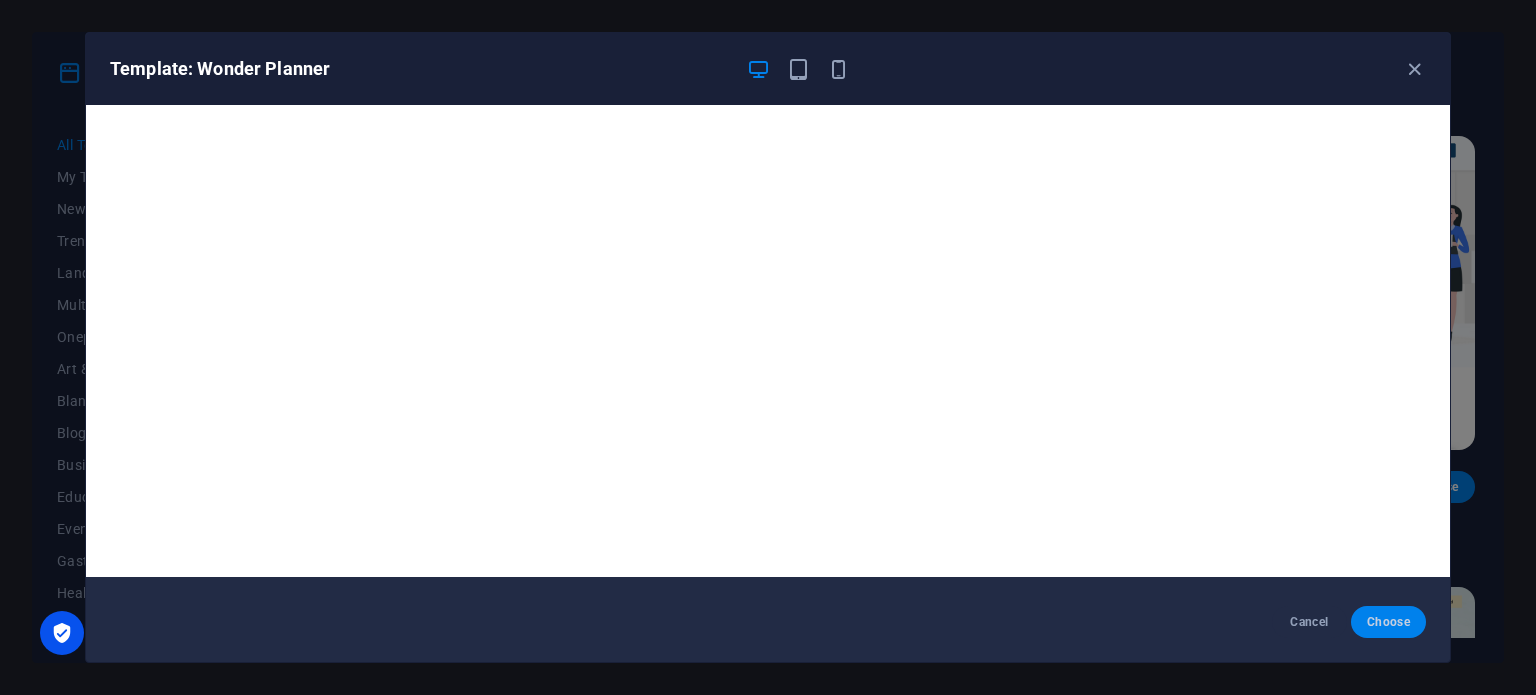 click on "Choose" at bounding box center [1388, 622] 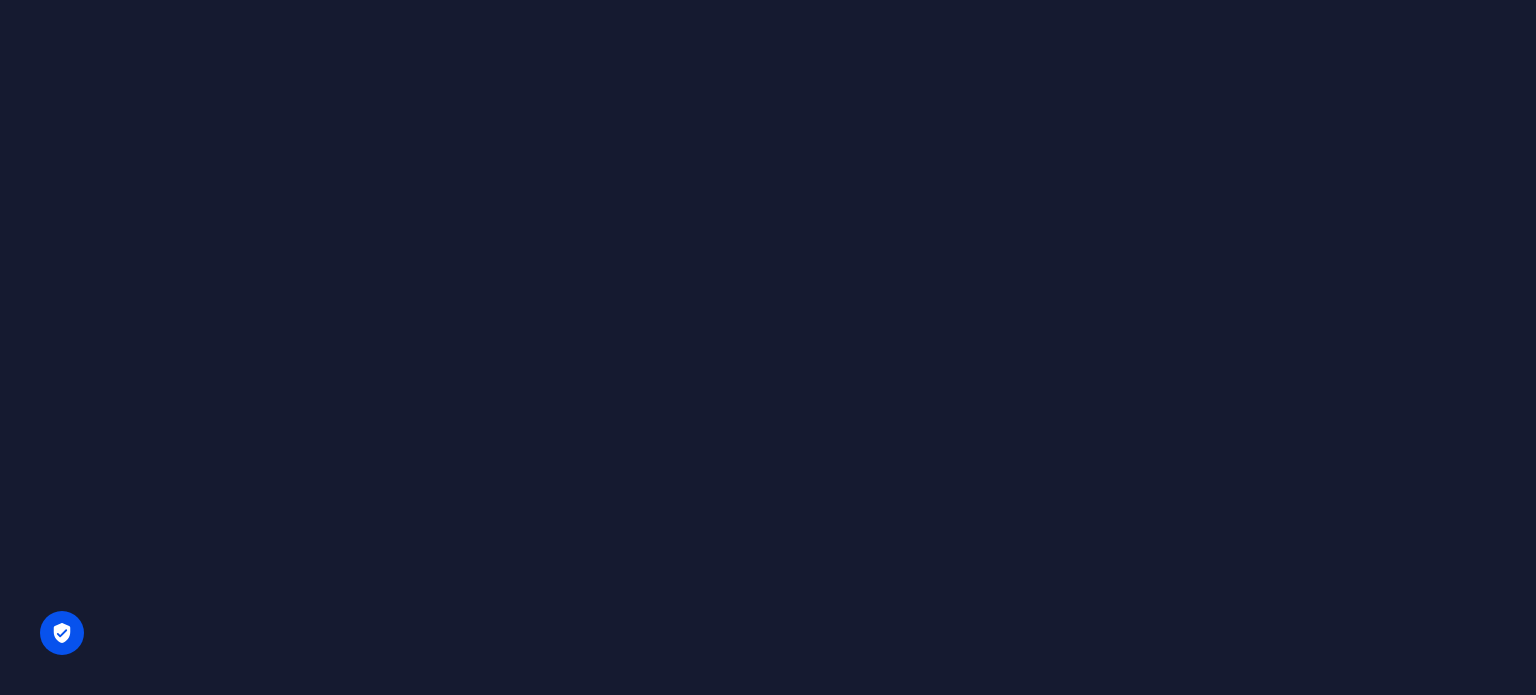 scroll, scrollTop: 0, scrollLeft: 0, axis: both 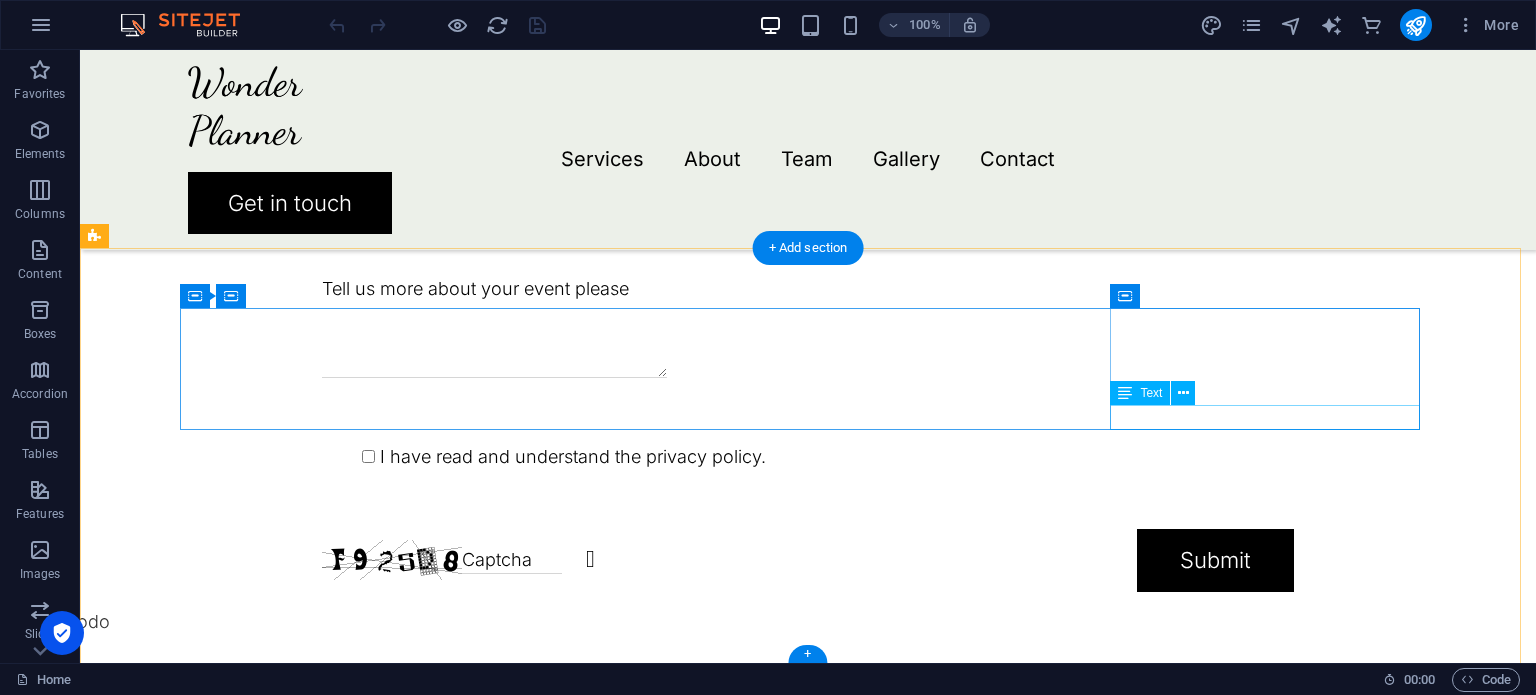 click on "22a9bd5a9f105aa1dbddf9868d98ba@cpanel.local" at bounding box center [808, 3101] 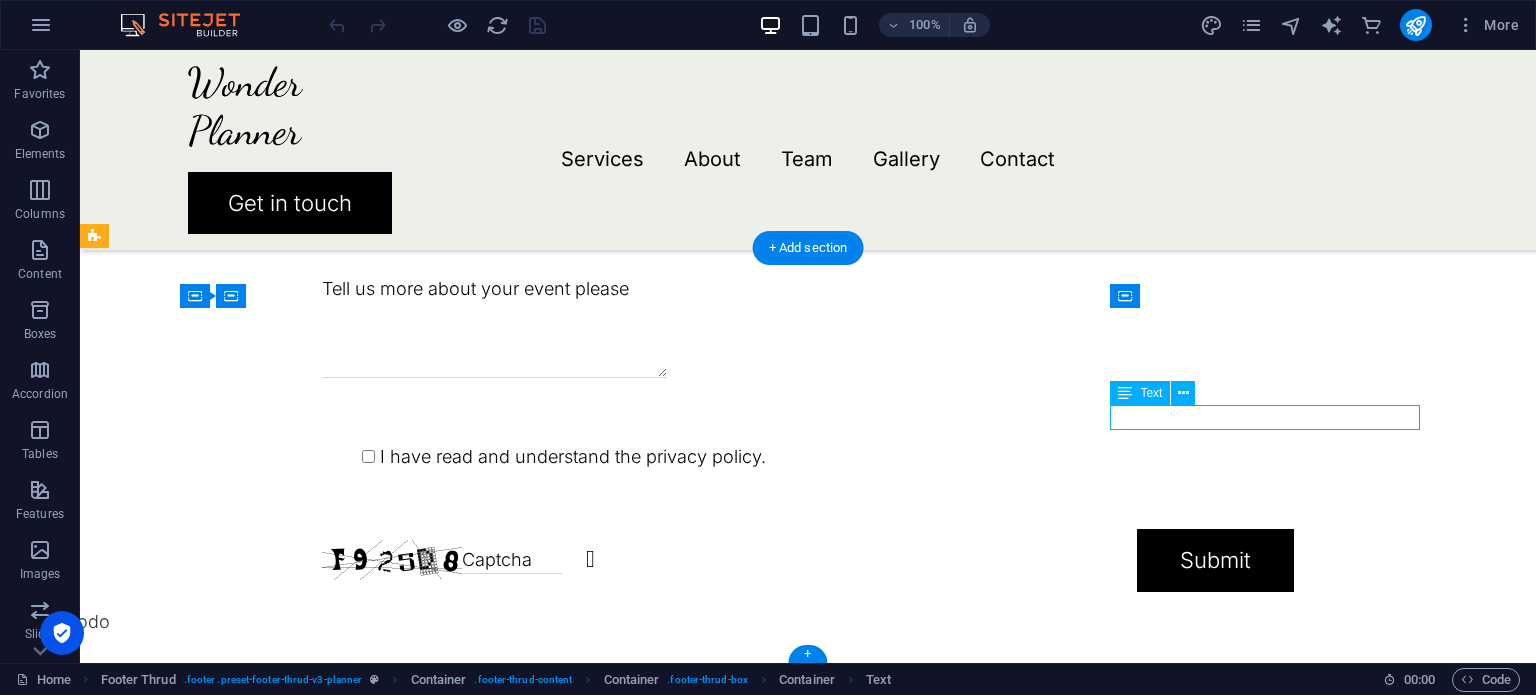 click on "22a9bd5a9f105aa1dbddf9868d98ba@cpanel.local" at bounding box center [808, 3101] 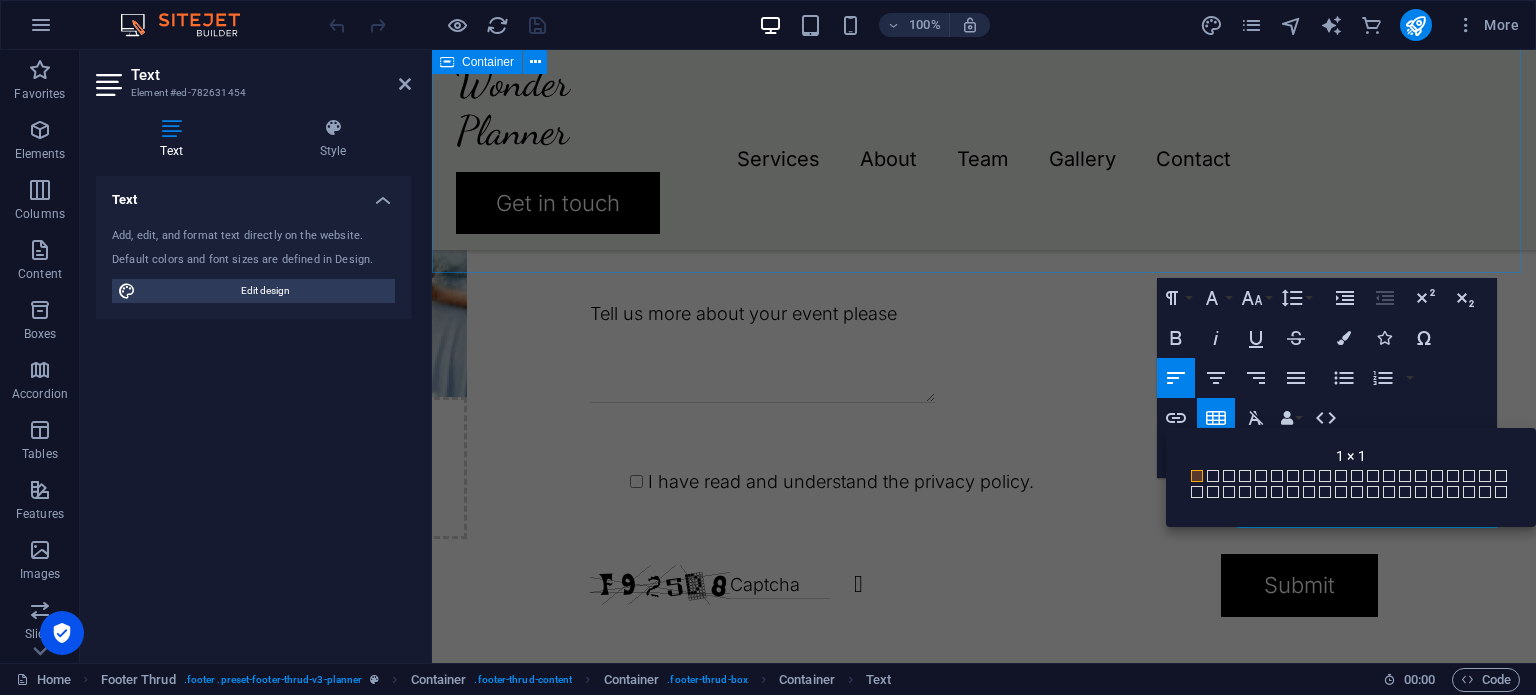 click on "Press about us December 4, 2023 Wonder Planner reaches new heights from month to month READ MORE      November 19, 2023 What new ideas we can expect from Wonderers for New Year? READ MORE      September 27, 2023 They do not rest! They adore their profession! Get to know... READ MORE" at bounding box center [984, 1653] 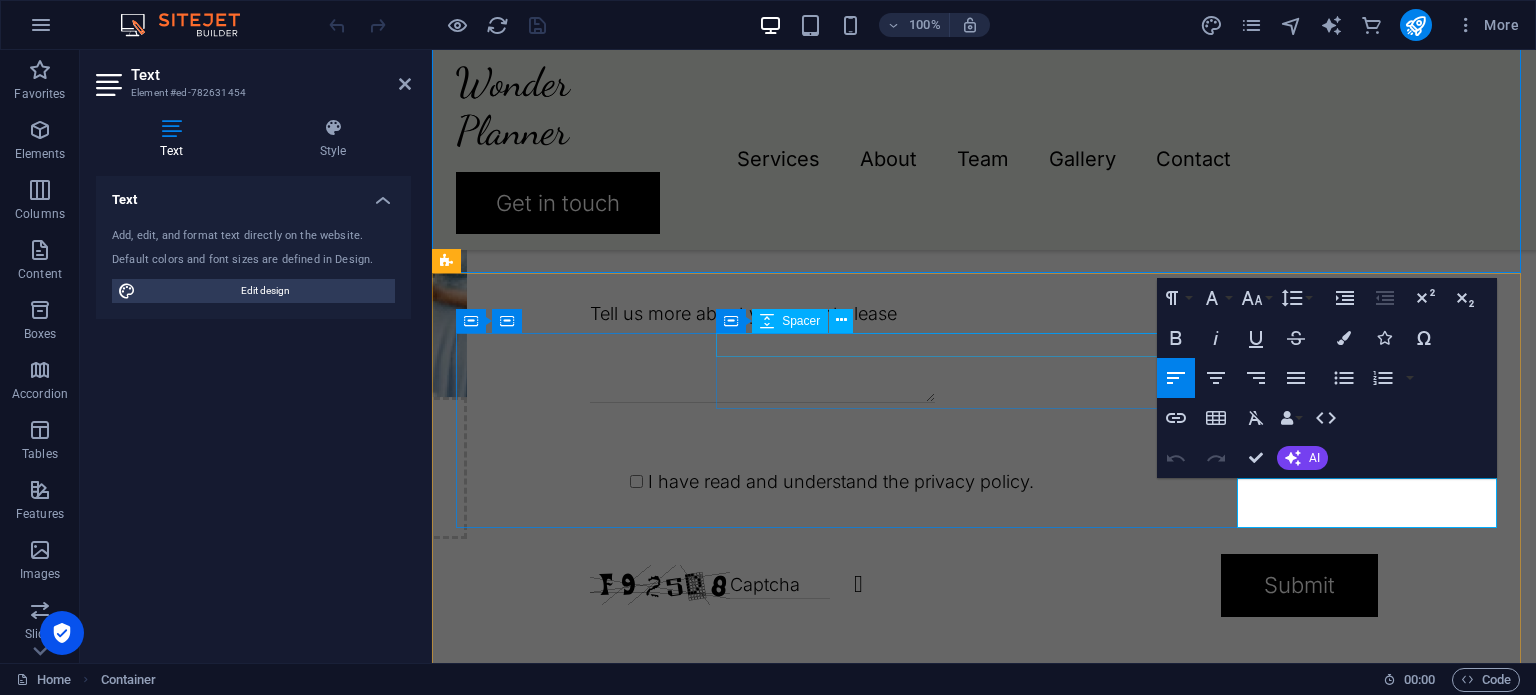 scroll, scrollTop: 4642, scrollLeft: 0, axis: vertical 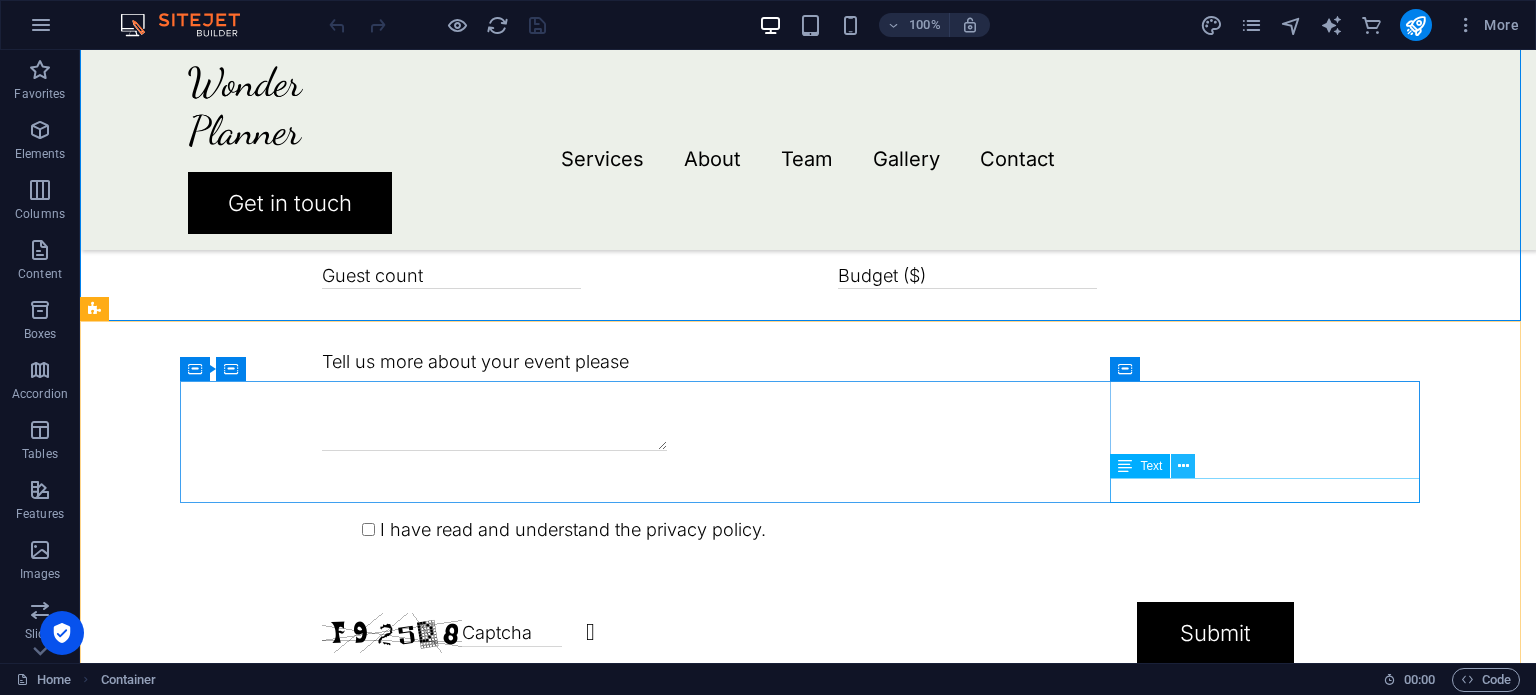 click at bounding box center [1183, 466] 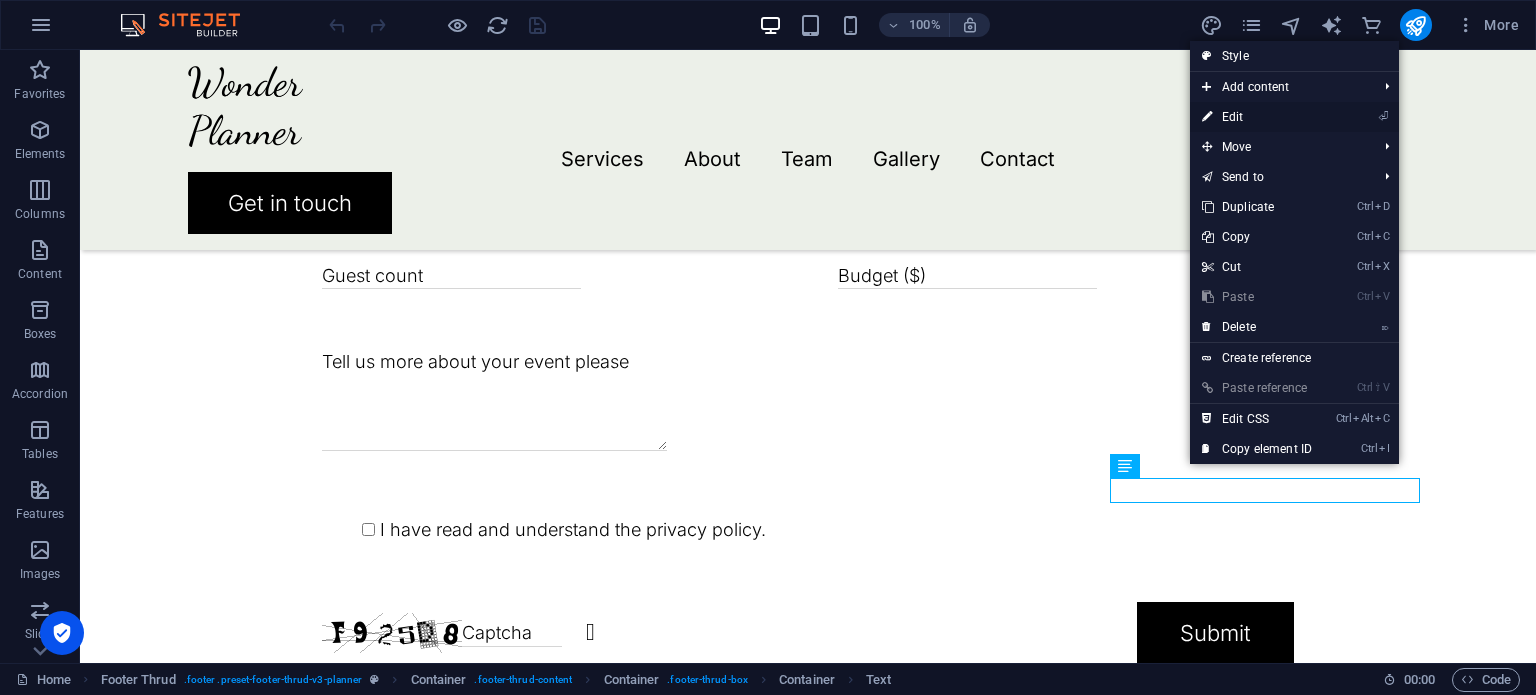 click on "⏎  Edit" at bounding box center [1257, 117] 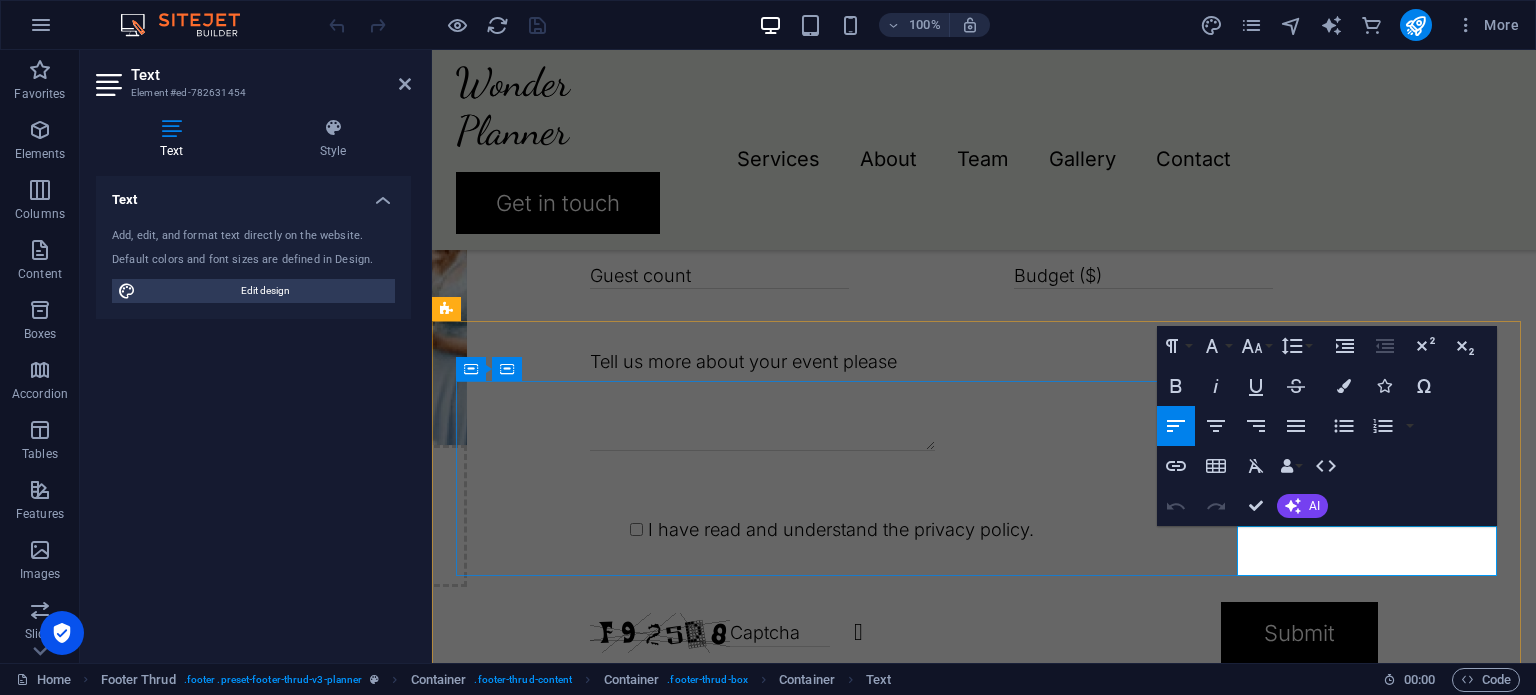 drag, startPoint x: 1238, startPoint y: 535, endPoint x: 1288, endPoint y: 570, distance: 61.03278 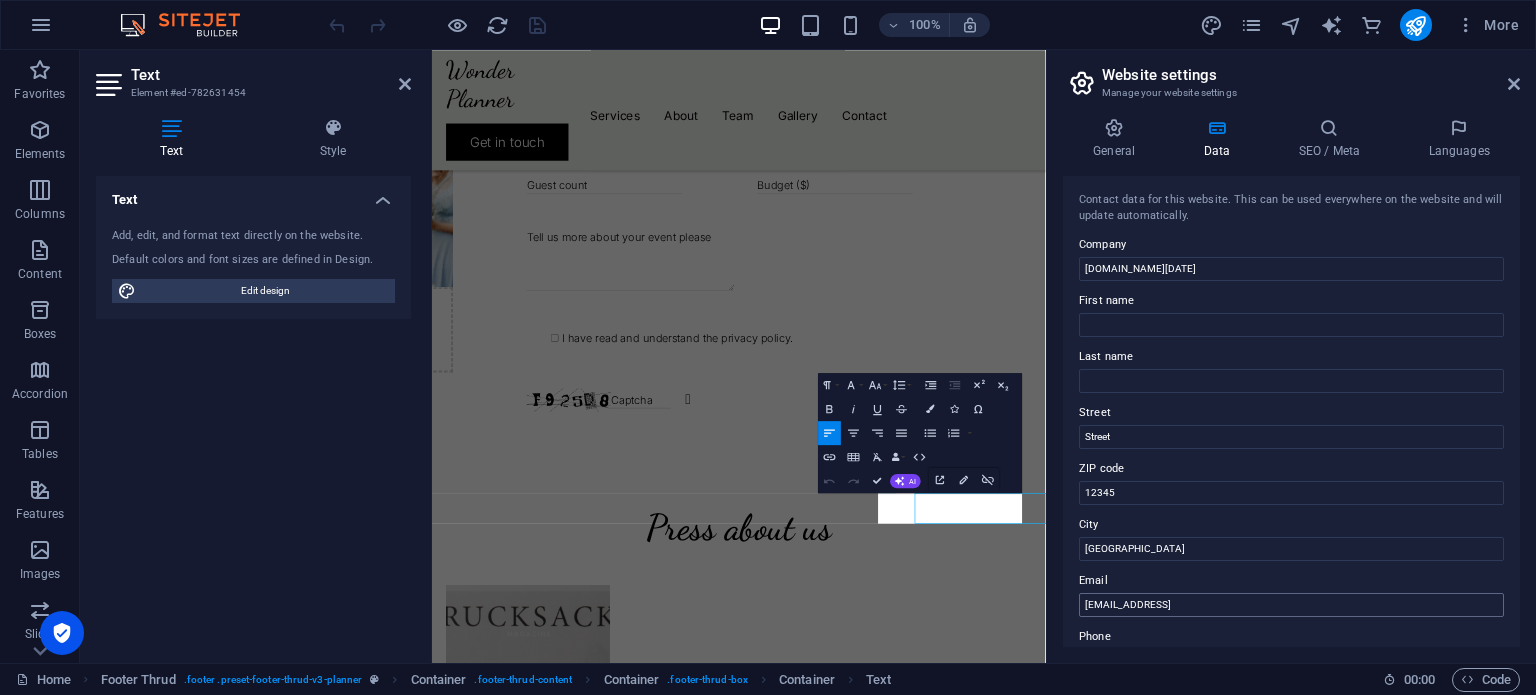 scroll, scrollTop: 4504, scrollLeft: 0, axis: vertical 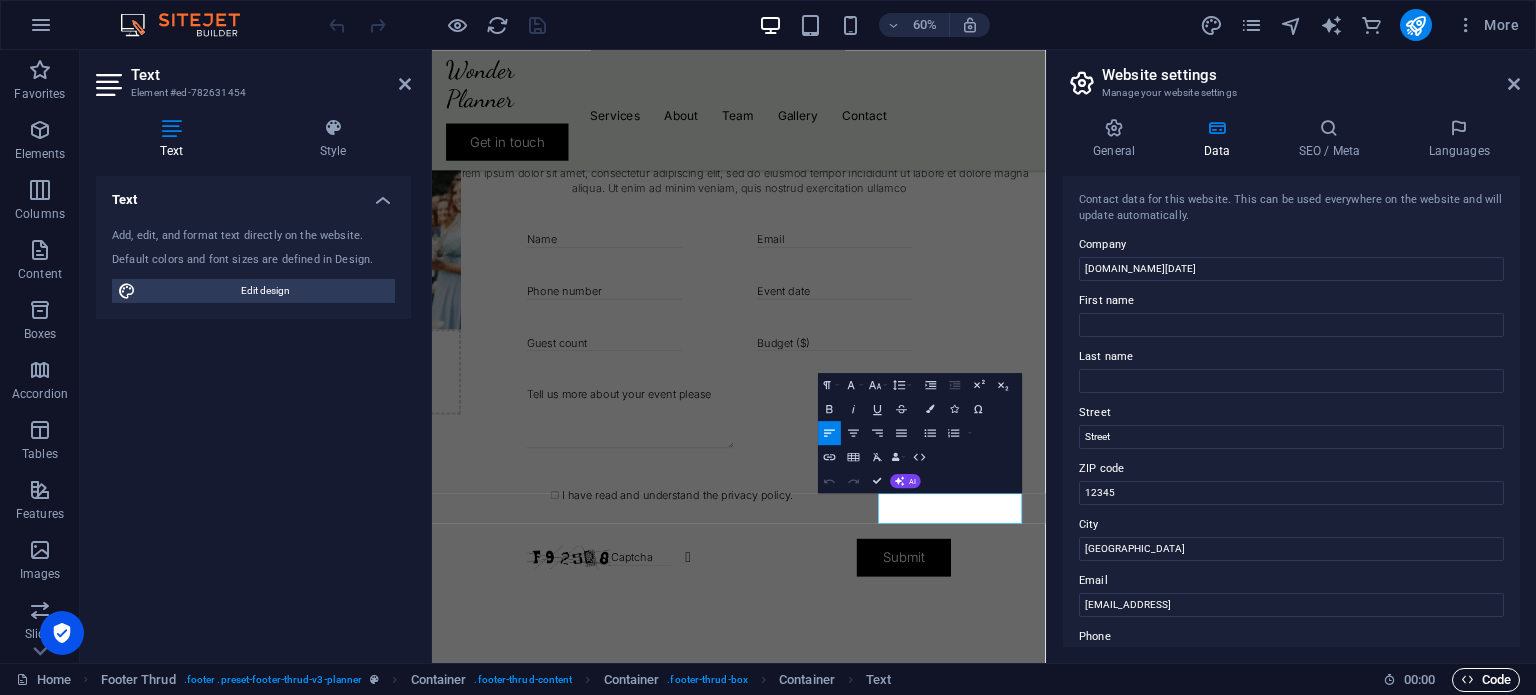 click on "Code" at bounding box center [1486, 680] 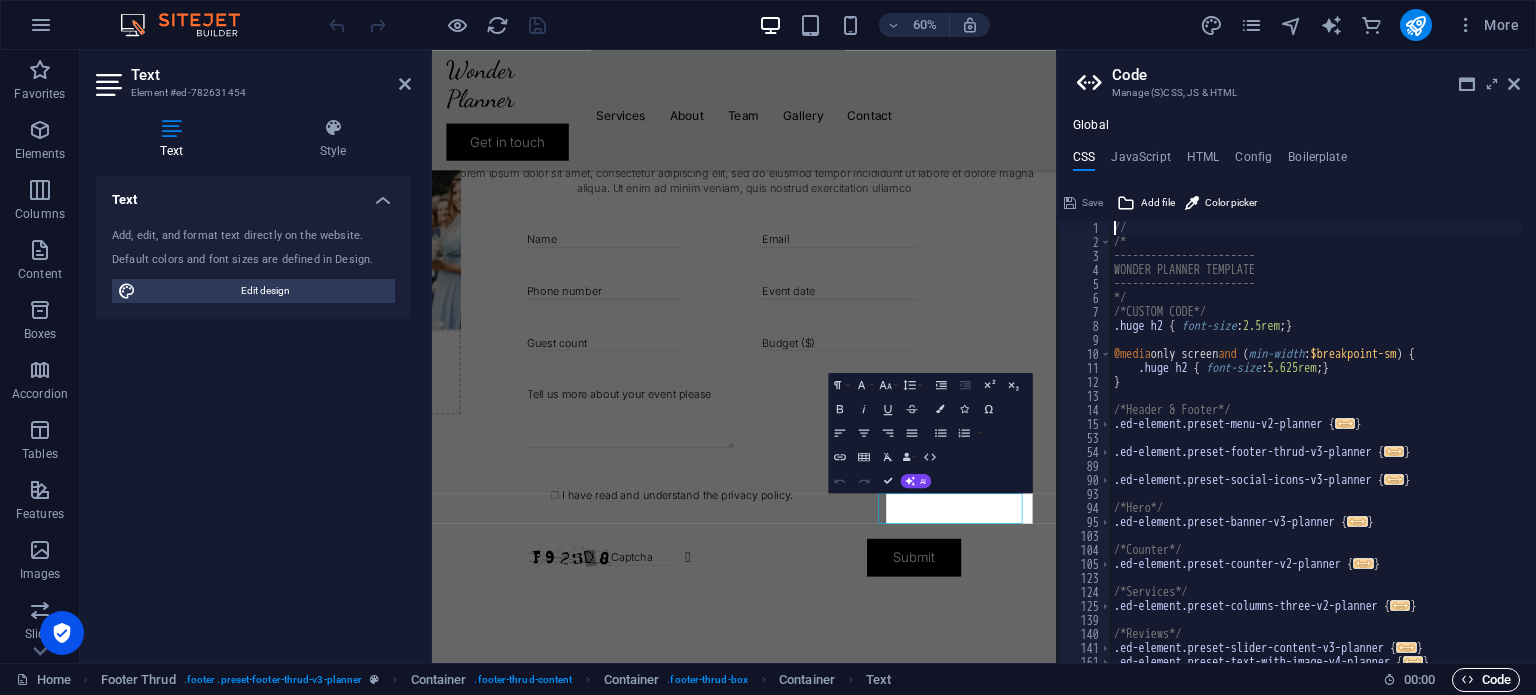scroll, scrollTop: 4478, scrollLeft: 0, axis: vertical 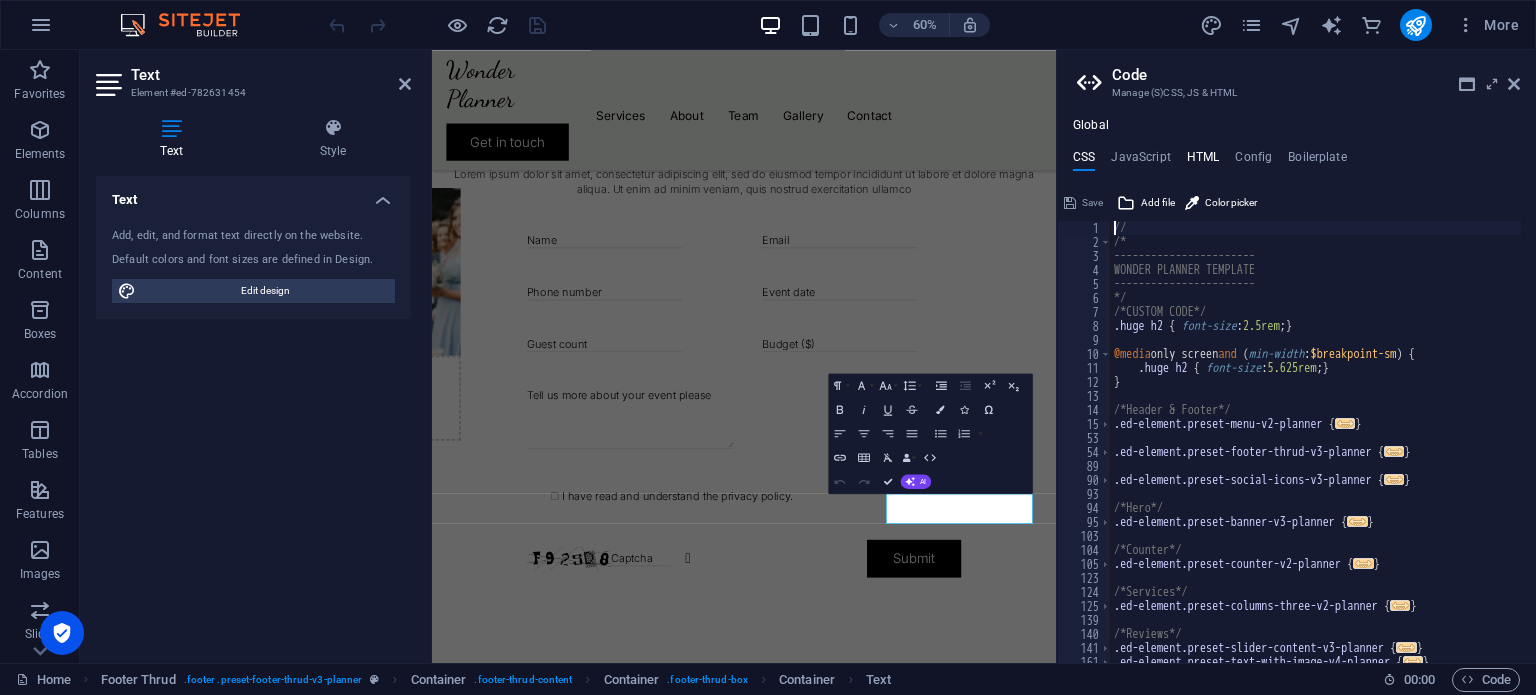 click on "HTML" at bounding box center (1203, 161) 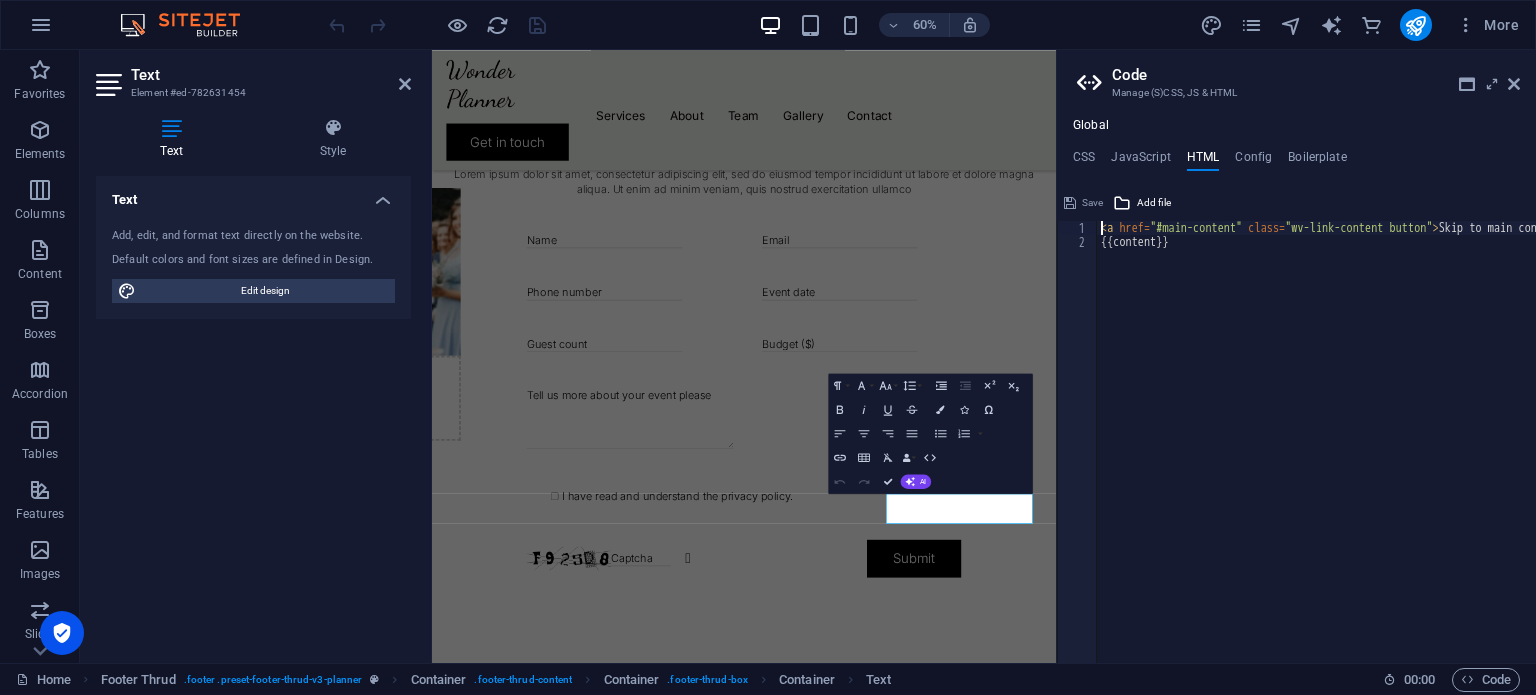 scroll, scrollTop: 0, scrollLeft: 0, axis: both 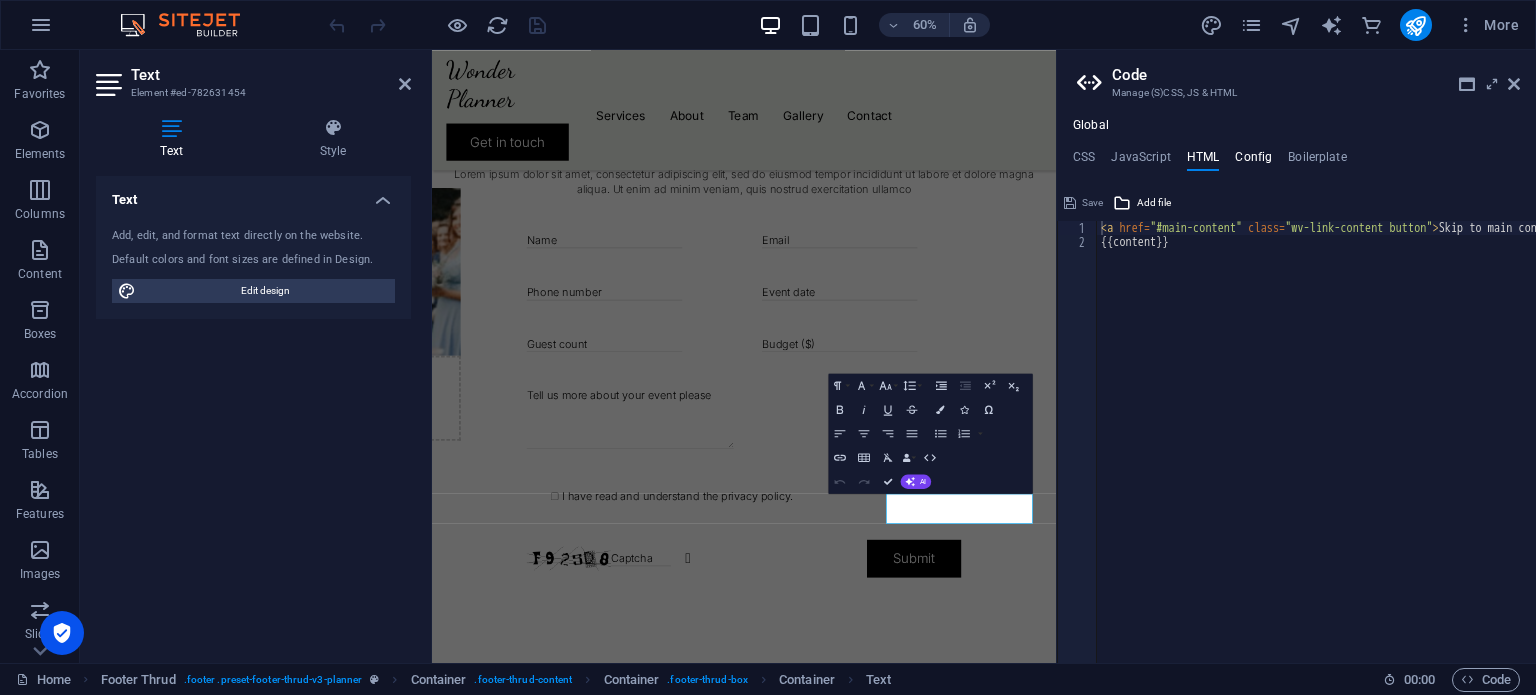 click on "Config" at bounding box center (1253, 161) 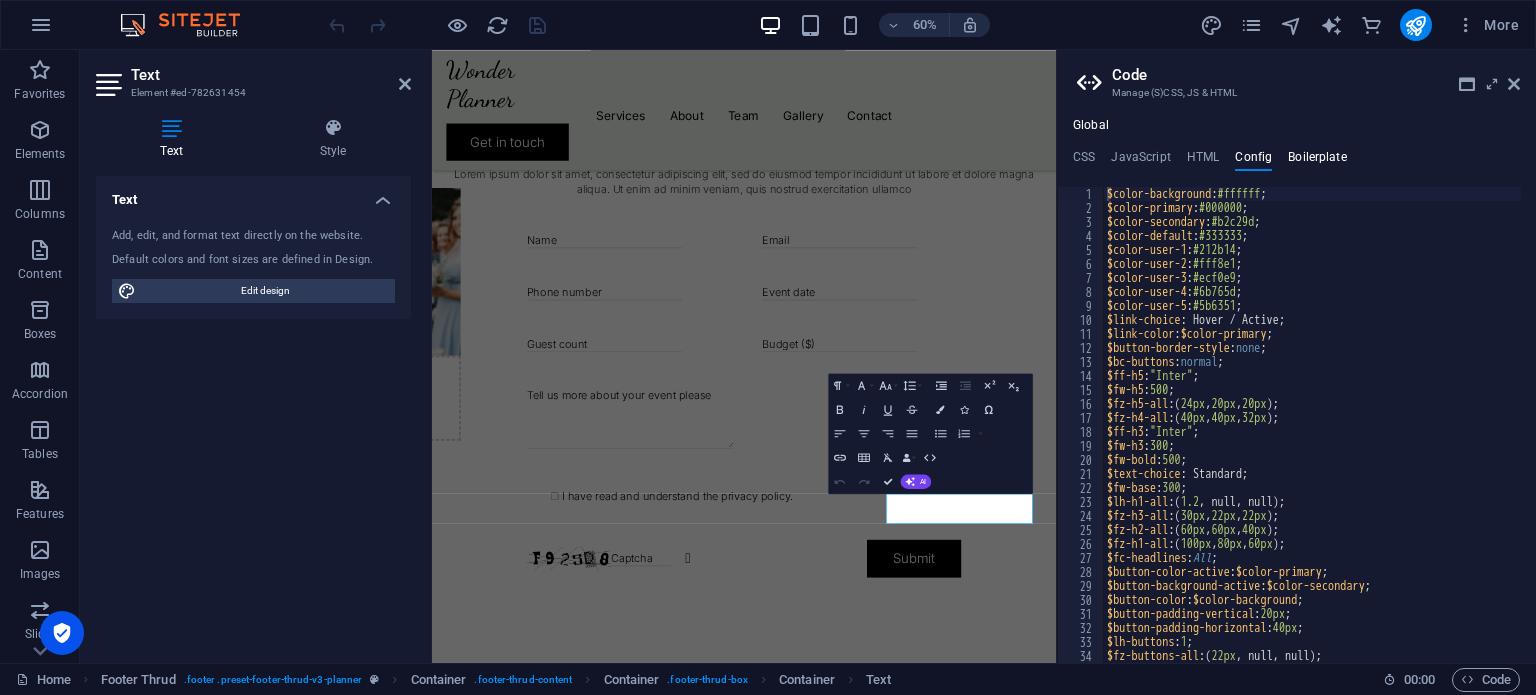 click on "Boilerplate" at bounding box center [1317, 161] 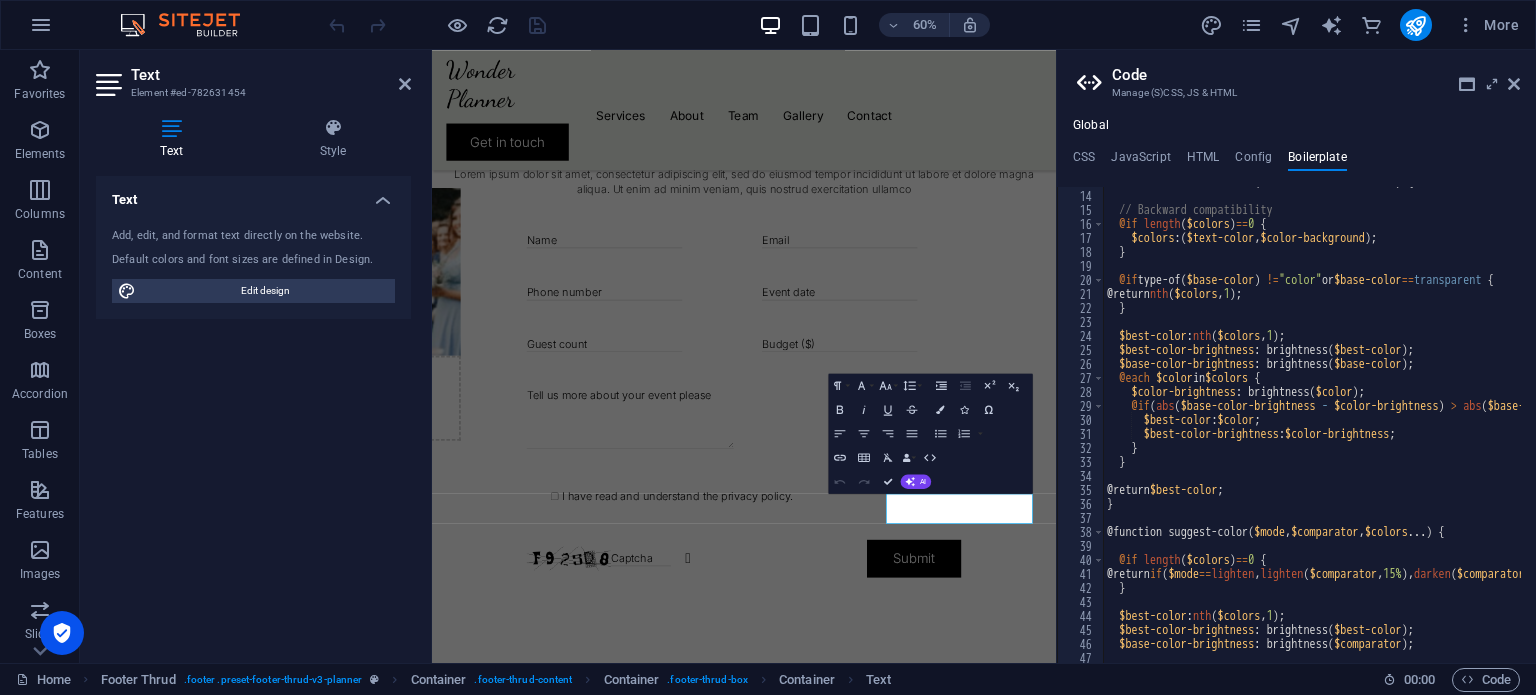 scroll, scrollTop: 136, scrollLeft: 0, axis: vertical 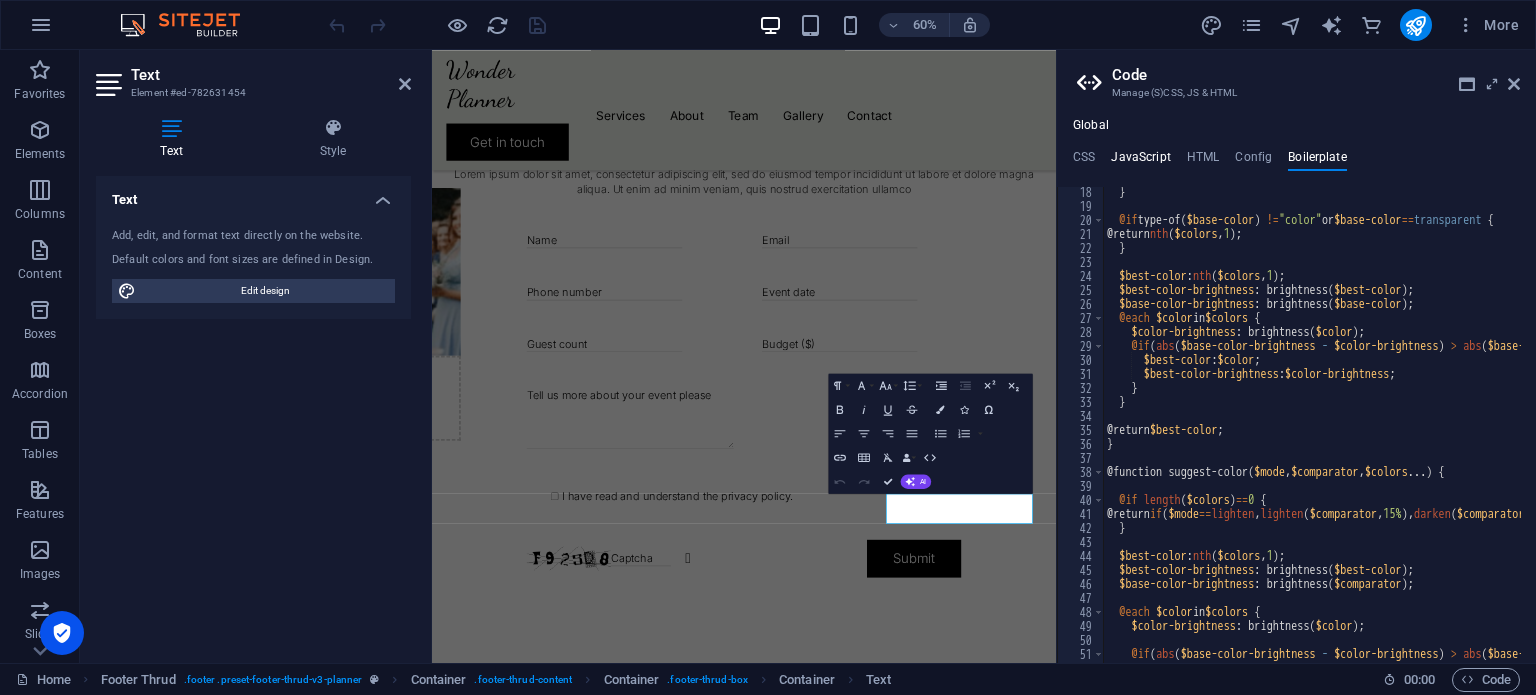 click on "JavaScript" at bounding box center (1140, 161) 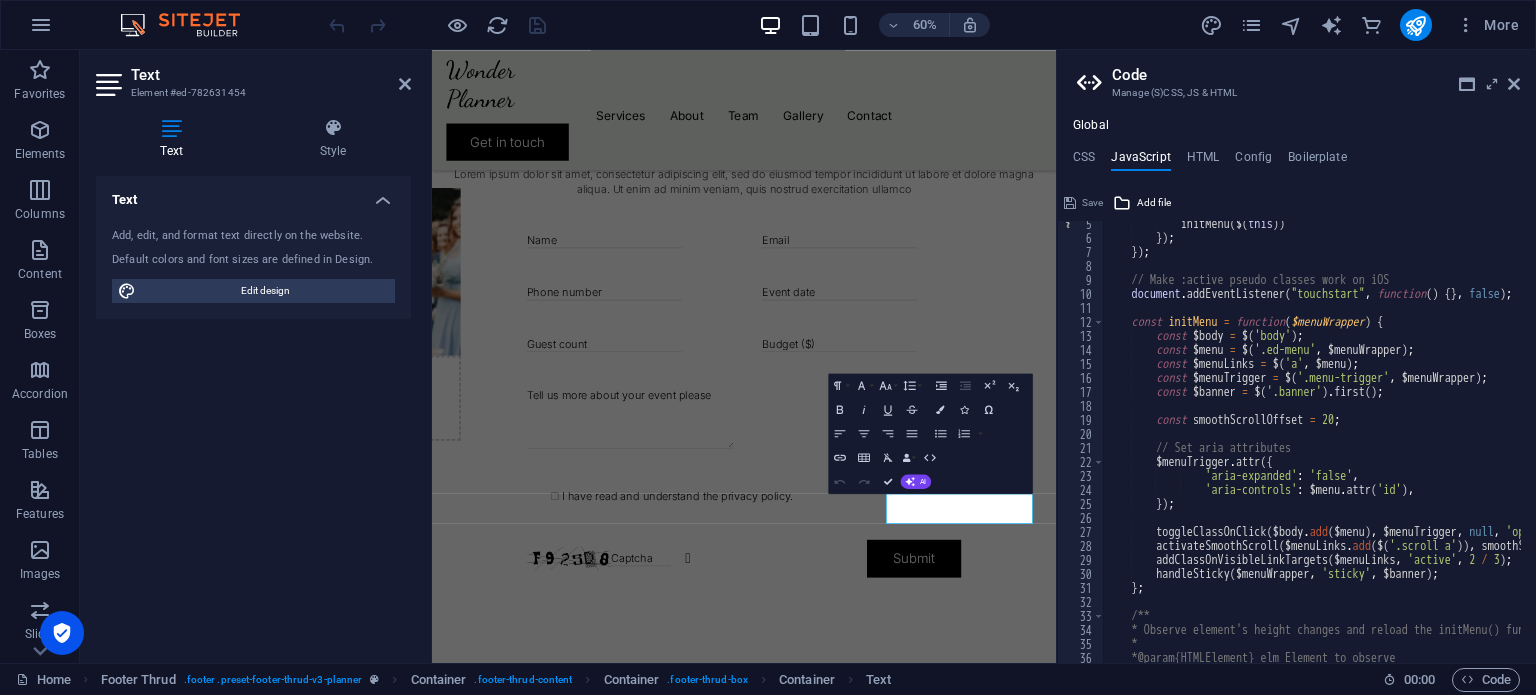scroll, scrollTop: 420, scrollLeft: 0, axis: vertical 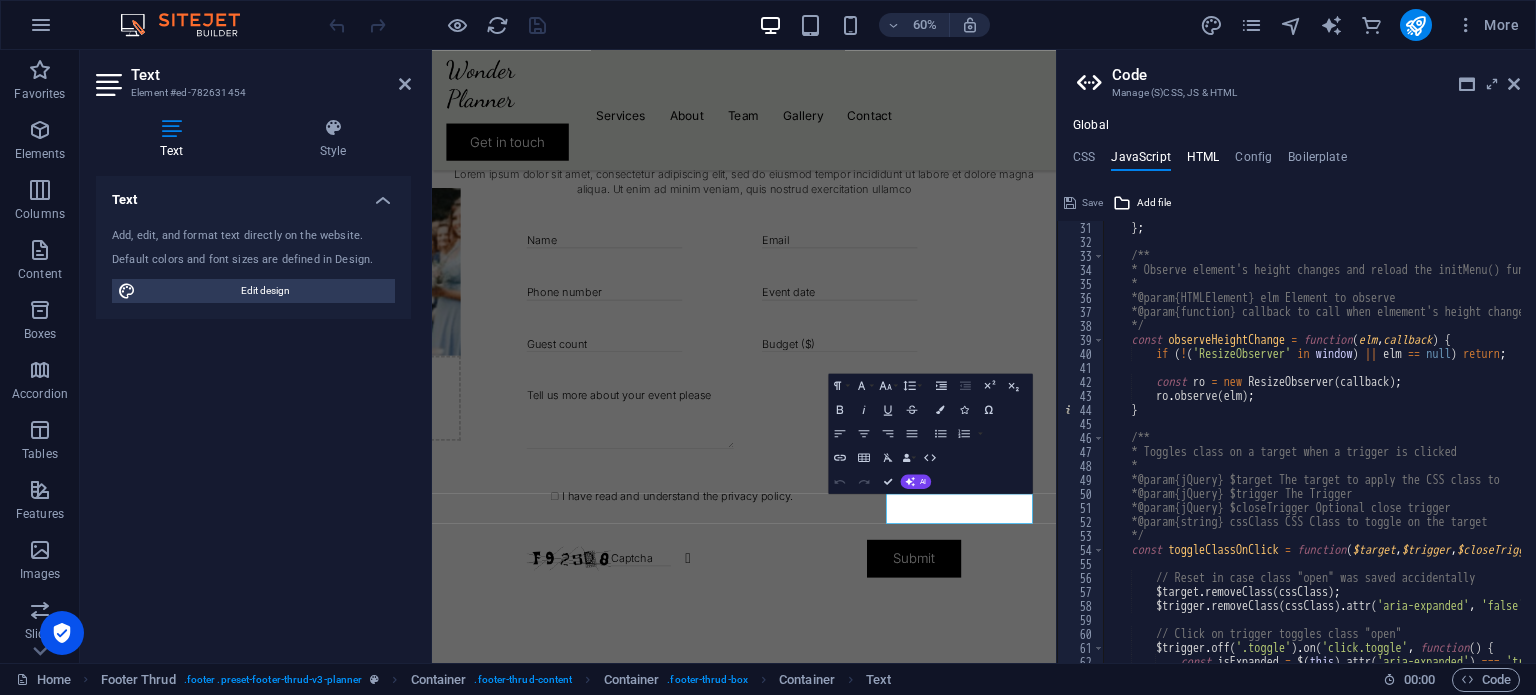 click on "HTML" at bounding box center (1203, 161) 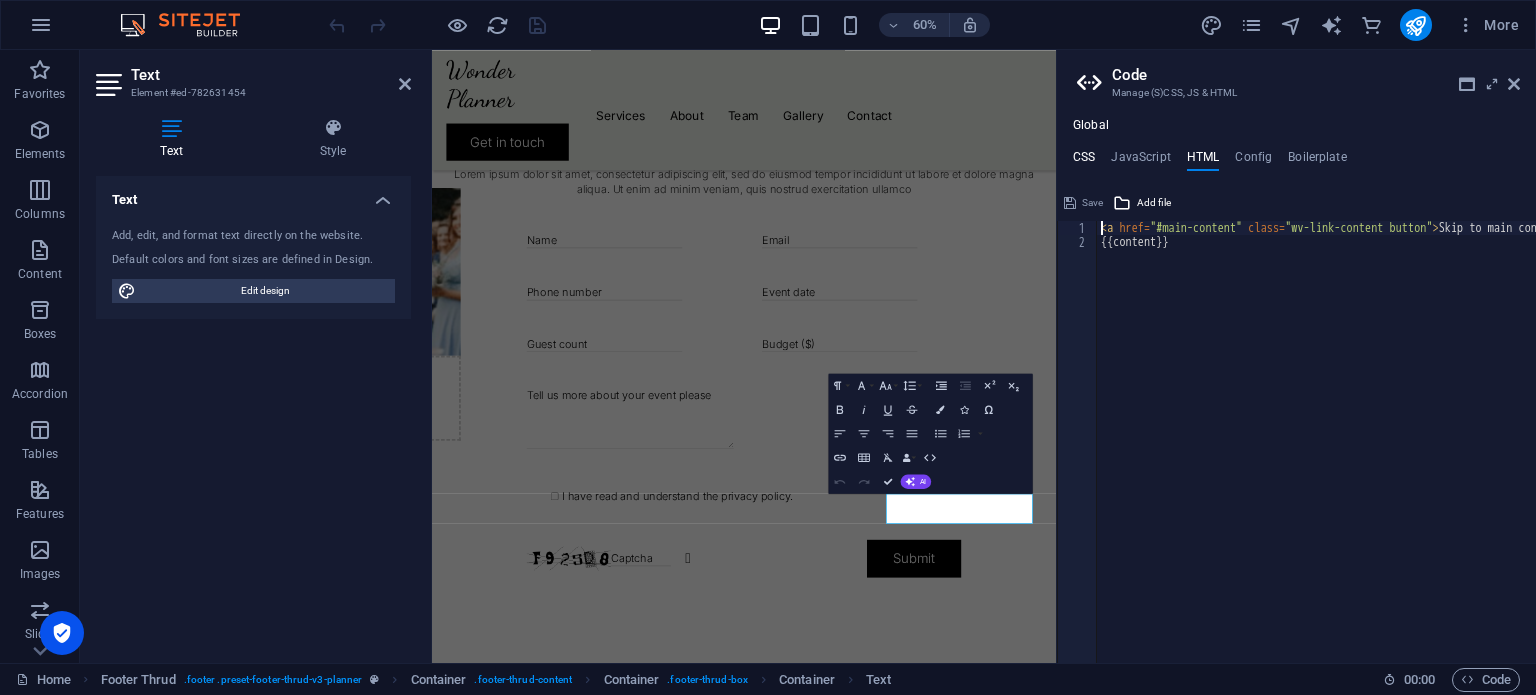 click on "CSS" at bounding box center [1084, 161] 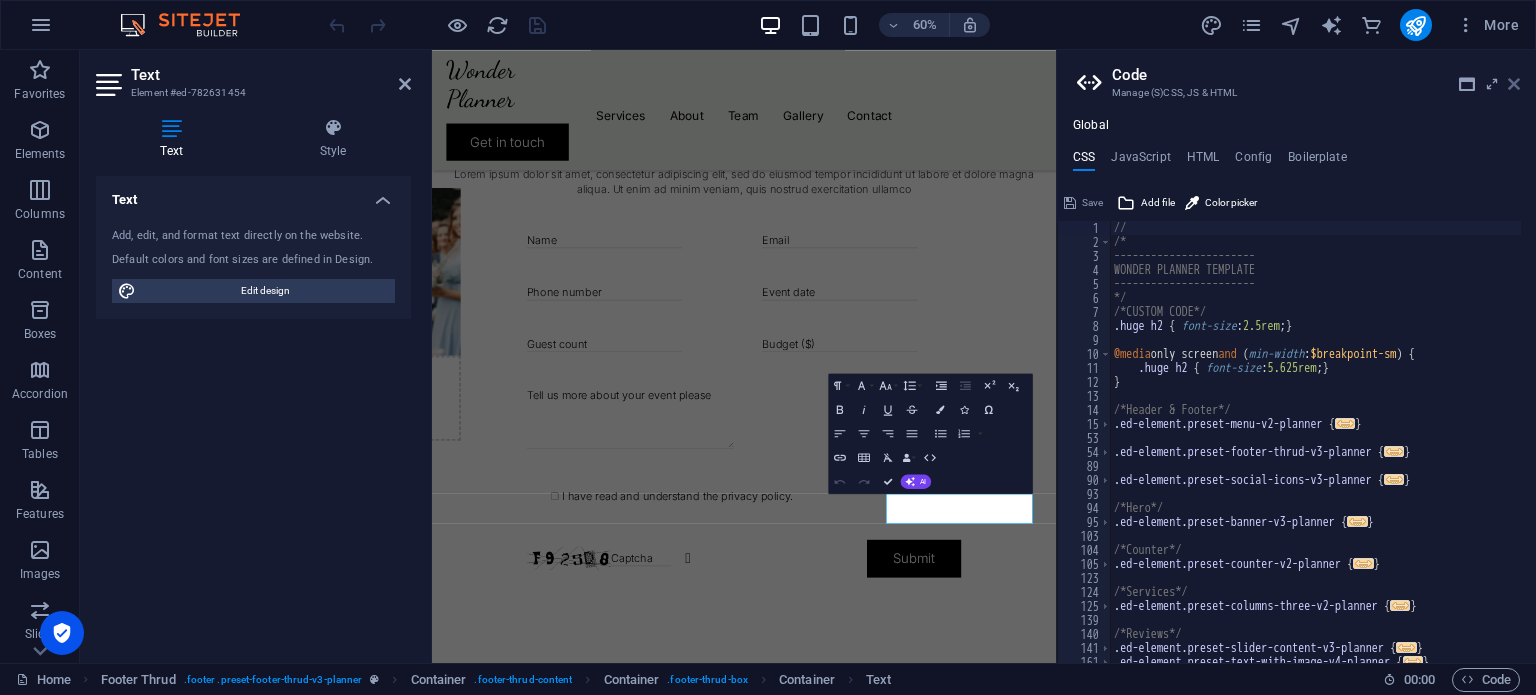 drag, startPoint x: 1510, startPoint y: 80, endPoint x: 1048, endPoint y: 65, distance: 462.24344 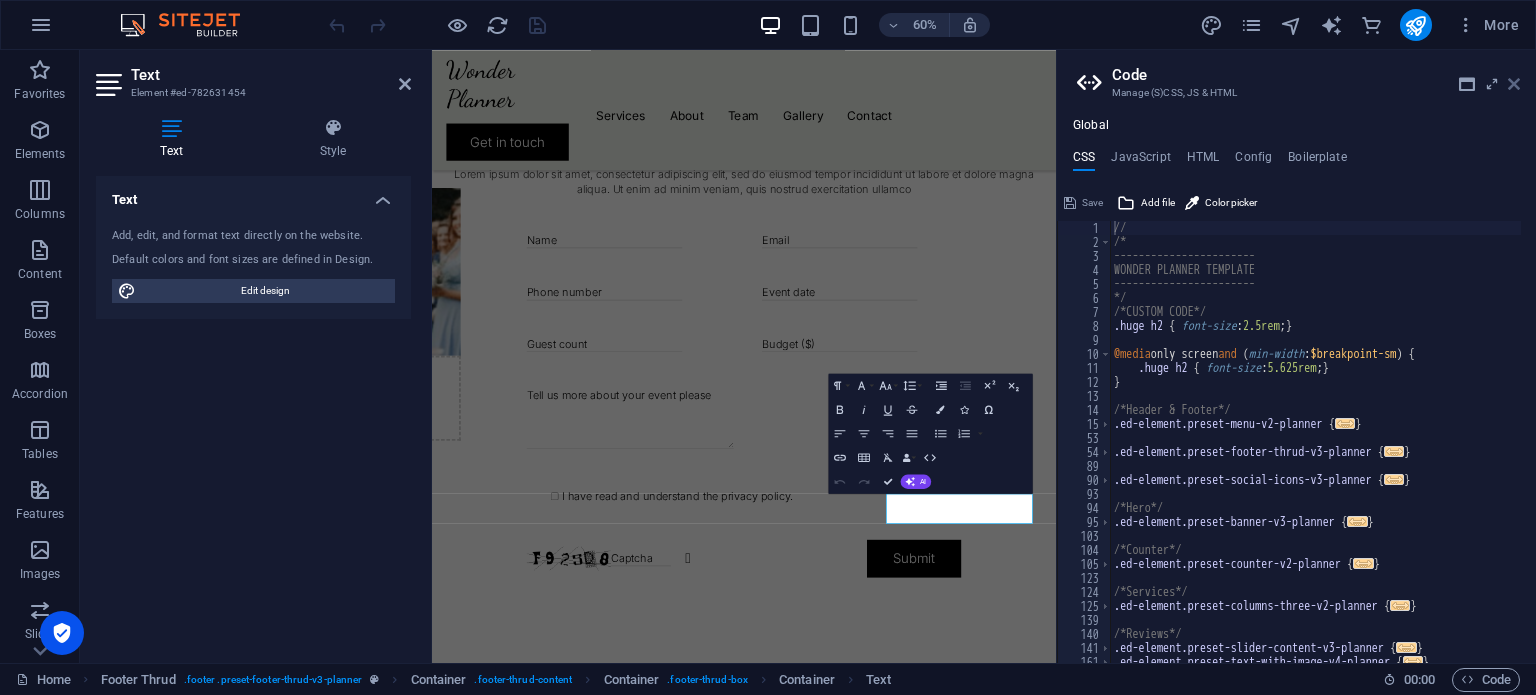 click at bounding box center (1514, 84) 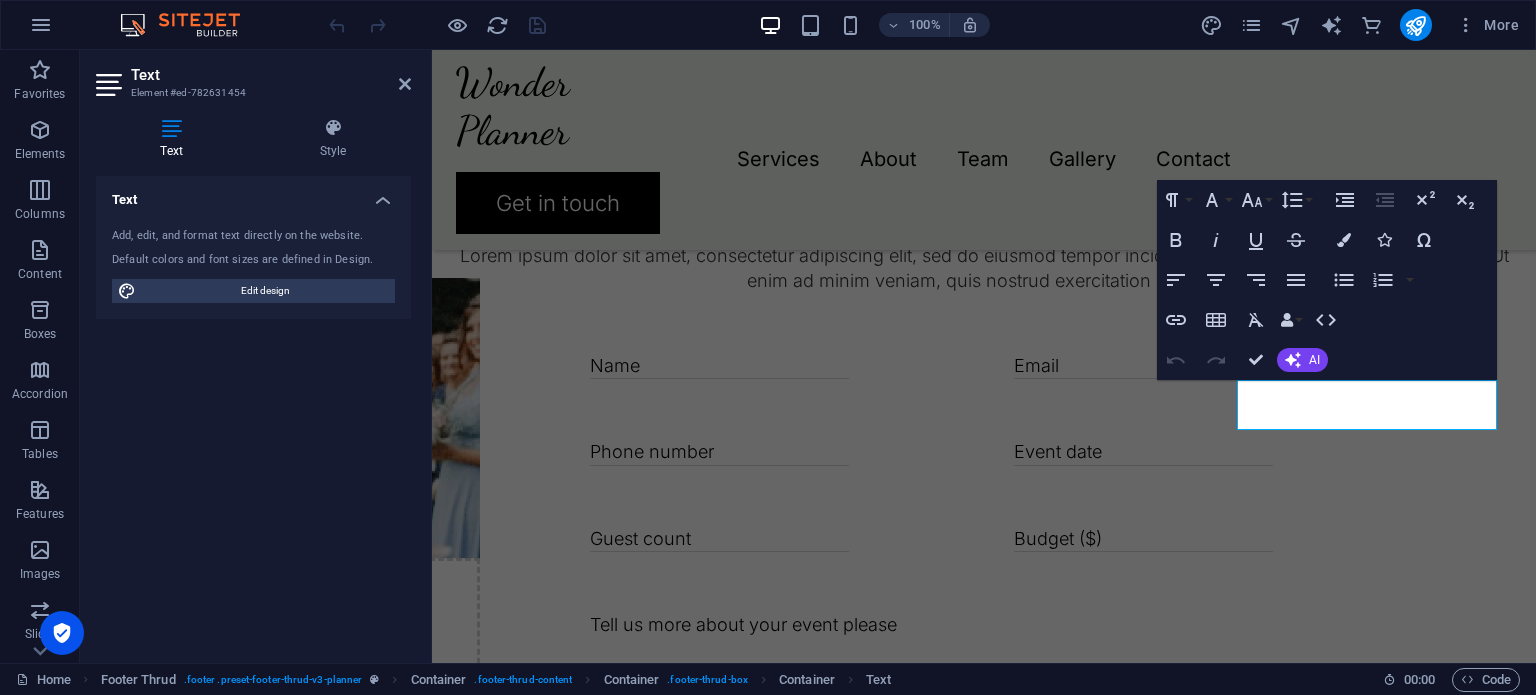 scroll, scrollTop: 4788, scrollLeft: 0, axis: vertical 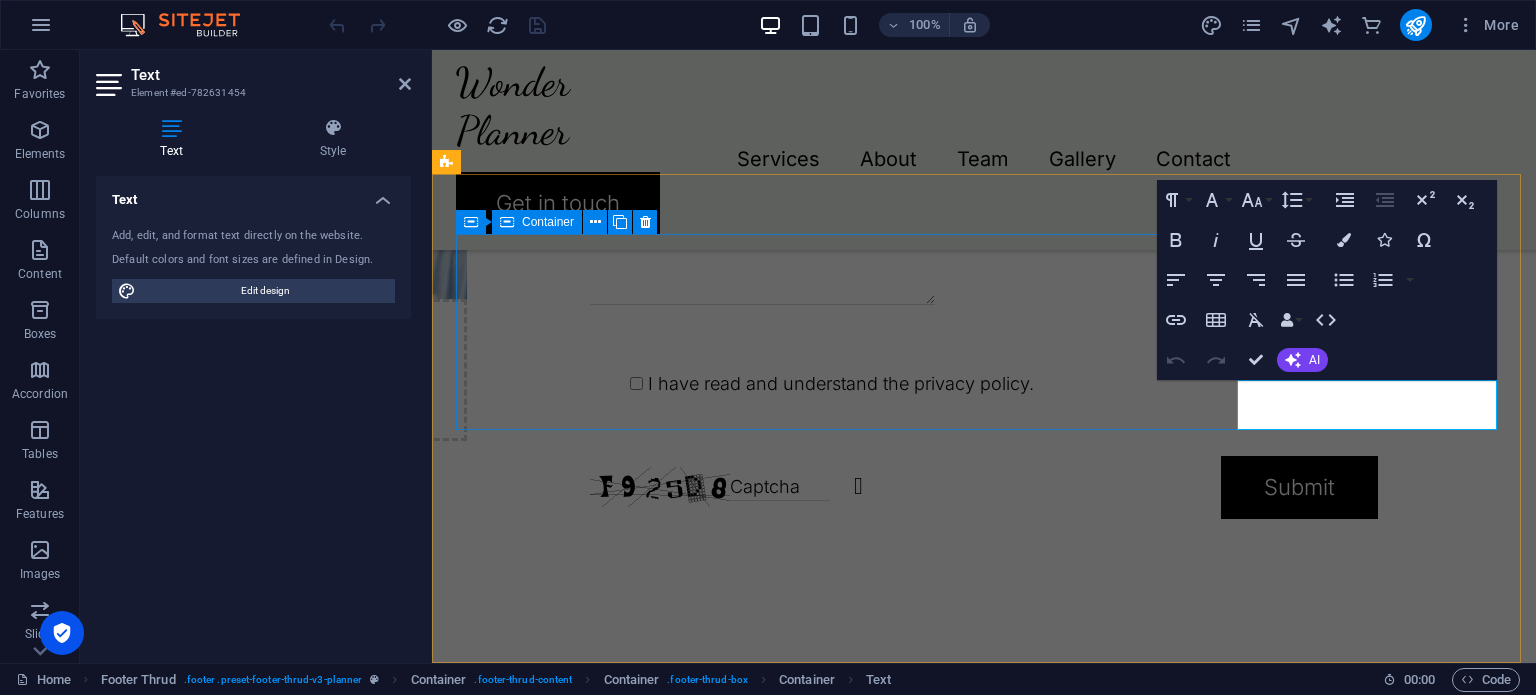 click on "Services About Team Gallery Contact 0123 - 456789 22a9bd5a9f105aa1dbddf9868d98ba@cpanel.local" at bounding box center [984, 2810] 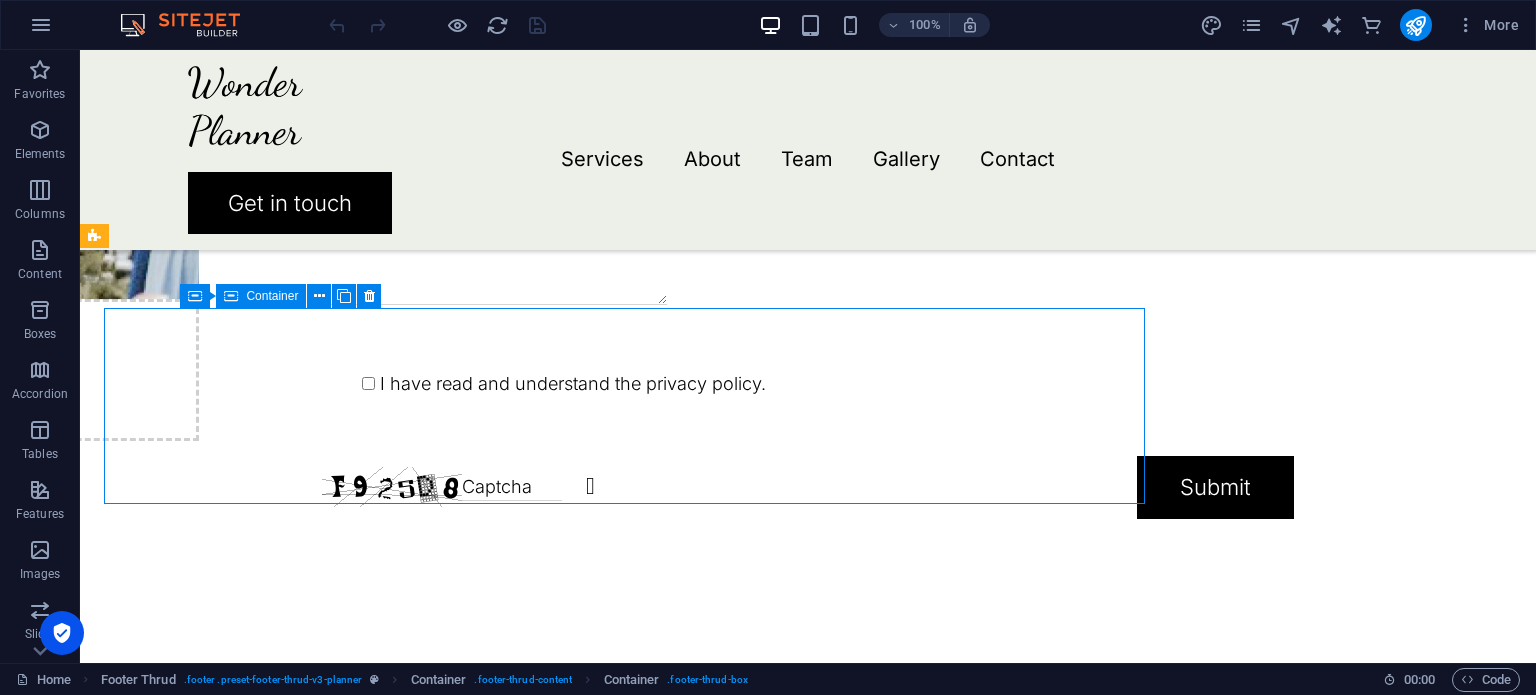 scroll, scrollTop: 4715, scrollLeft: 0, axis: vertical 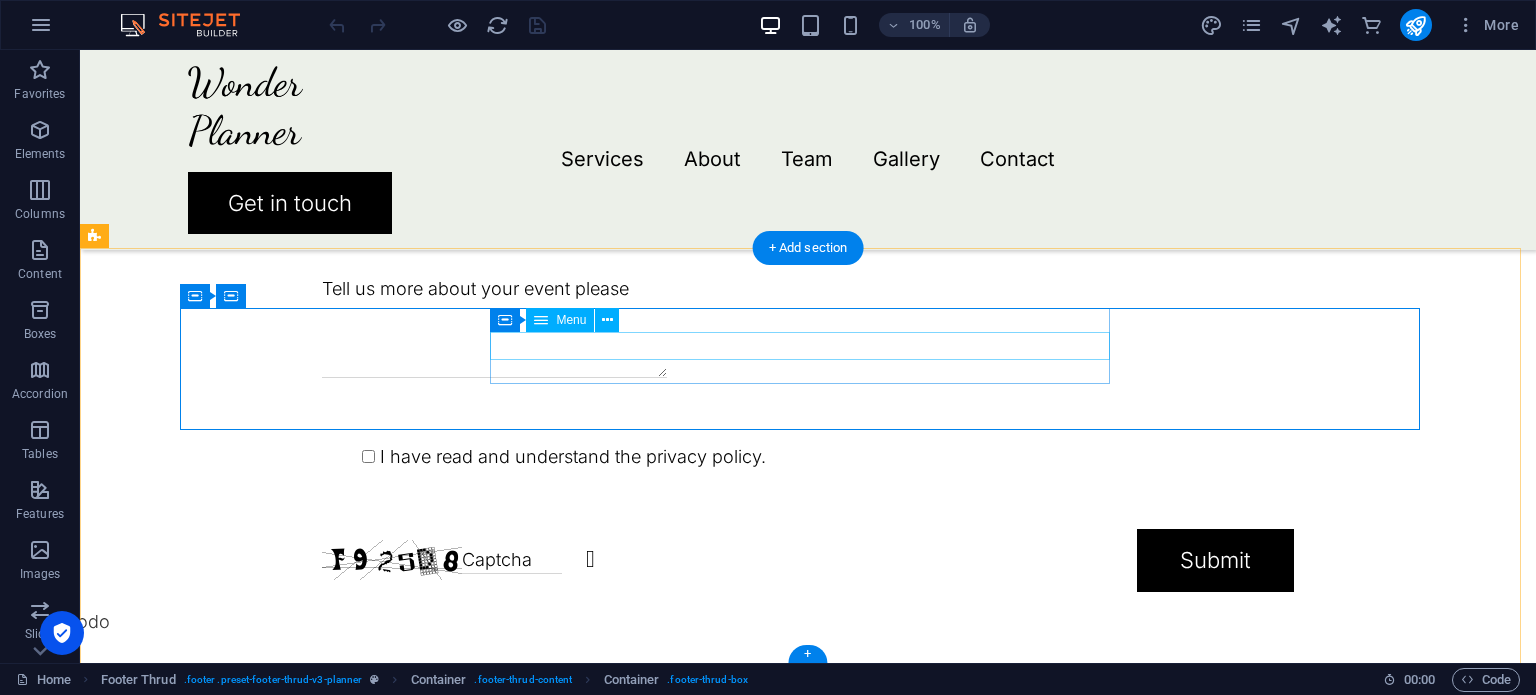 click on "Services About Team Gallery Contact" at bounding box center [808, 2754] 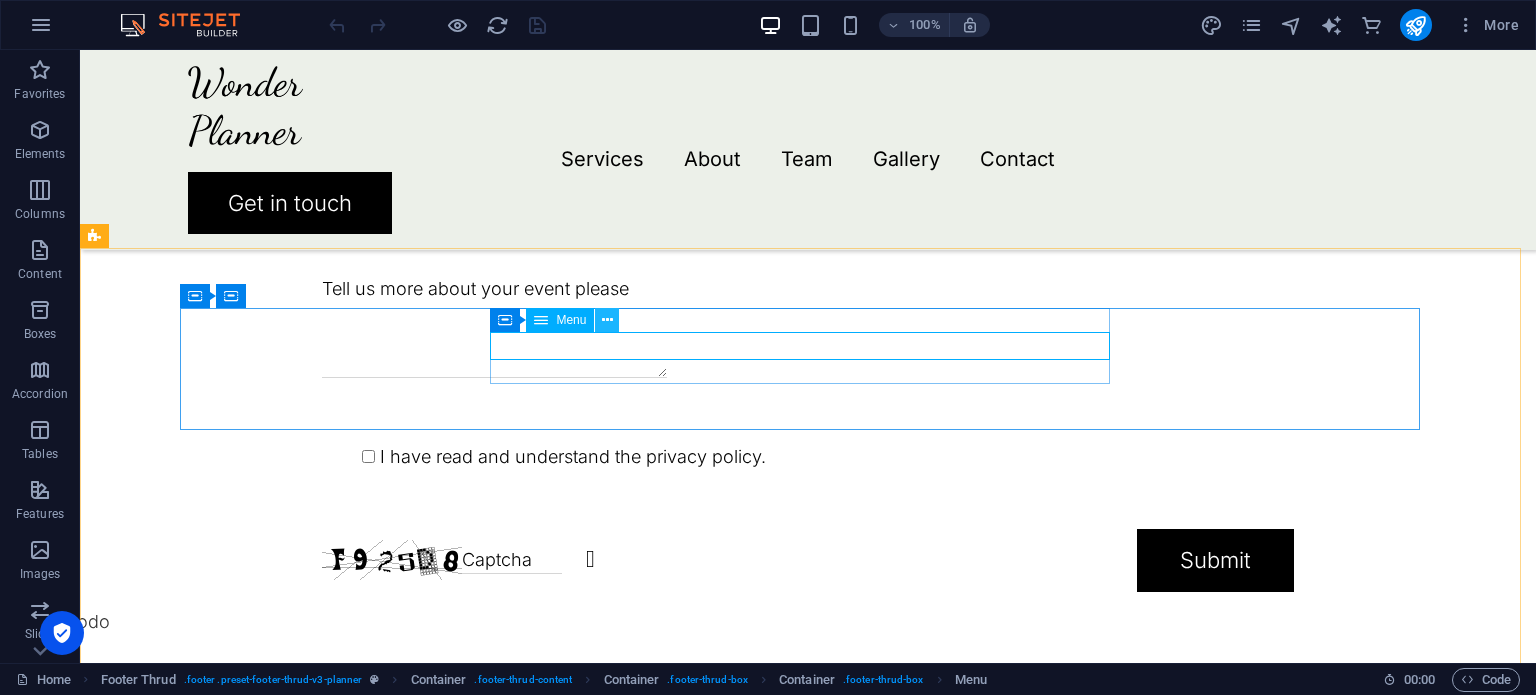 click at bounding box center (607, 320) 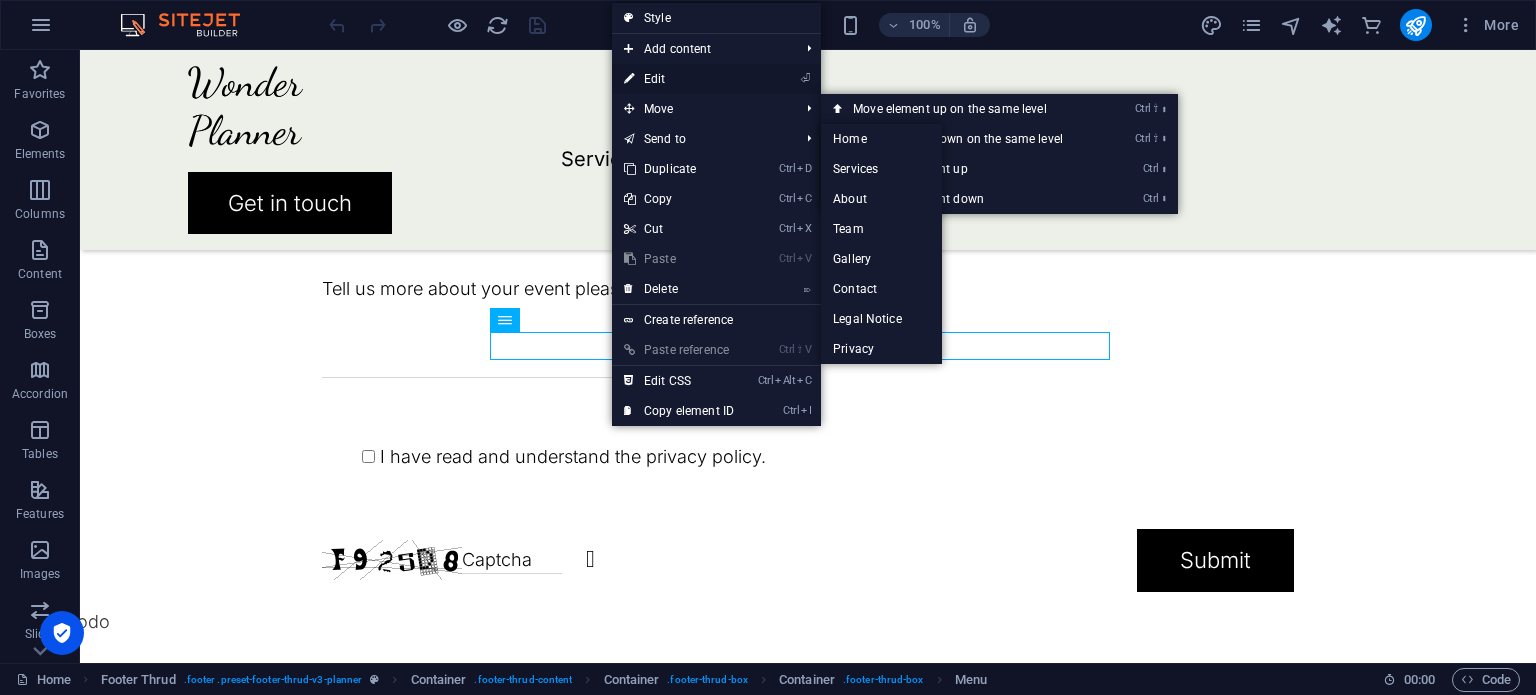 click on "⏎  Edit" at bounding box center (679, 79) 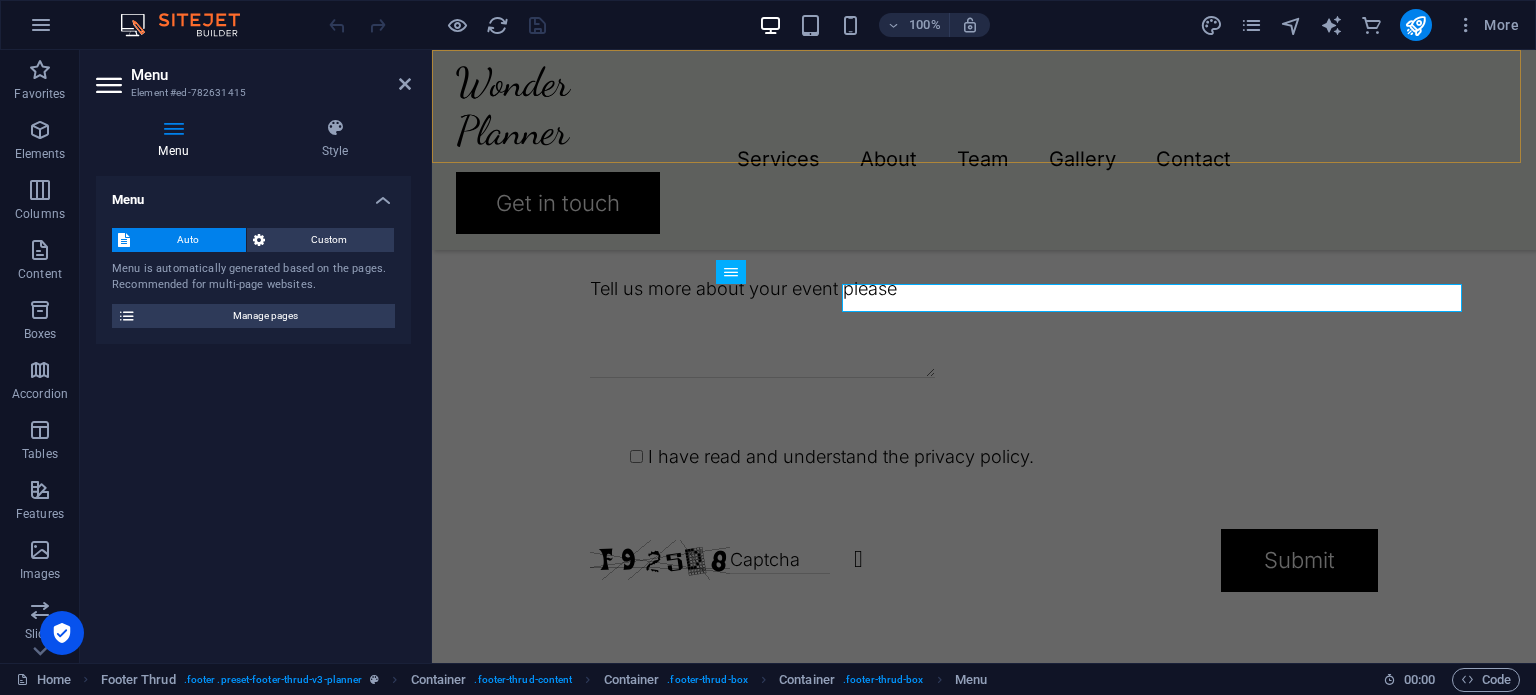 scroll, scrollTop: 4763, scrollLeft: 0, axis: vertical 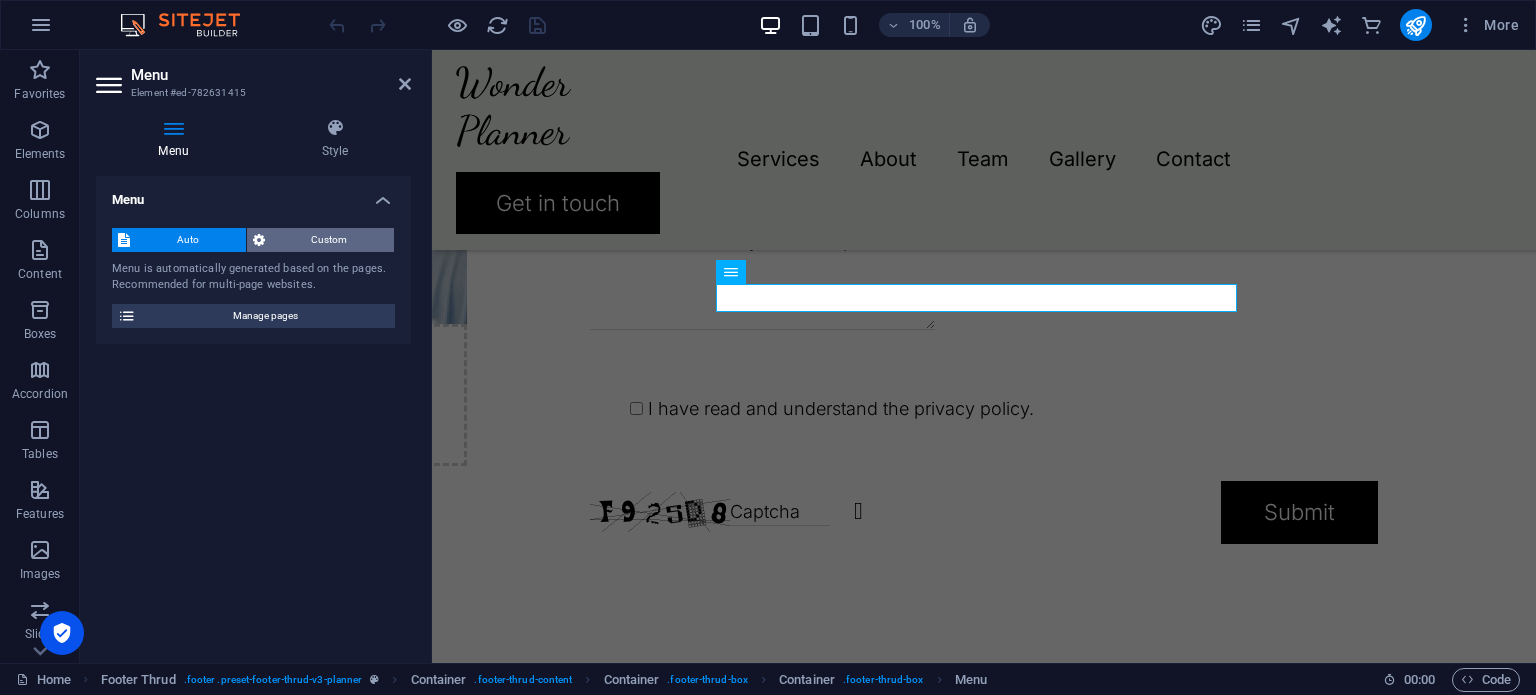 click on "Custom" at bounding box center [330, 240] 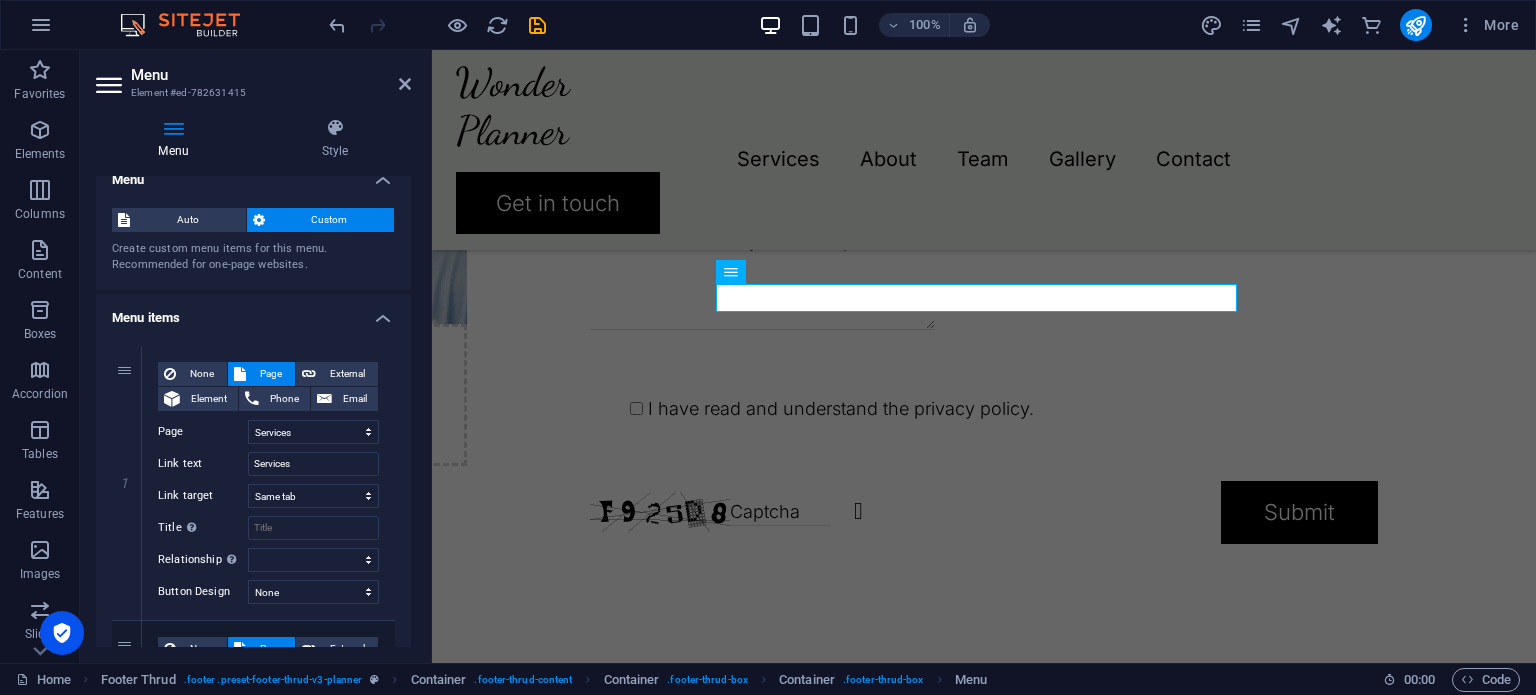 scroll, scrollTop: 0, scrollLeft: 0, axis: both 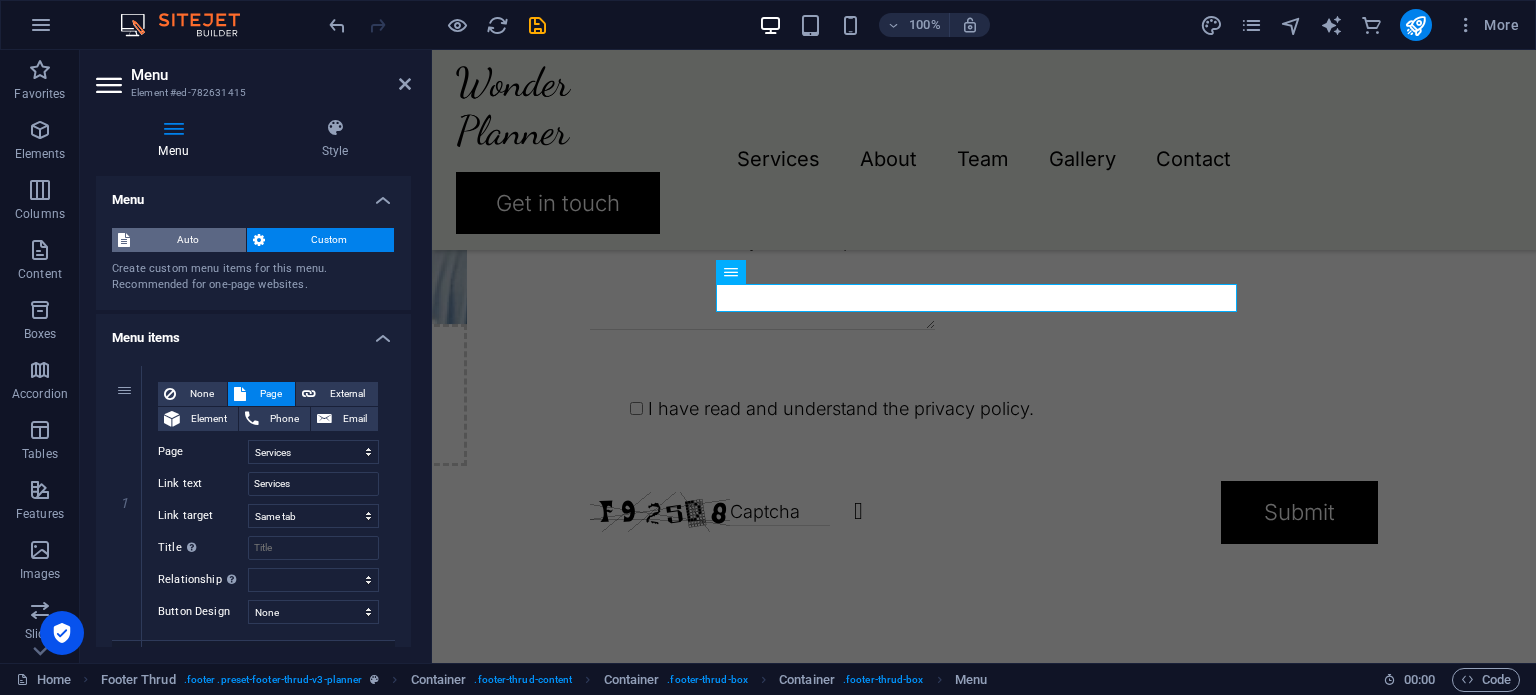 click on "Auto" at bounding box center [188, 240] 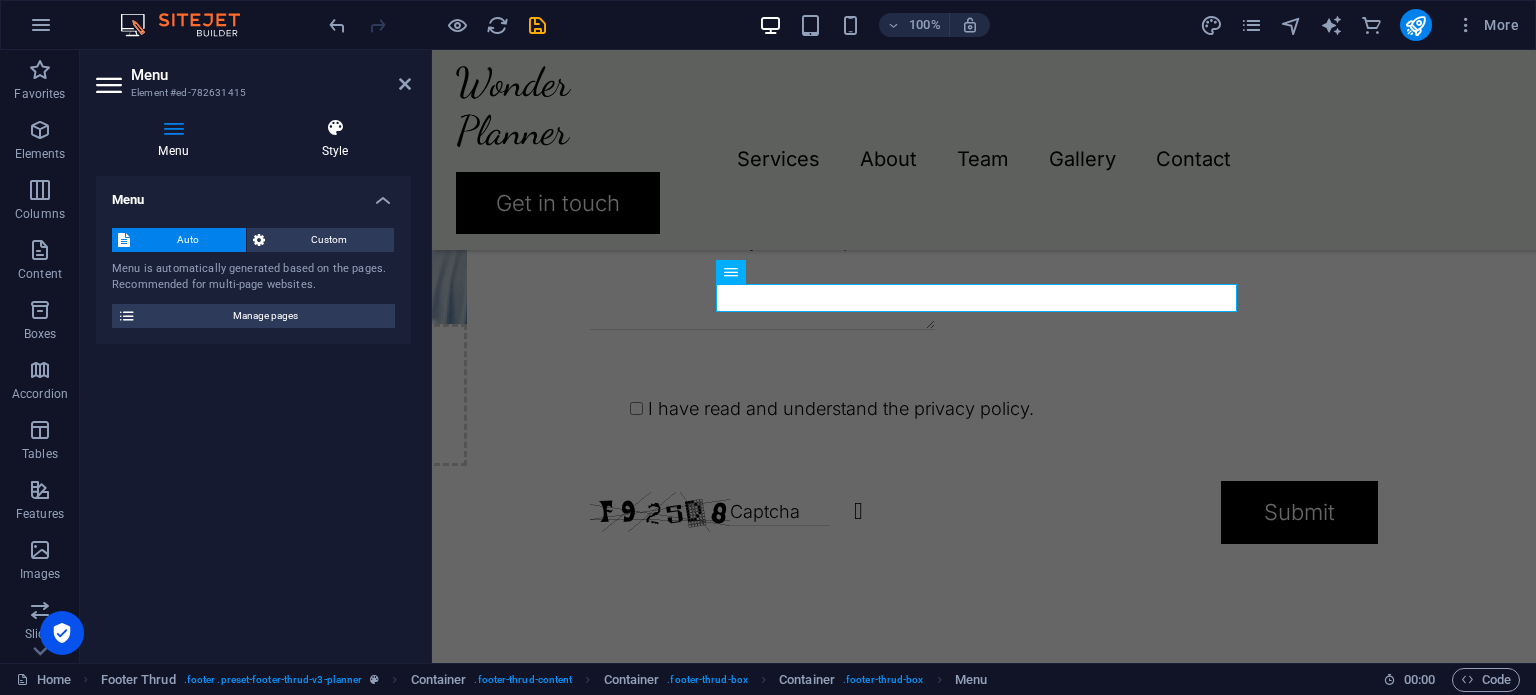 click on "Style" at bounding box center (335, 139) 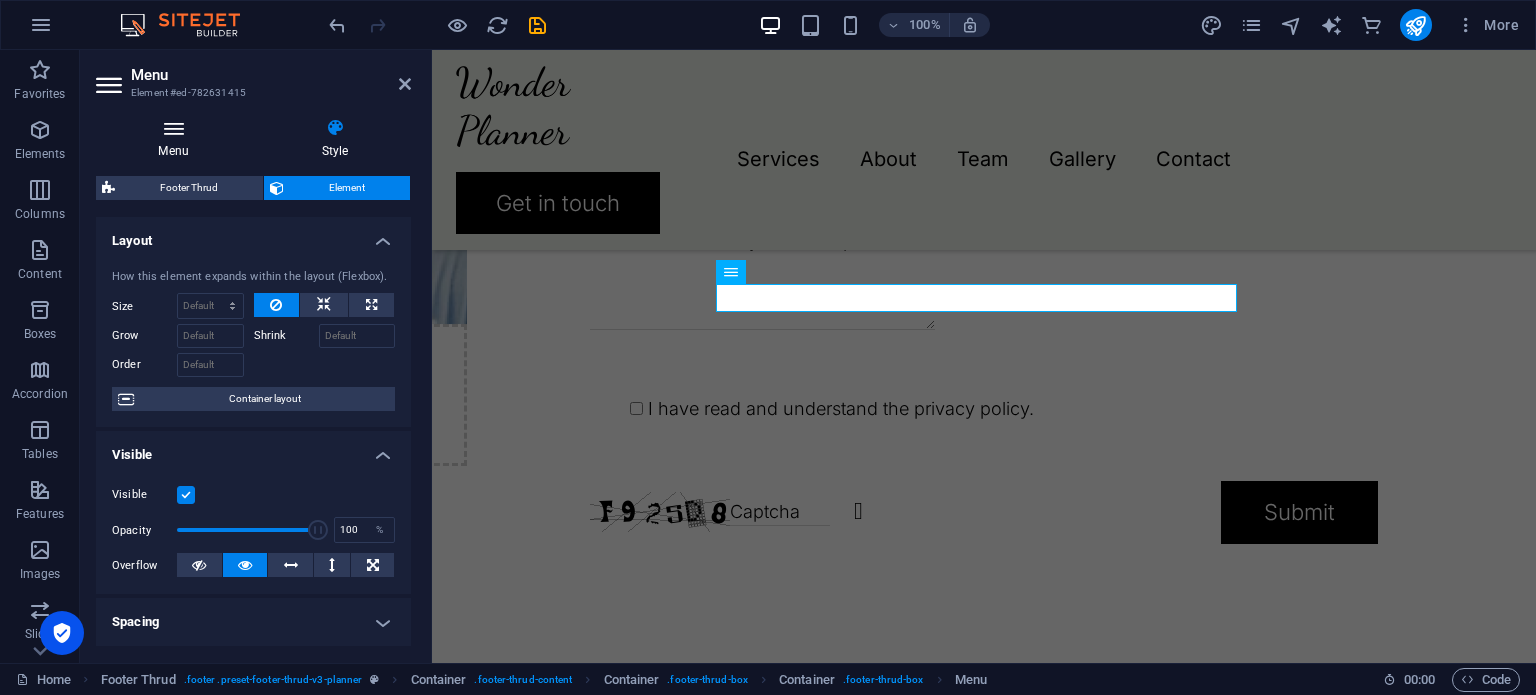 click at bounding box center (173, 128) 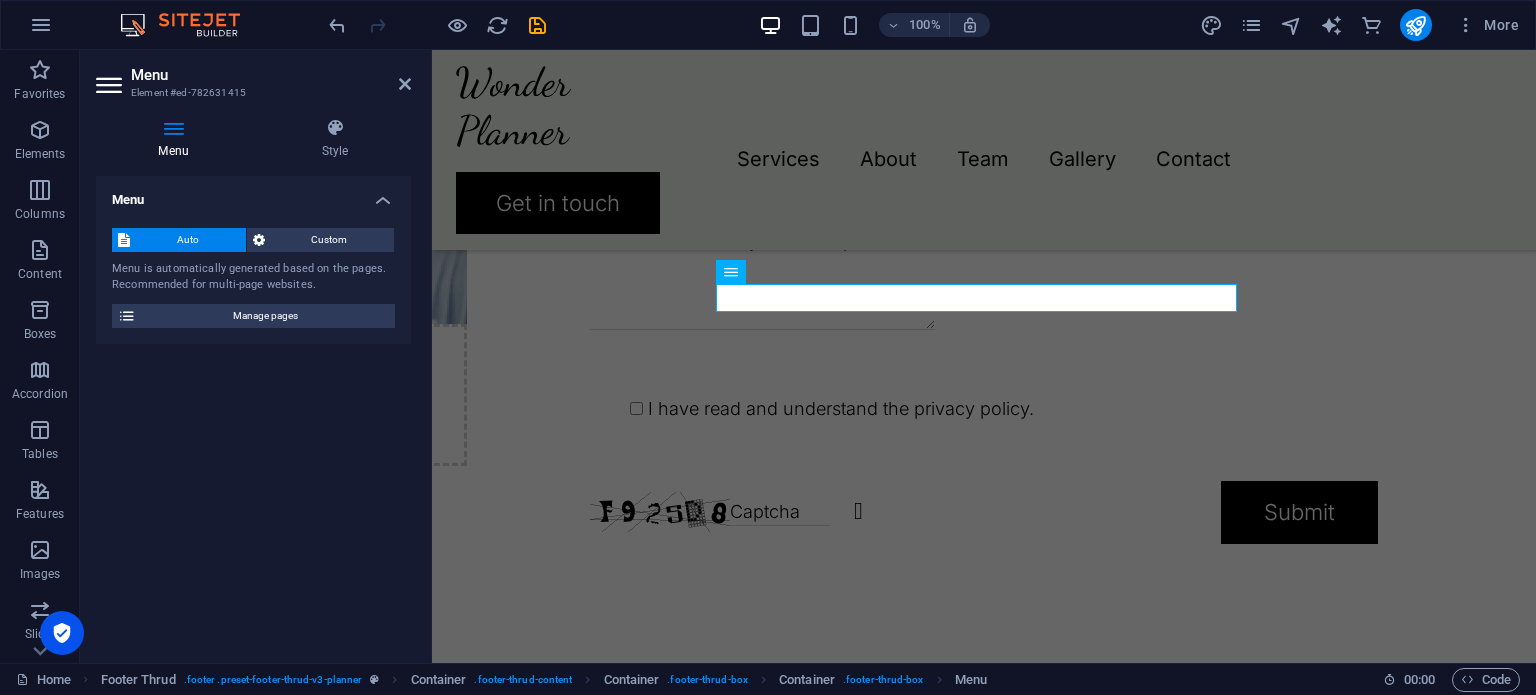 click on "Menu Auto Custom Menu is automatically generated based on the pages. Recommended for multi-page websites. Manage pages Menu items 1 None Page External Element Phone Email Page Home Services About Team Gallery Contact Legal Notice Privacy Element
URL /services Phone Email Link text Services Link target New tab Same tab Overlay Title Additional link description, should not be the same as the link text. The title is most often shown as a tooltip text when the mouse moves over the element. Leave empty if uncertain. Relationship Sets the  relationship of this link to the link target . For example, the value "nofollow" instructs search engines not to follow the link. Can be left empty. alternate author bookmark external help license next nofollow noreferrer noopener prev search tag Button Design None Default Primary Secondary 2 None Page External Element Phone Email Page Home Services About Team Gallery Contact Legal Notice Privacy Element
URL /about Phone Email About" at bounding box center [253, 411] 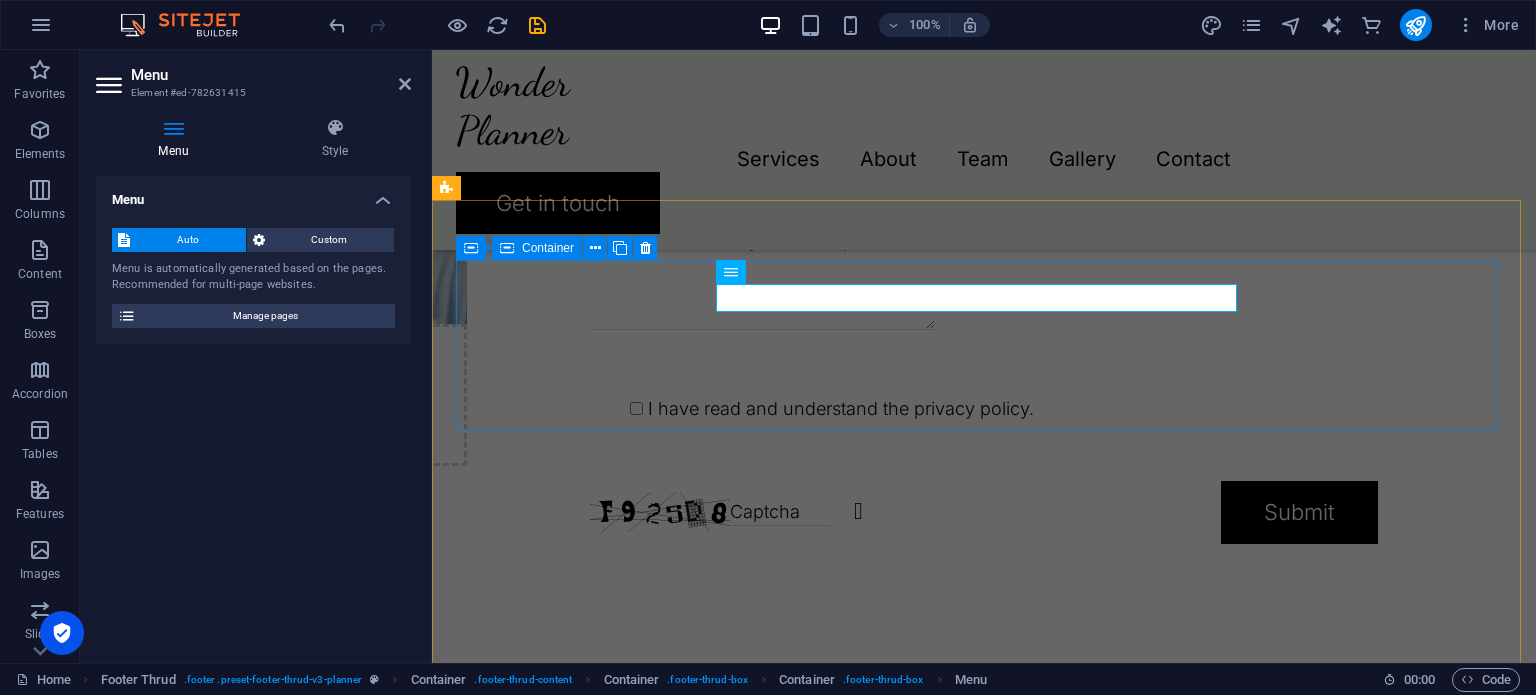 click on "Services About Team Gallery Contact 0123 - 456789 22a9bd5a9f105aa1dbddf9868d98ba@cpanel.local" at bounding box center (984, 2835) 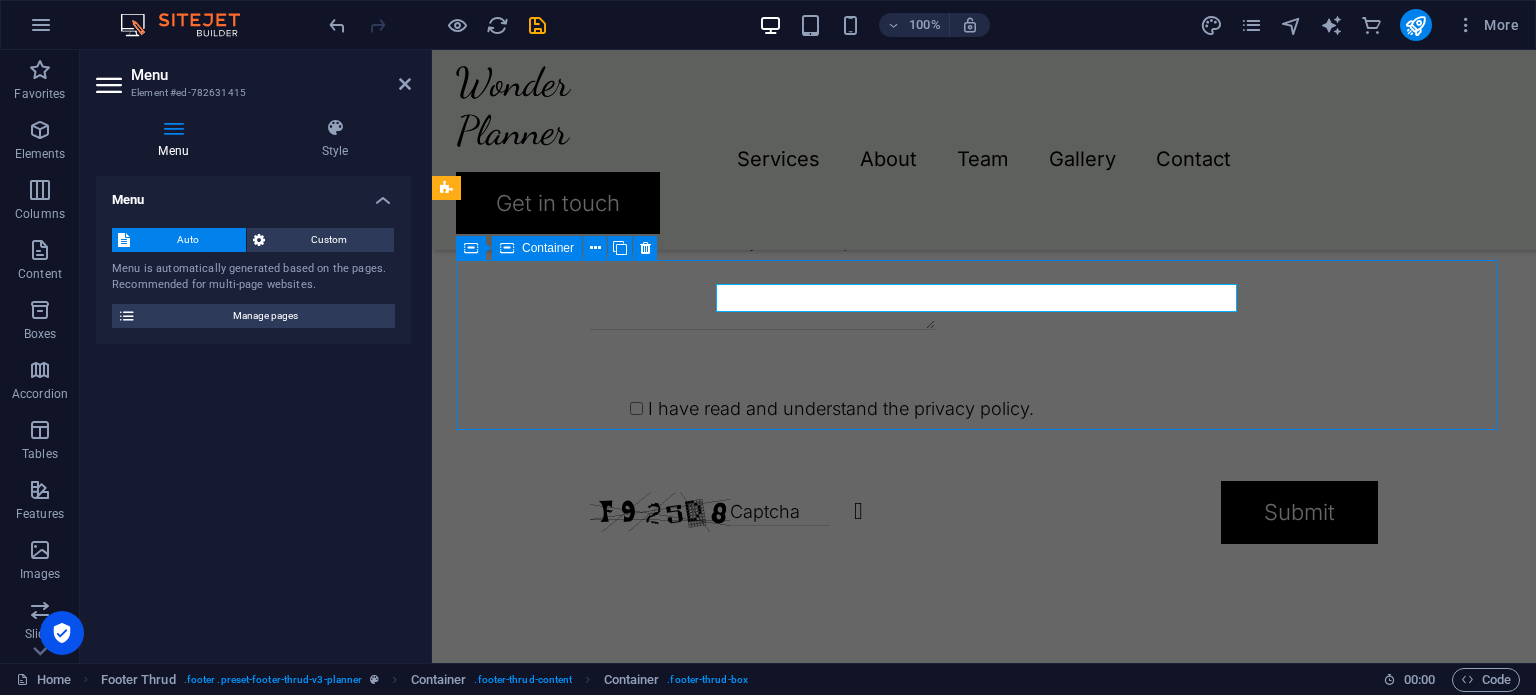 scroll, scrollTop: 4715, scrollLeft: 0, axis: vertical 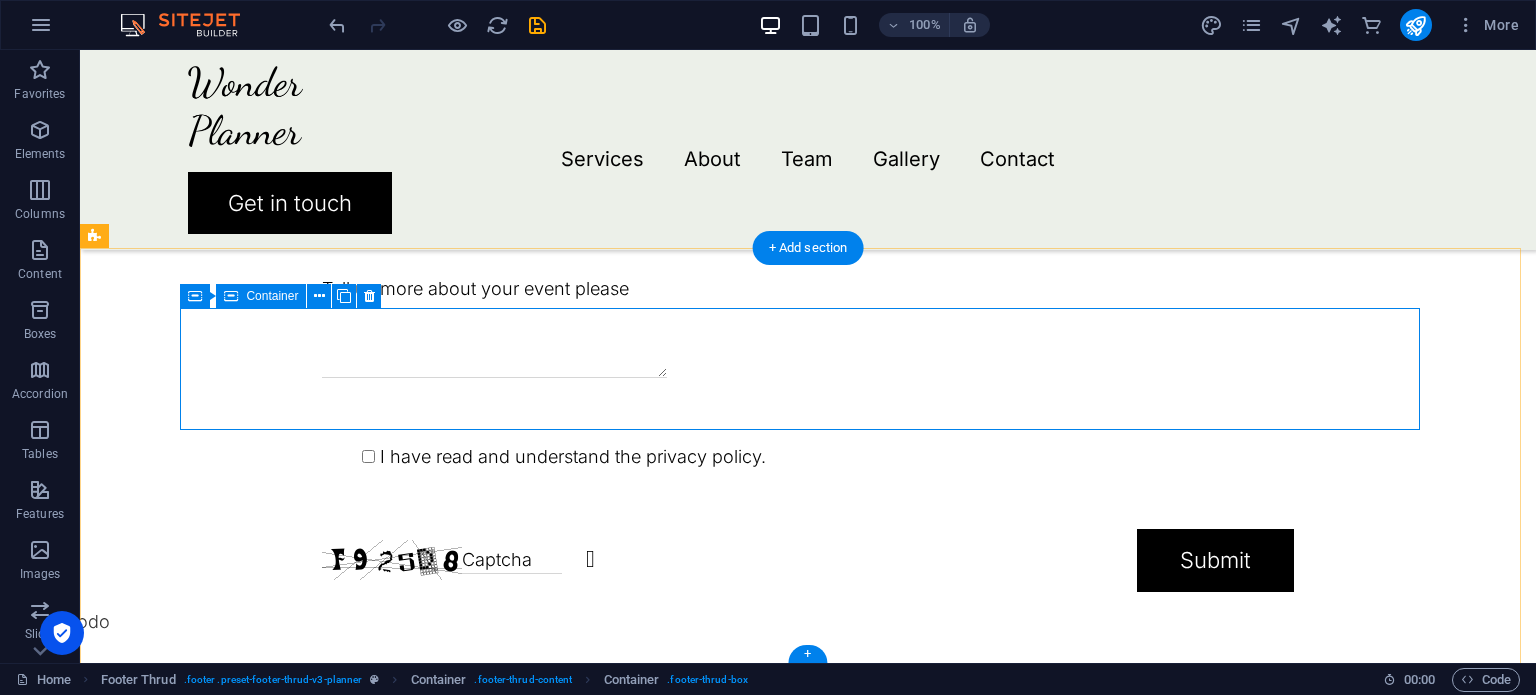 click on "Services About Team Gallery Contact 0123 - 456789 22a9bd5a9f105aa1dbddf9868d98ba@cpanel.local" at bounding box center (808, 2883) 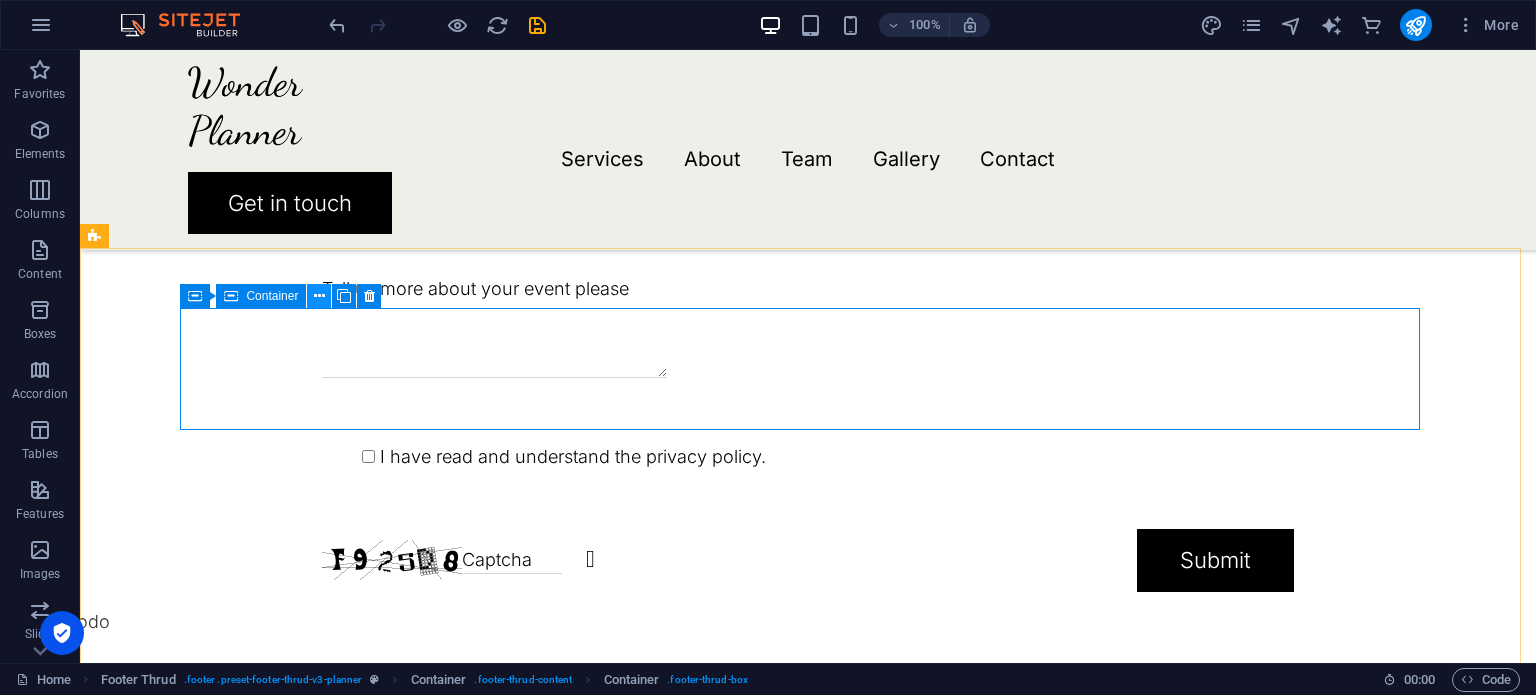 click at bounding box center [319, 296] 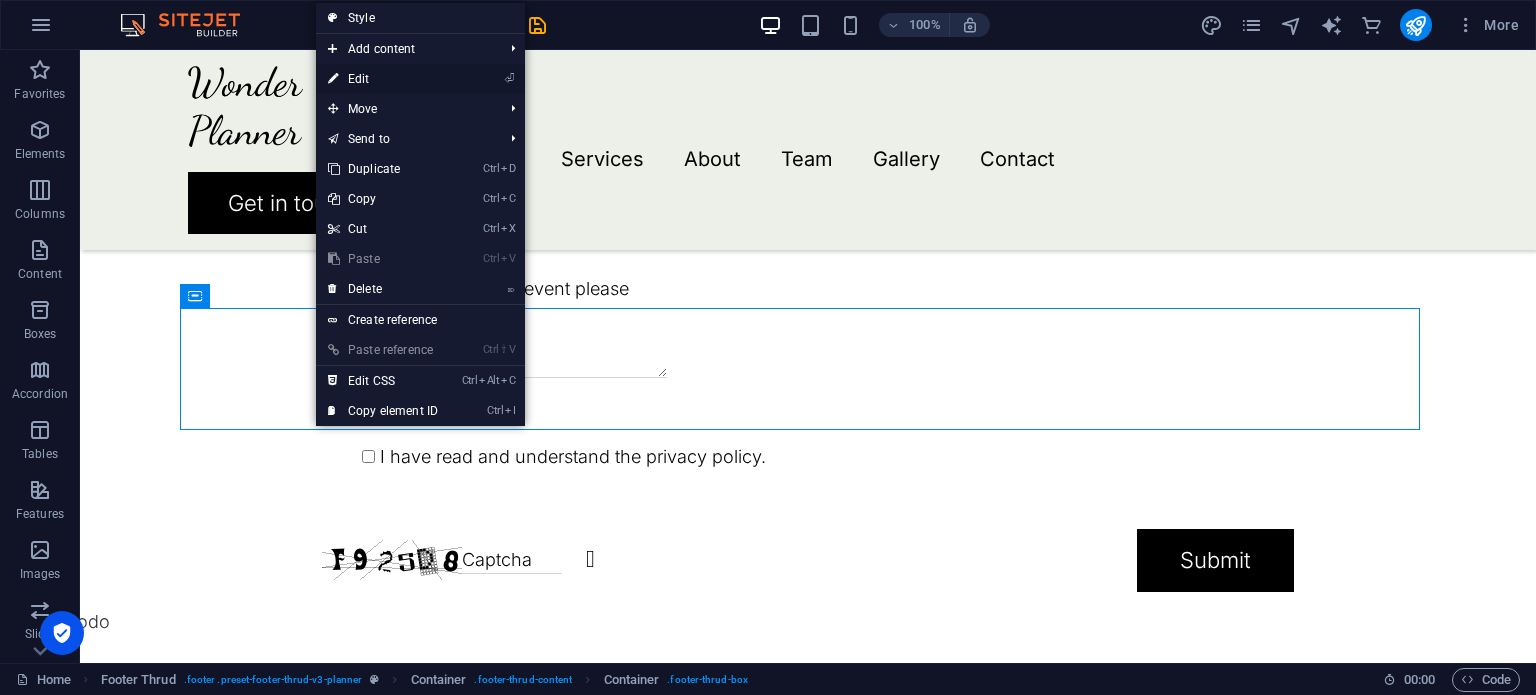click on "⏎  Edit" at bounding box center [383, 79] 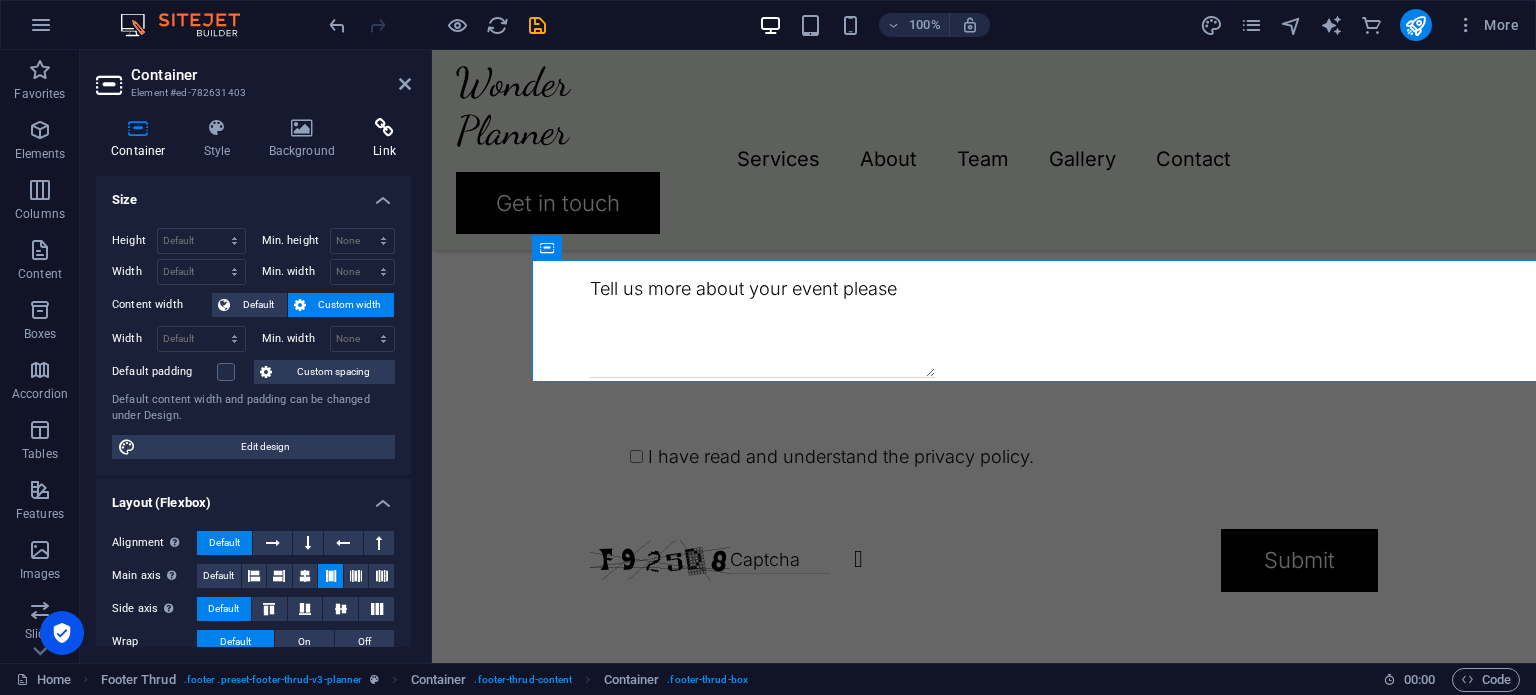 scroll, scrollTop: 4763, scrollLeft: 0, axis: vertical 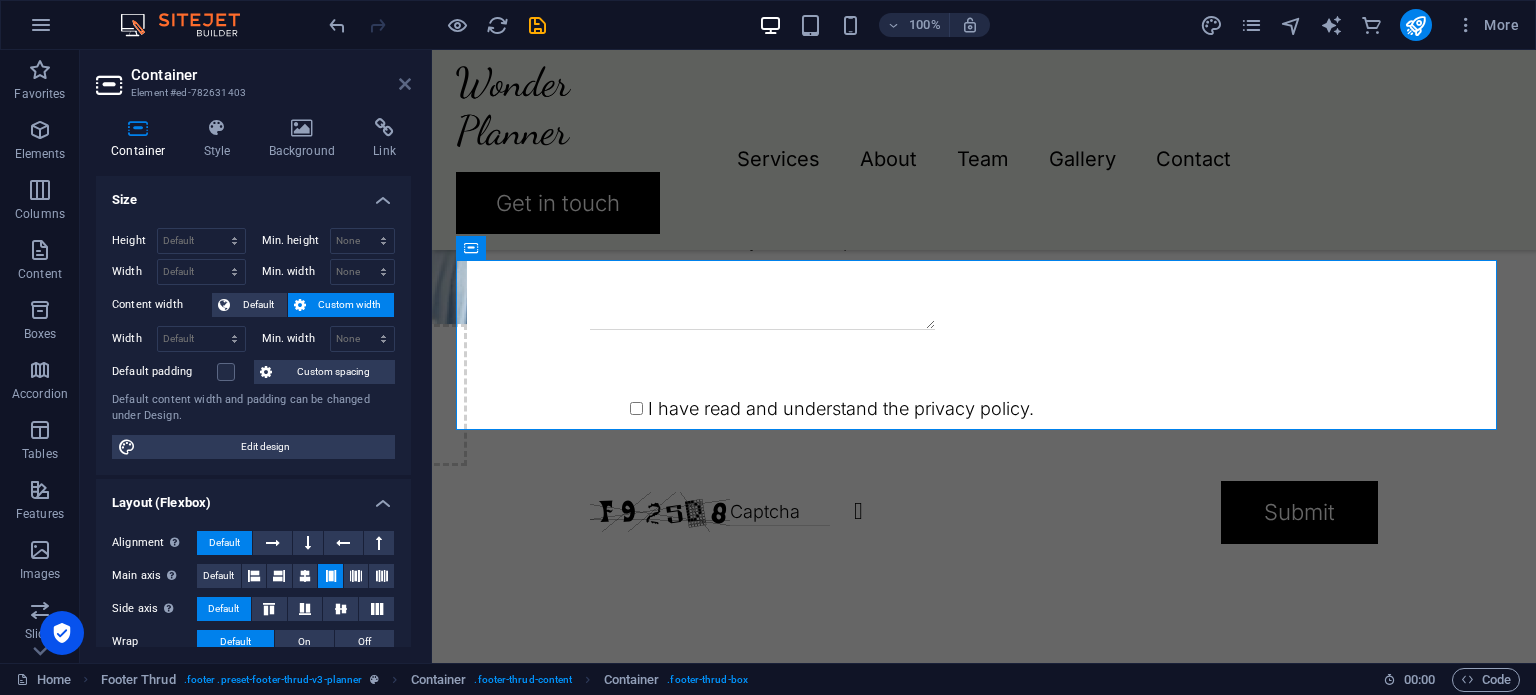 drag, startPoint x: 406, startPoint y: 82, endPoint x: 324, endPoint y: 32, distance: 96.04166 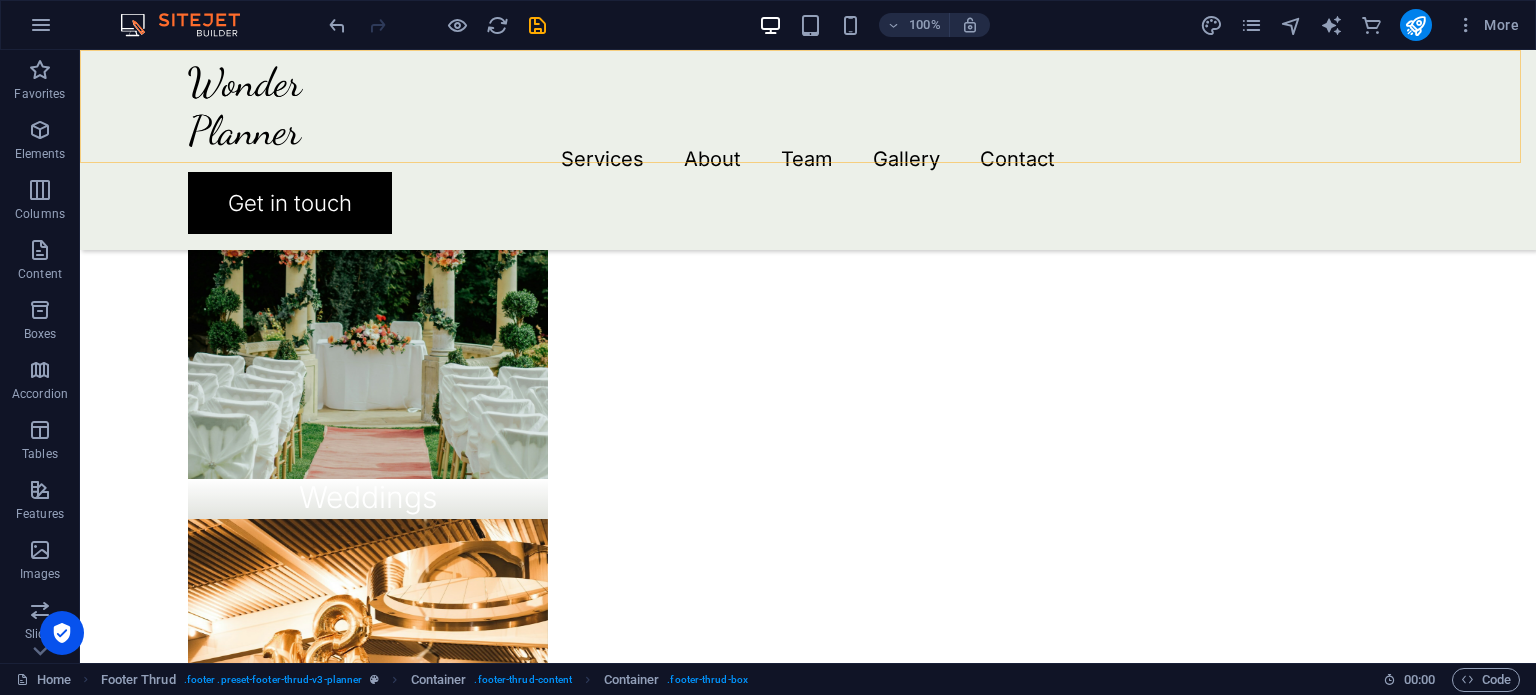 scroll, scrollTop: 1315, scrollLeft: 0, axis: vertical 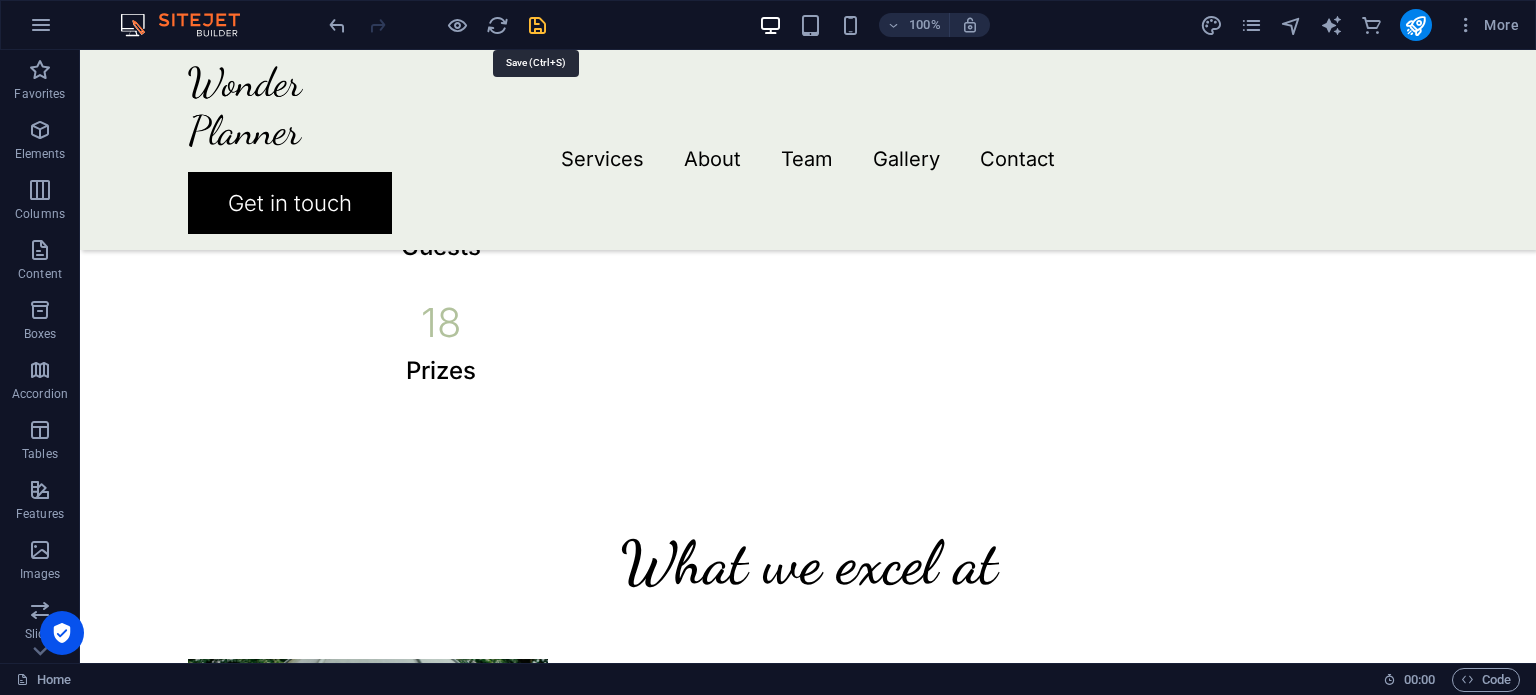 click at bounding box center (537, 25) 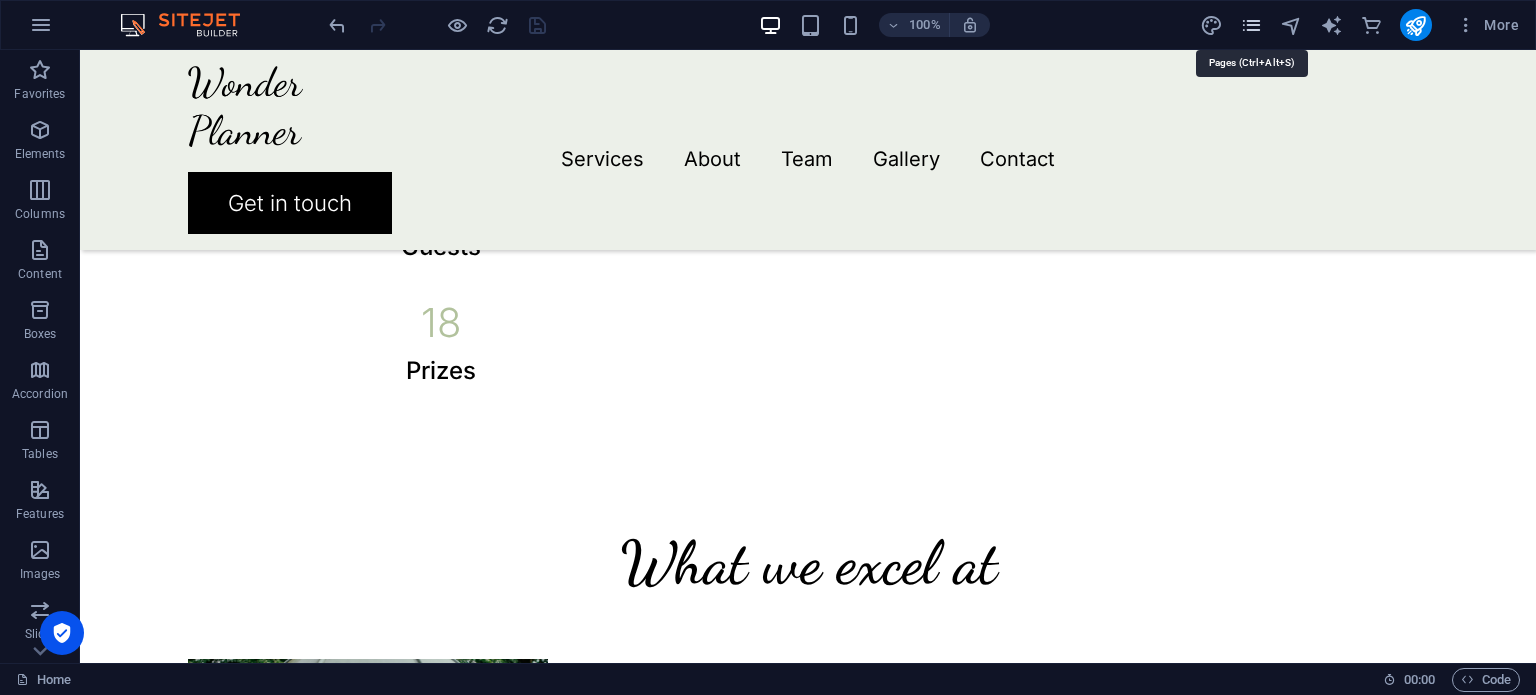 click at bounding box center [1251, 25] 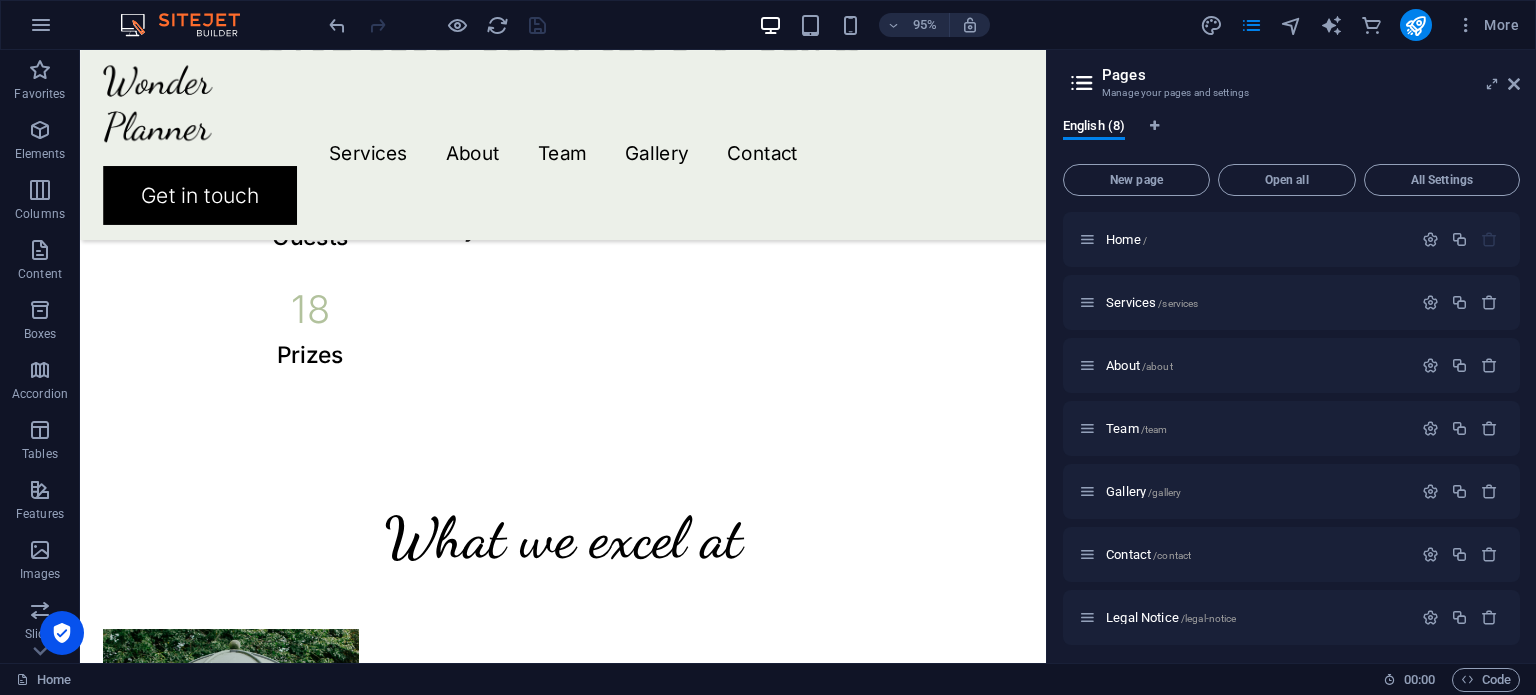 scroll, scrollTop: 68, scrollLeft: 0, axis: vertical 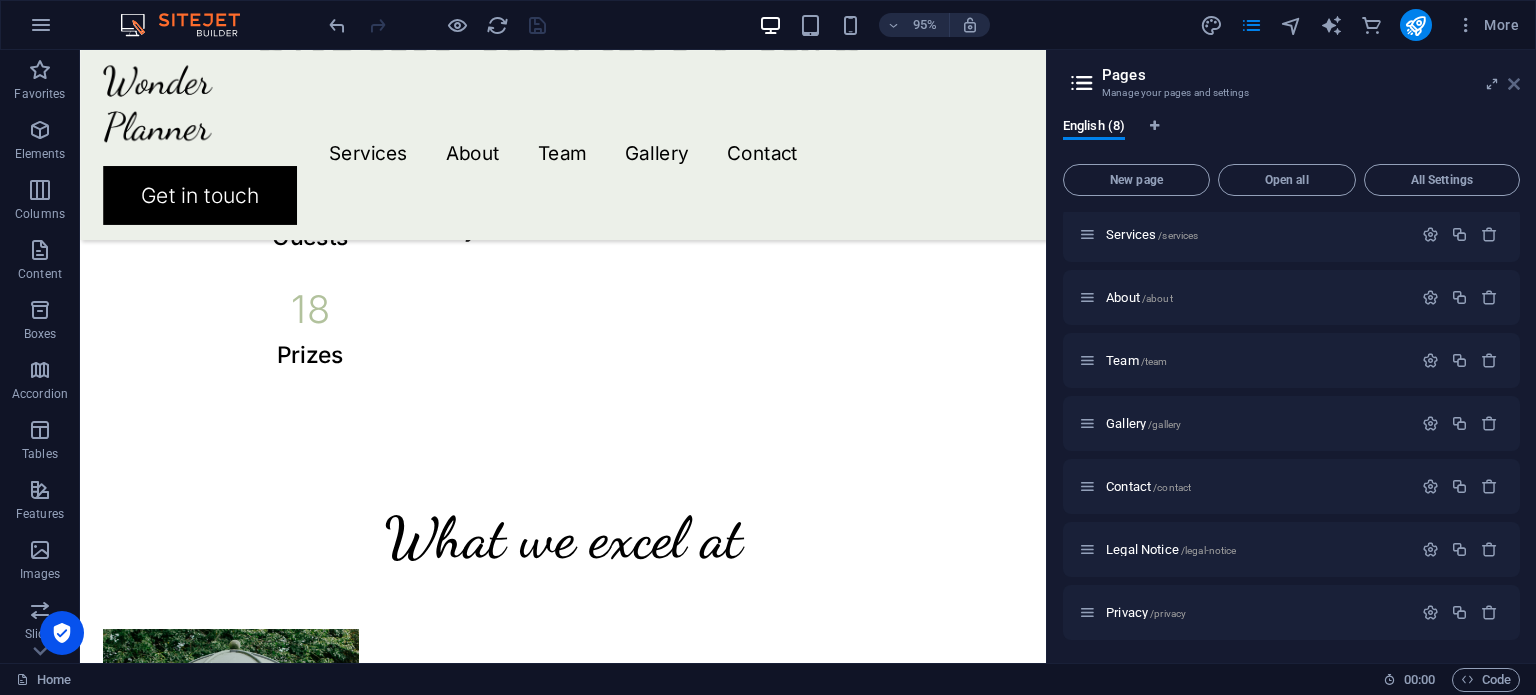 click at bounding box center [1514, 84] 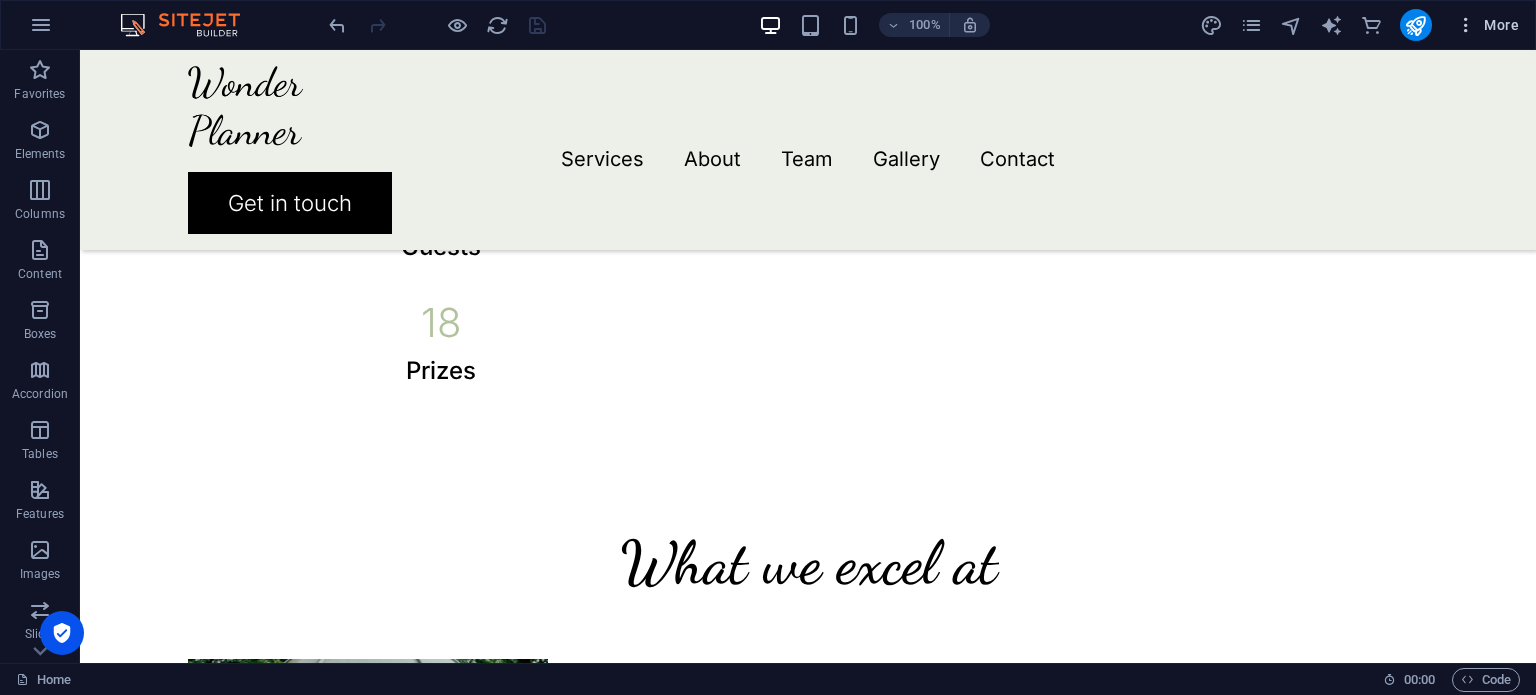 click at bounding box center (1466, 25) 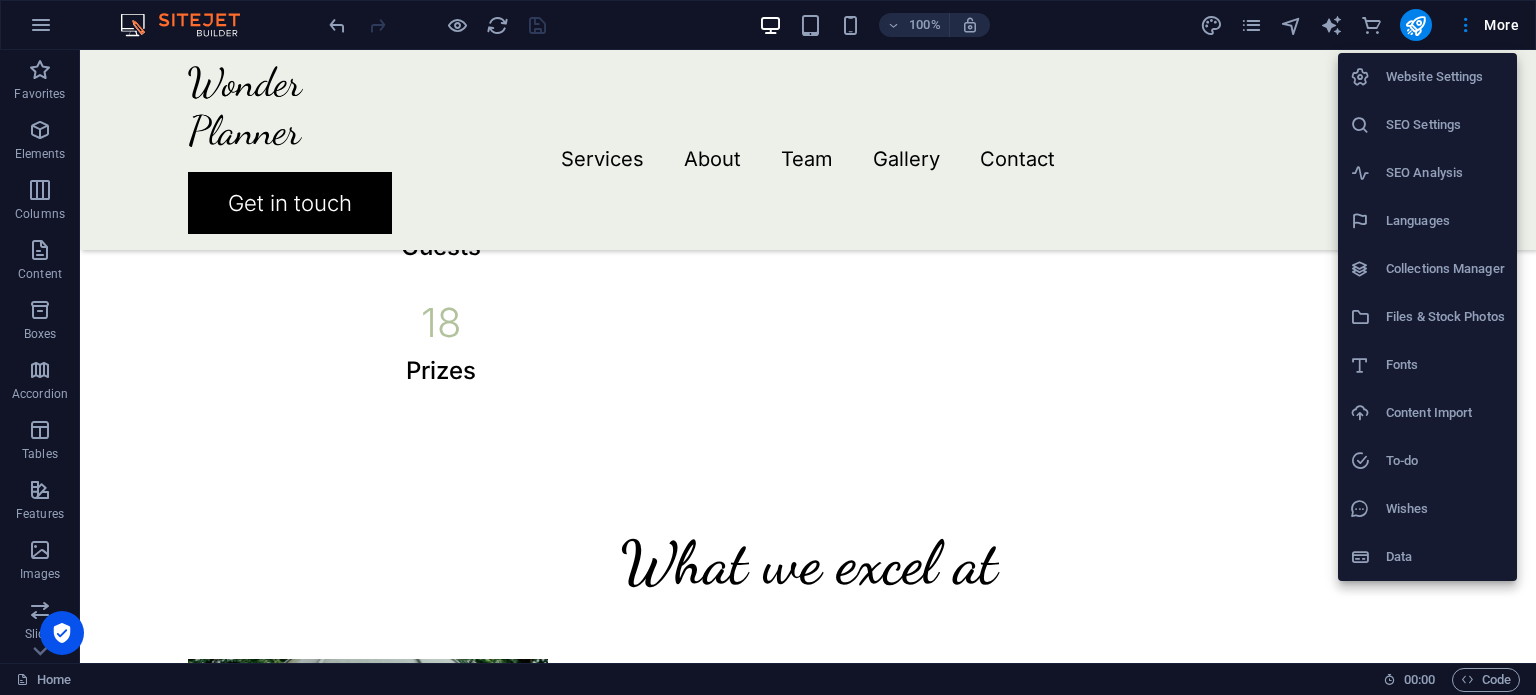 click on "Website Settings" at bounding box center [1445, 77] 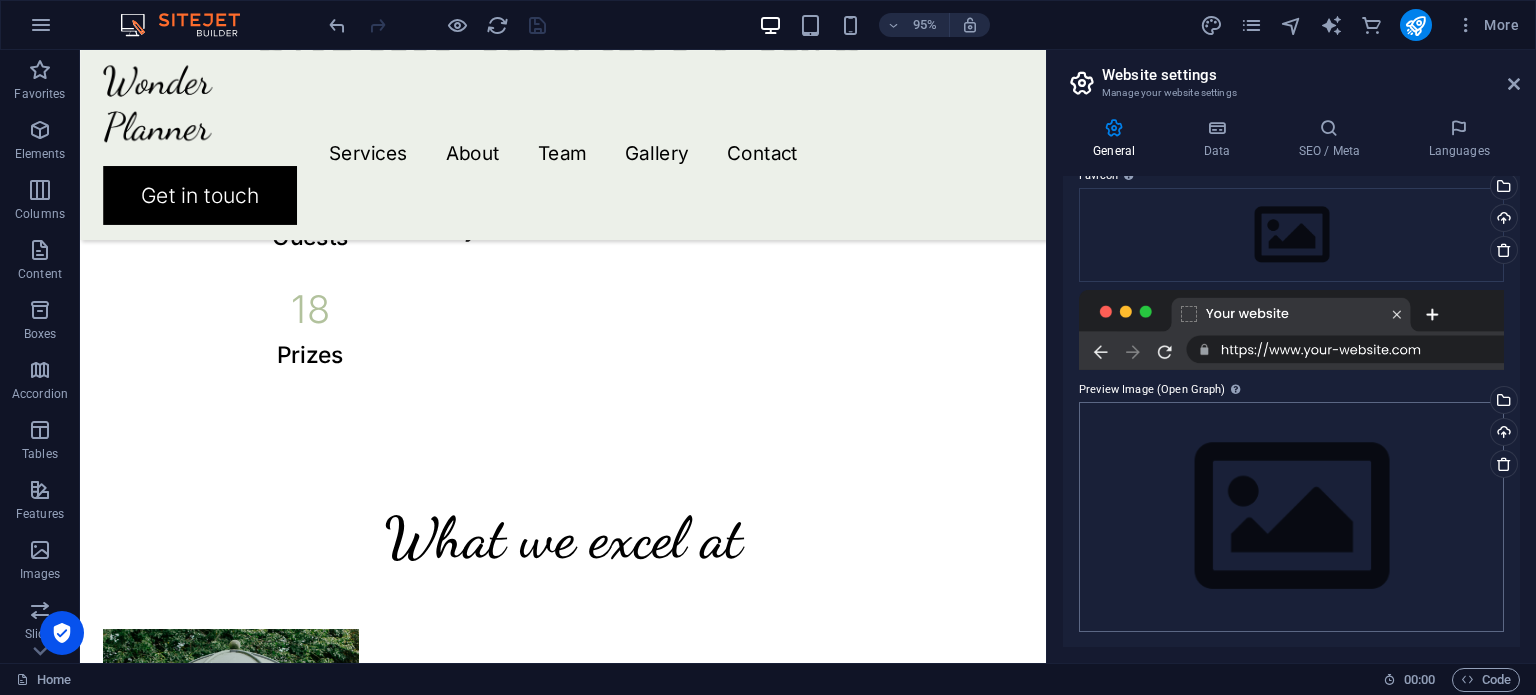 scroll, scrollTop: 0, scrollLeft: 0, axis: both 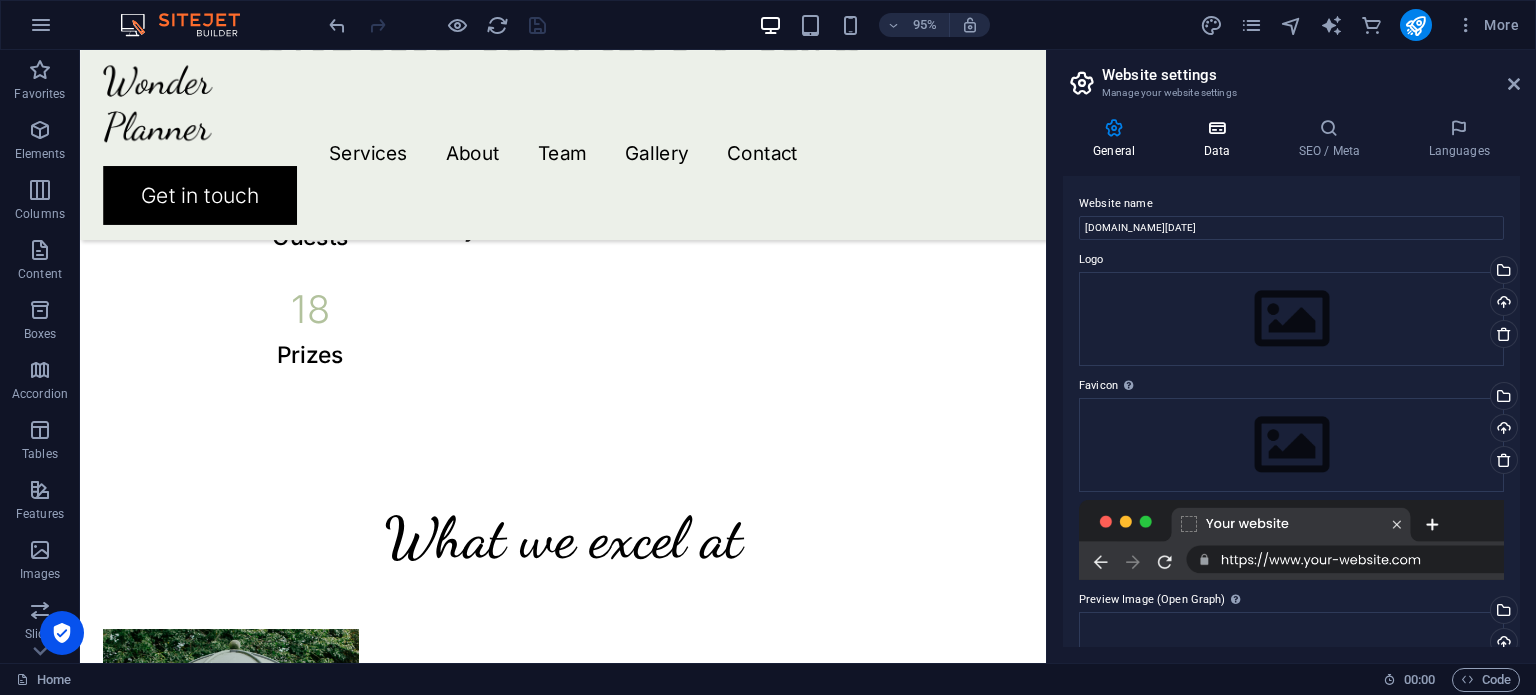 click at bounding box center [1216, 128] 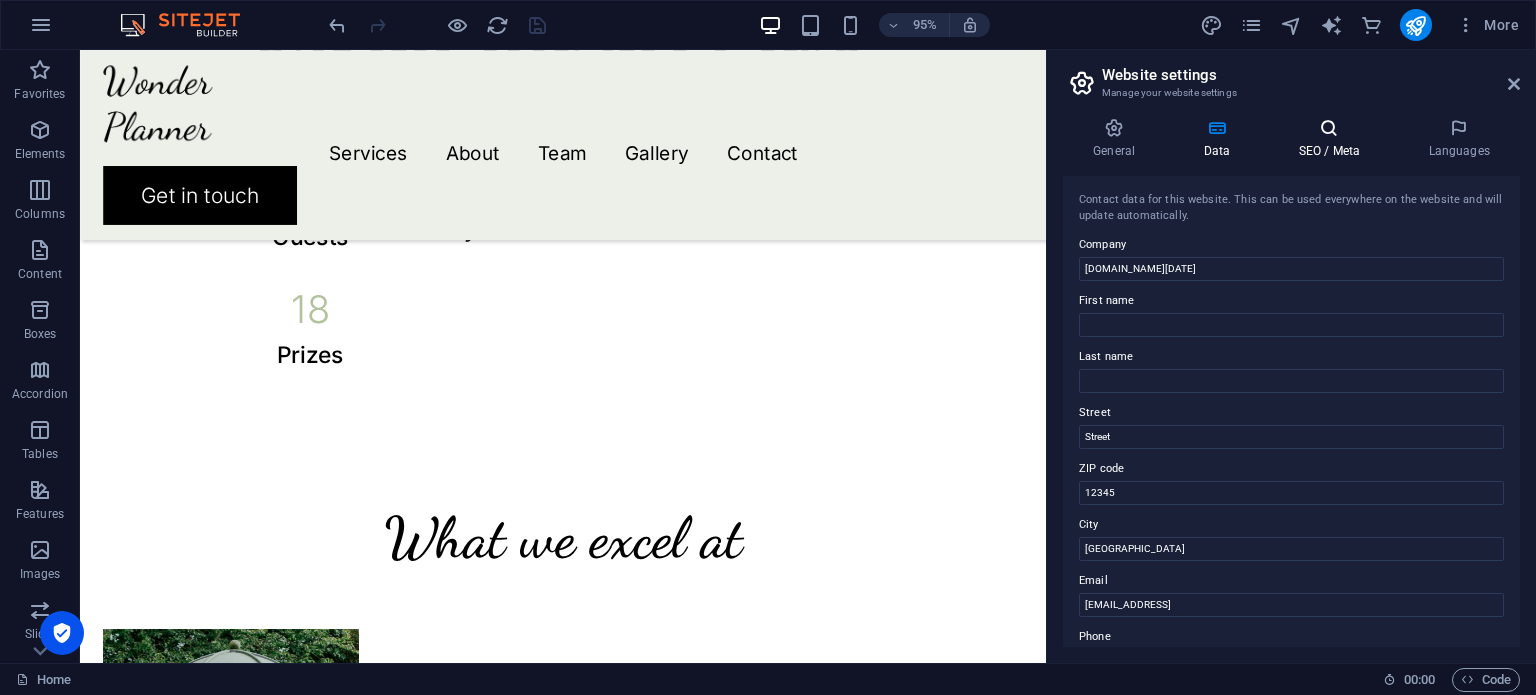 click at bounding box center [1329, 128] 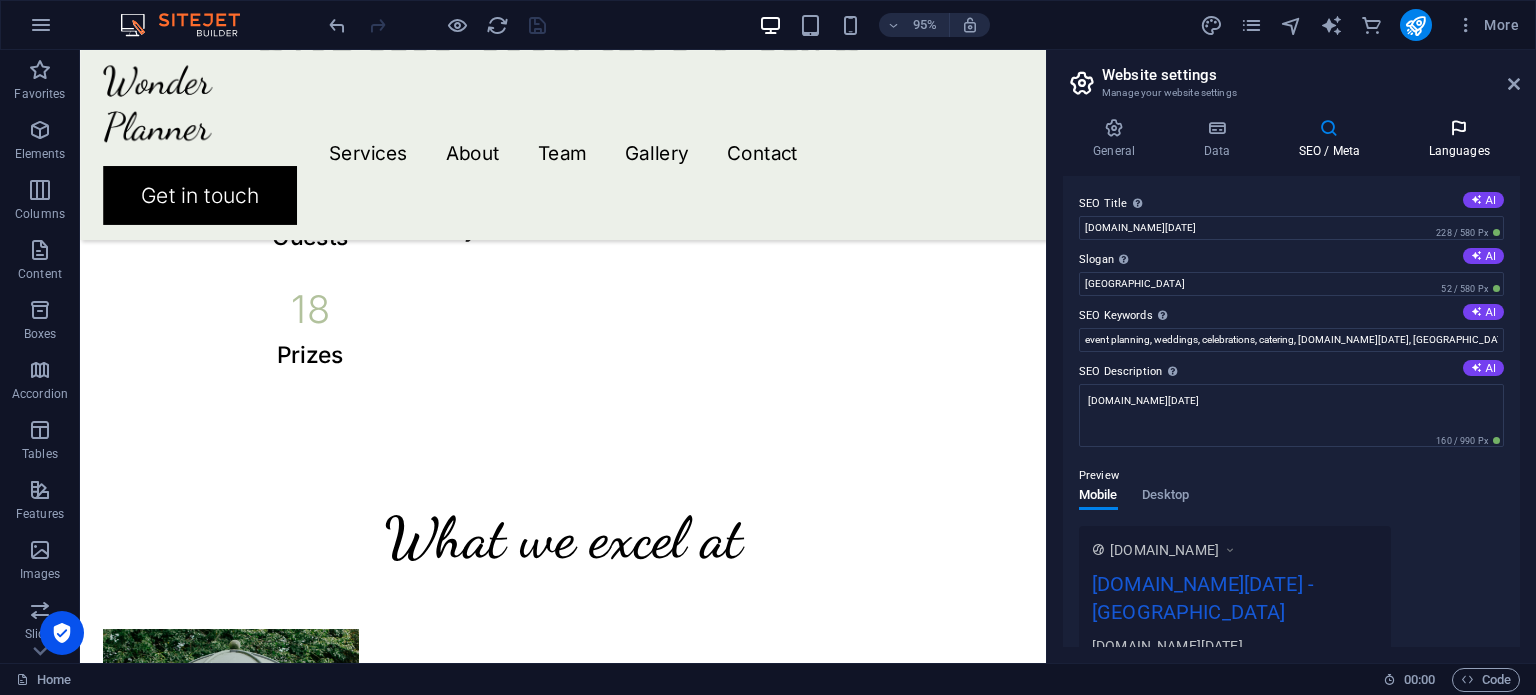 click on "Languages" at bounding box center [1459, 139] 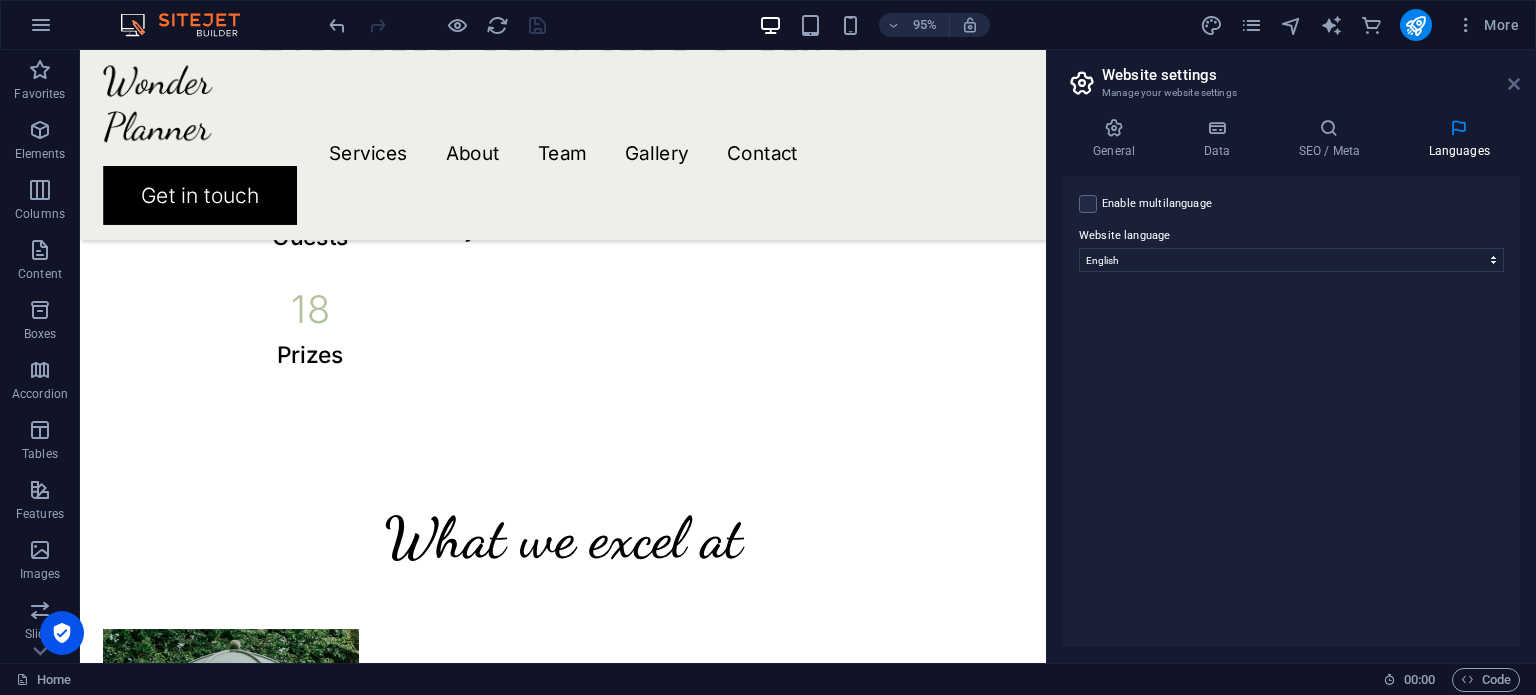 click at bounding box center [1514, 84] 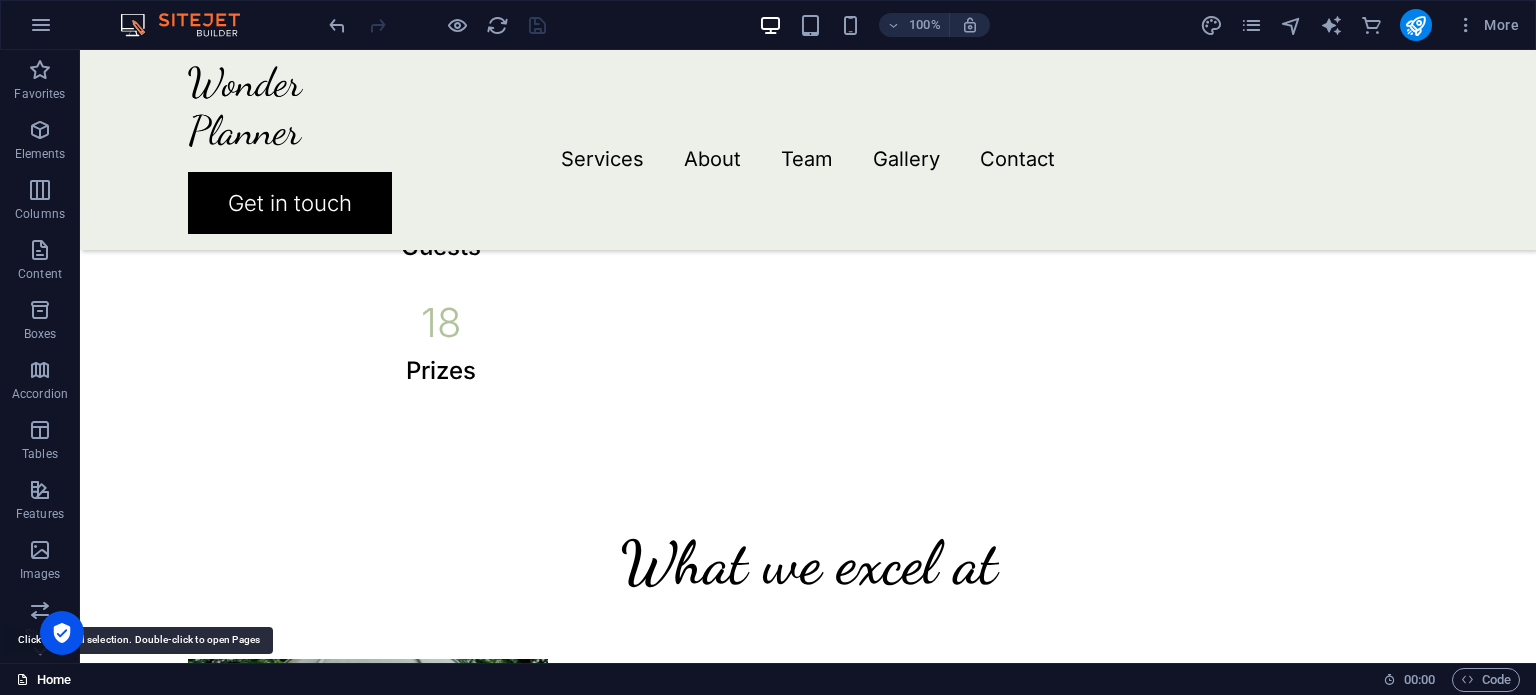 click on "Home" at bounding box center (43, 680) 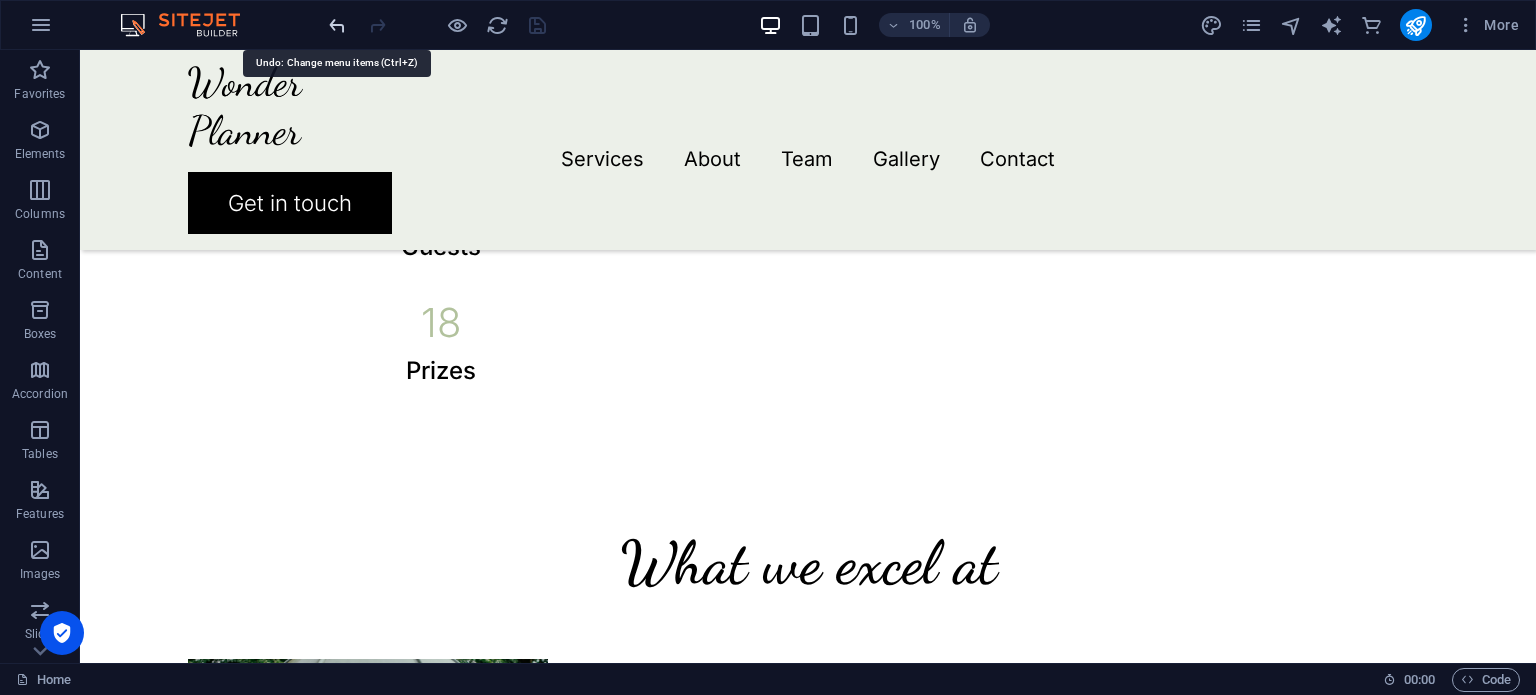 click at bounding box center (337, 25) 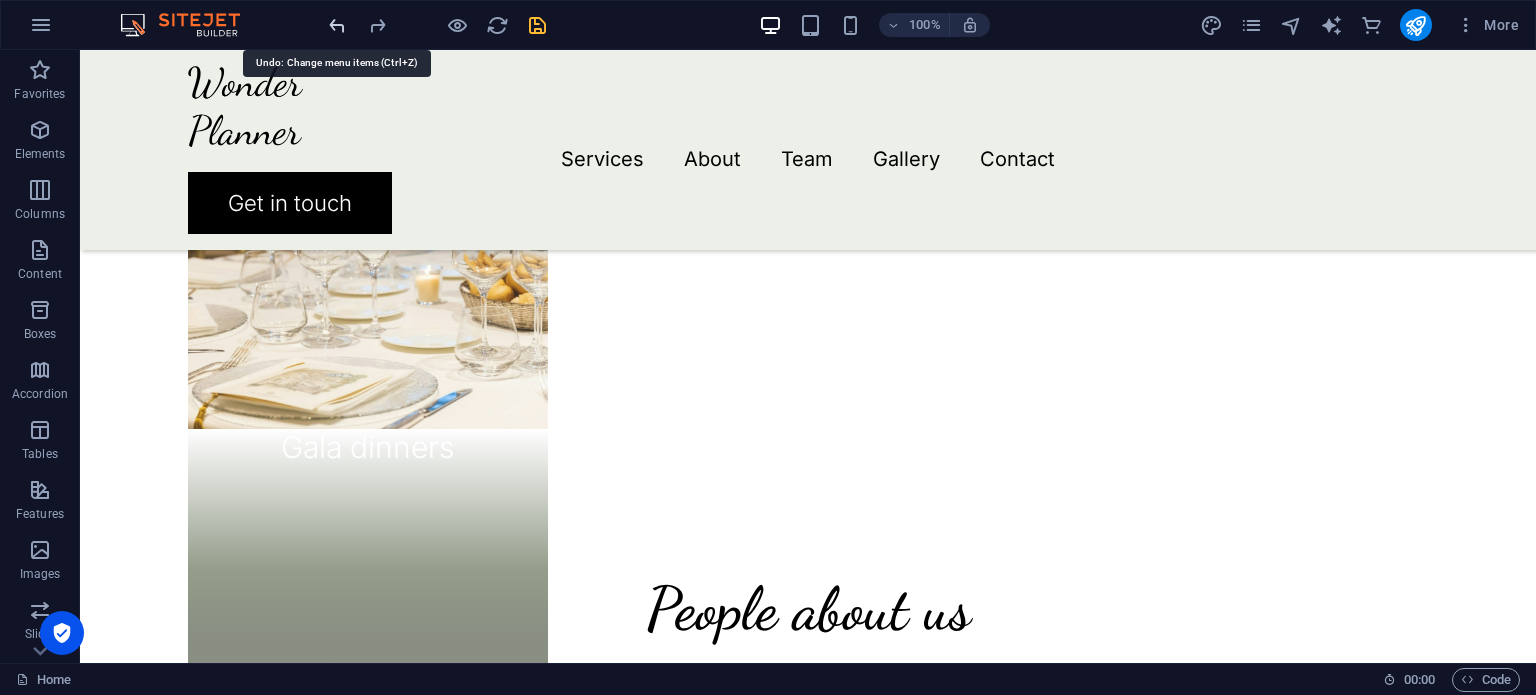 scroll, scrollTop: 4704, scrollLeft: 0, axis: vertical 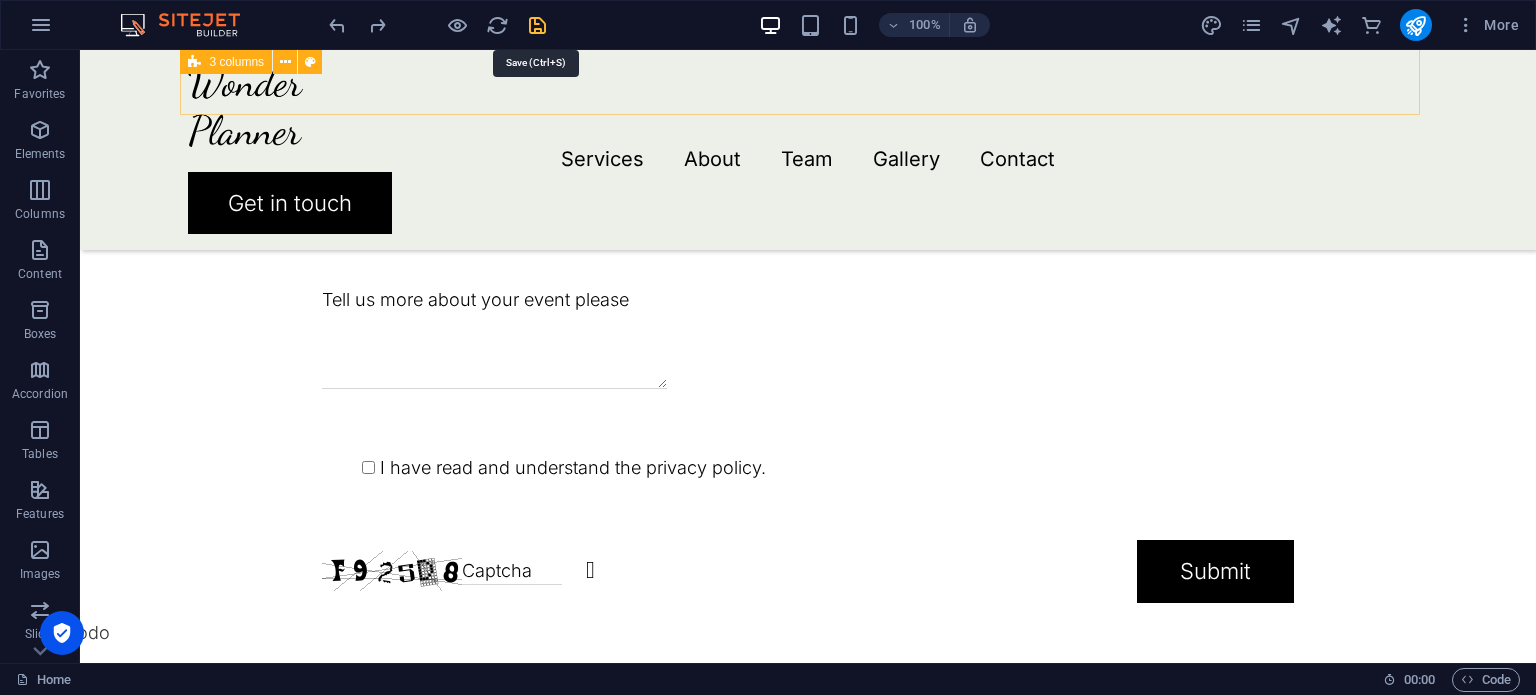 click at bounding box center [537, 25] 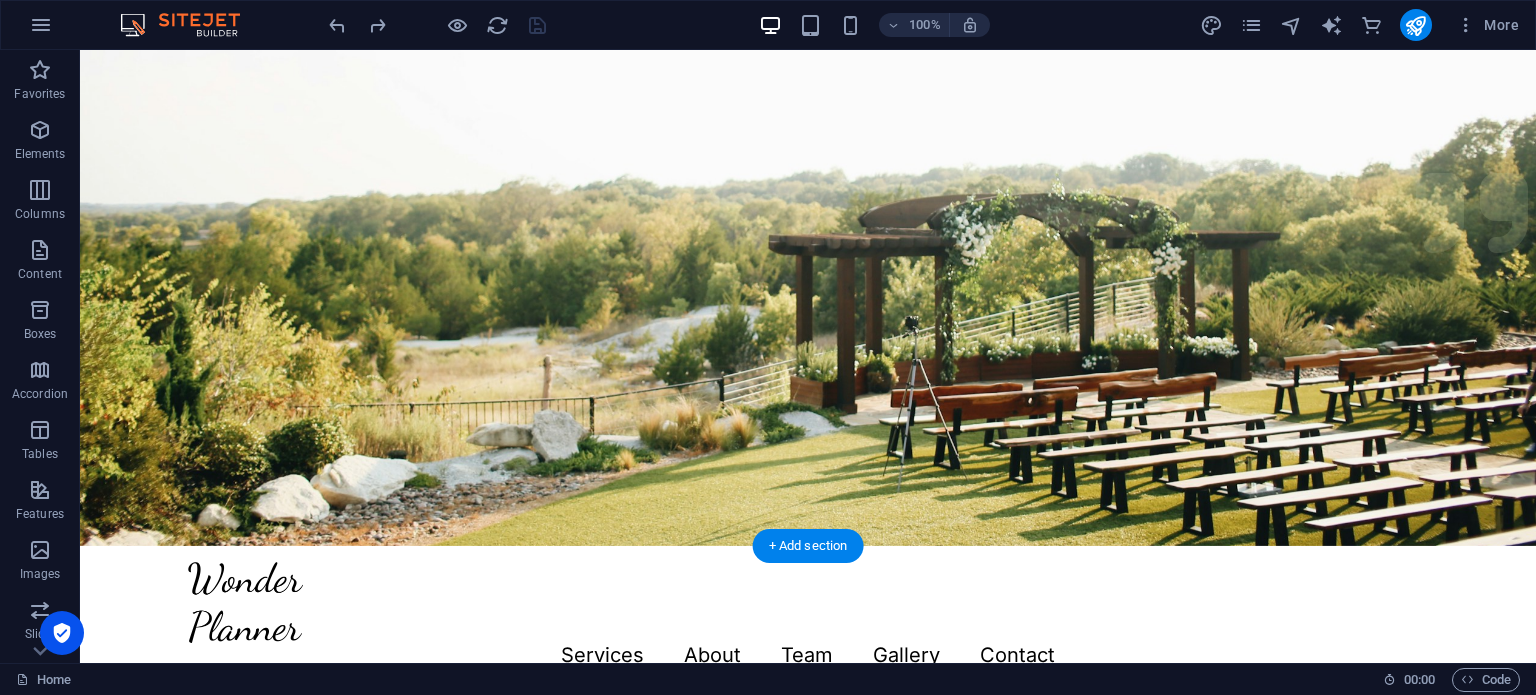 scroll, scrollTop: 0, scrollLeft: 0, axis: both 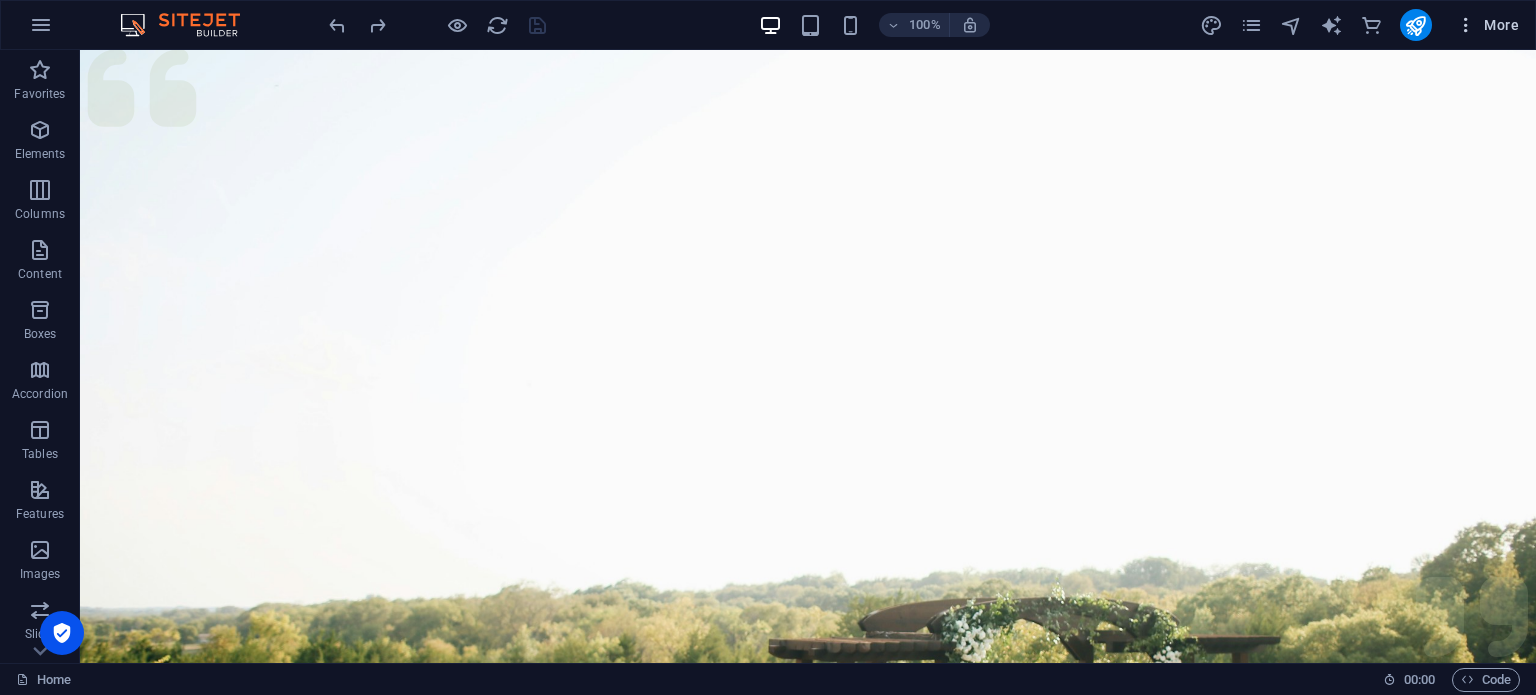 click on "More" at bounding box center [1487, 25] 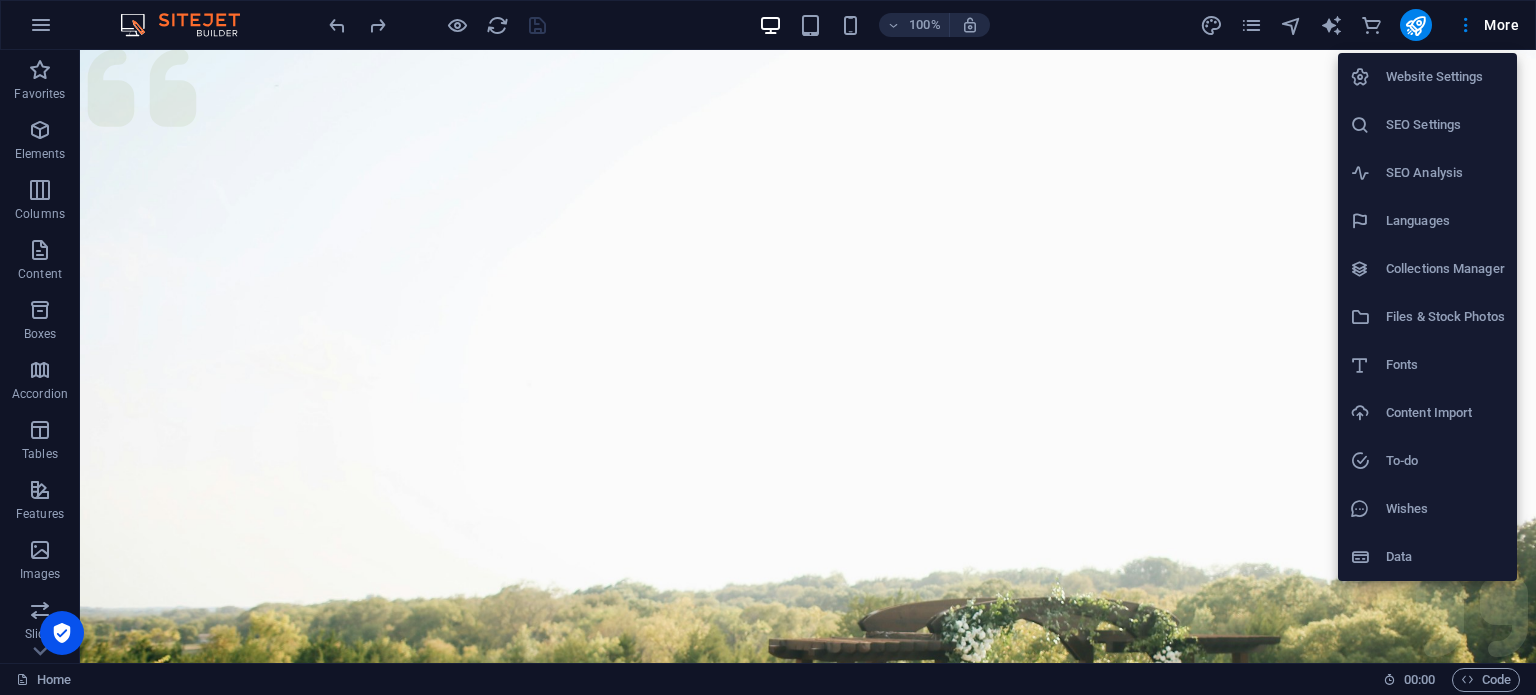 click on "Website Settings" at bounding box center [1445, 77] 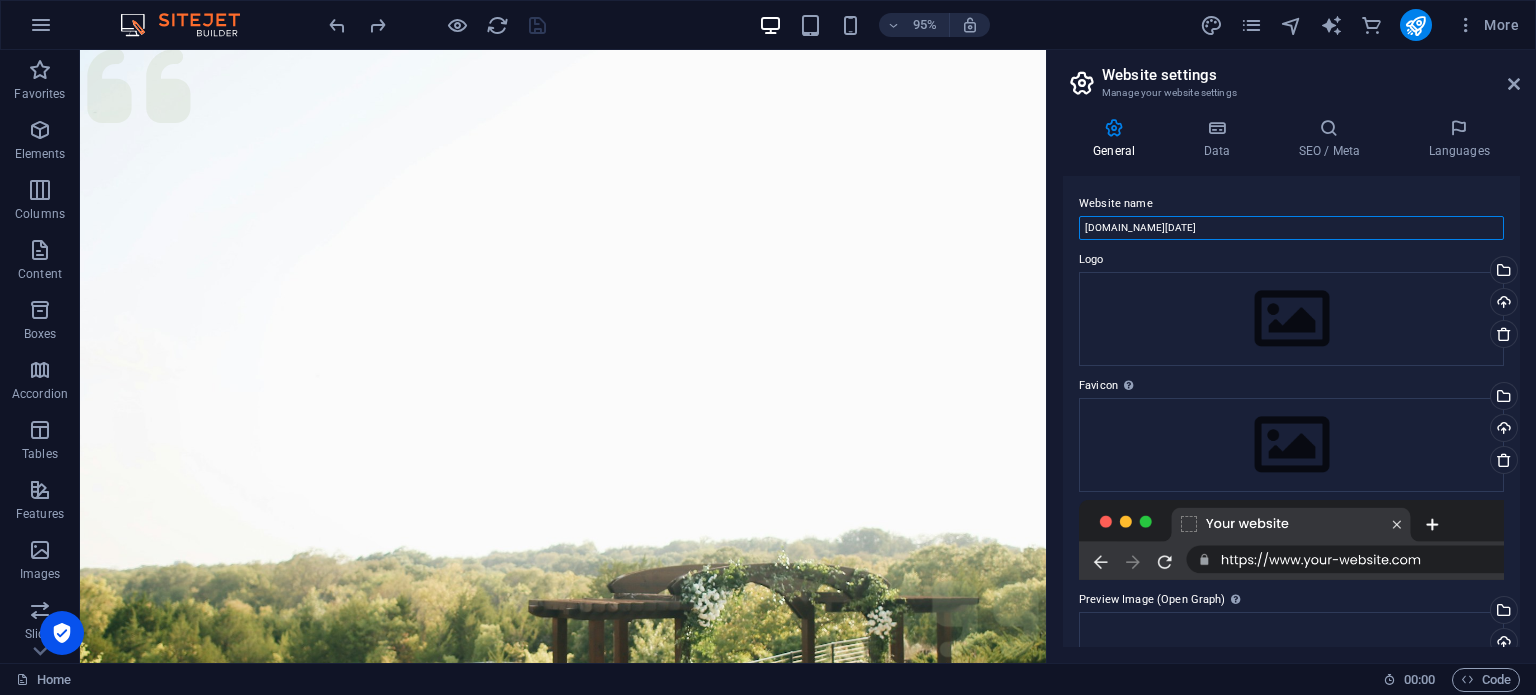 click on "[DOMAIN_NAME][DATE]" at bounding box center (1291, 228) 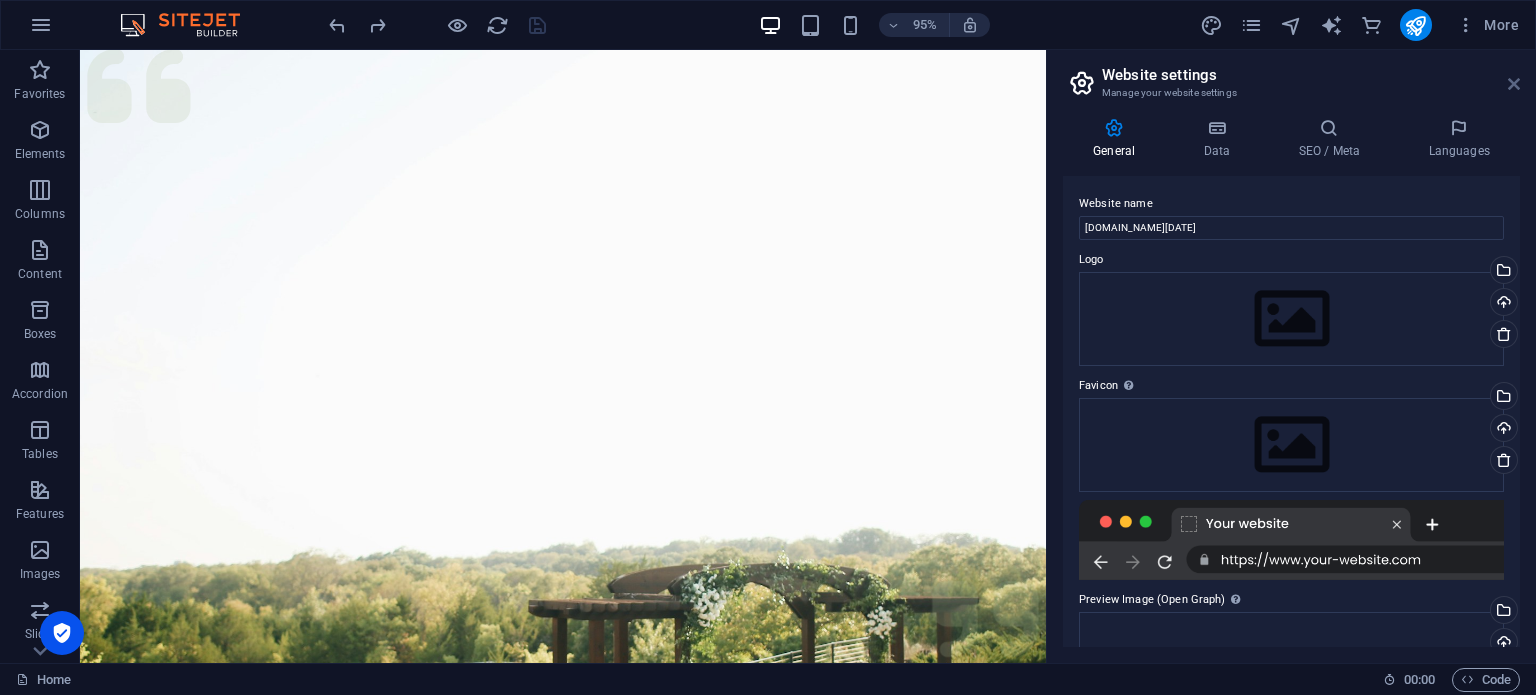 click at bounding box center (1514, 84) 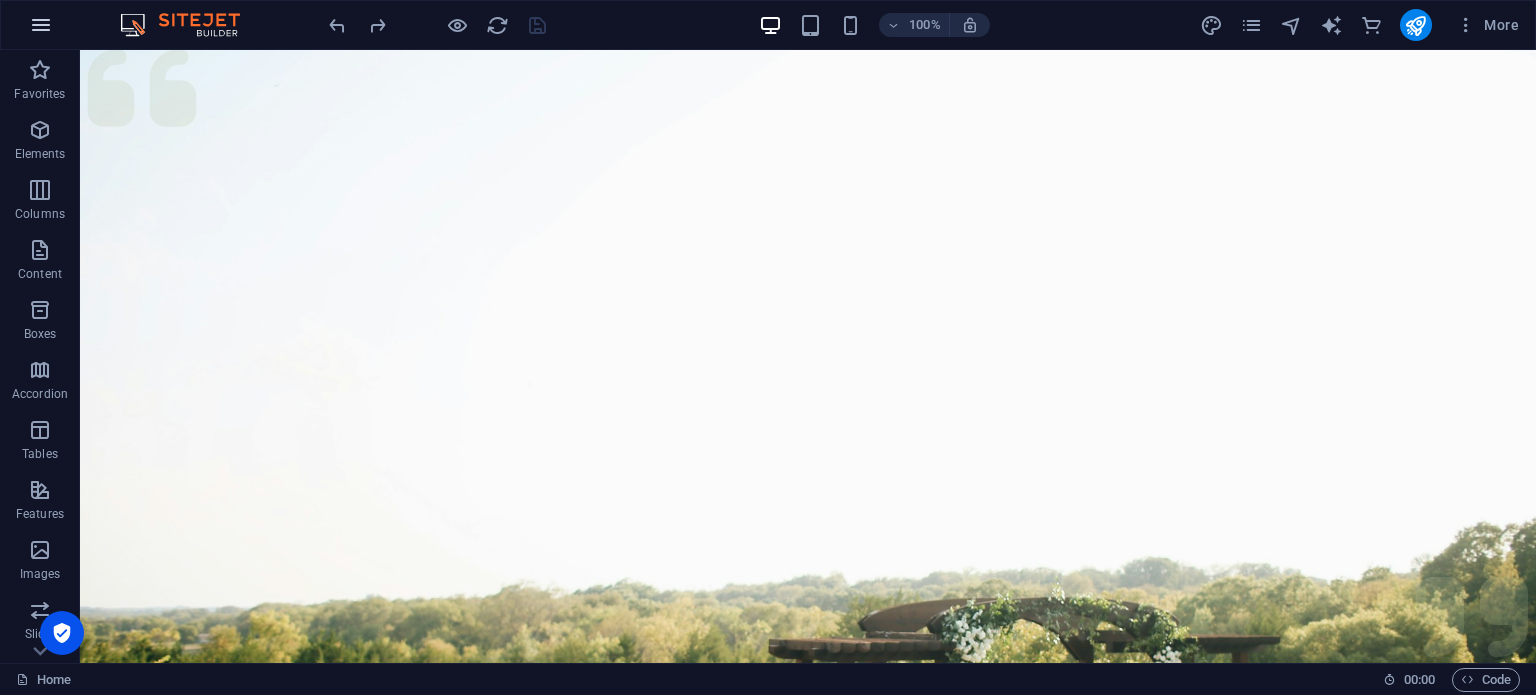 click at bounding box center (41, 25) 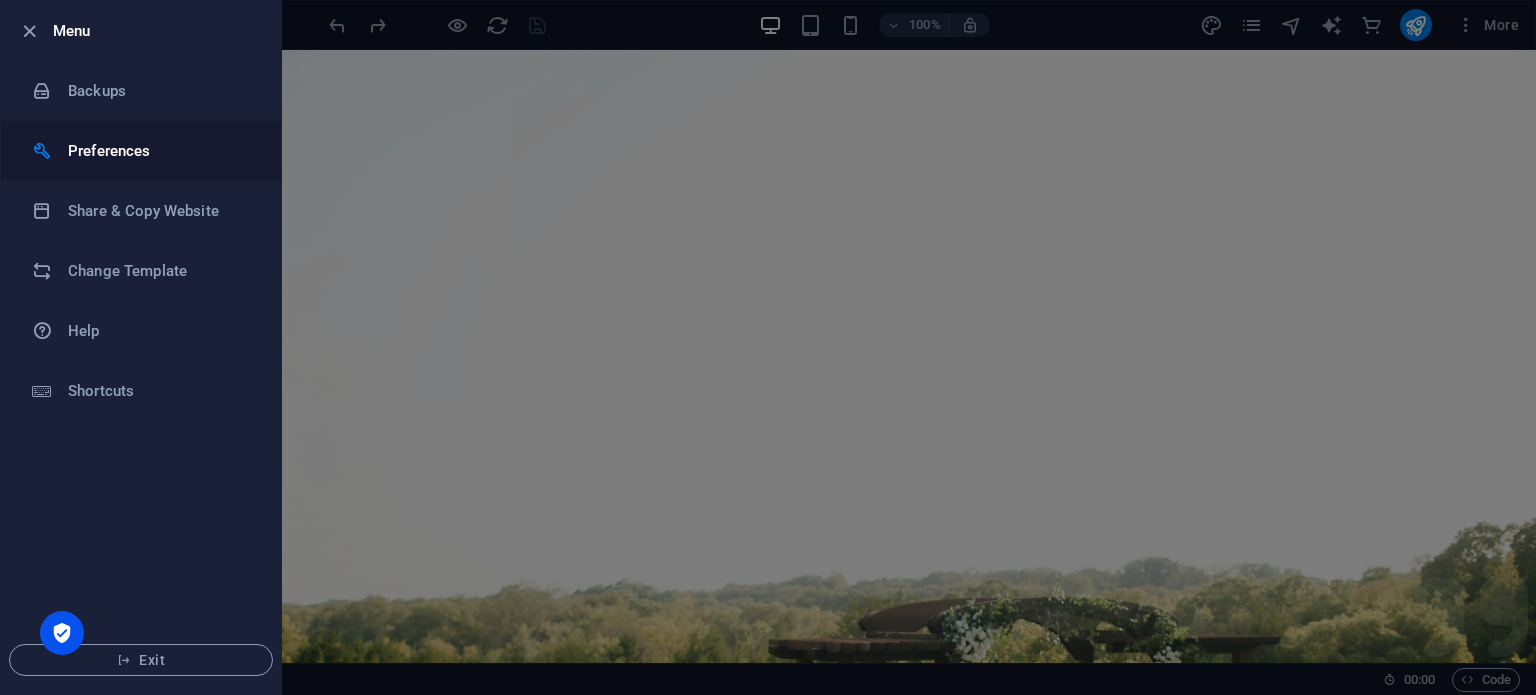 click on "Preferences" at bounding box center [160, 151] 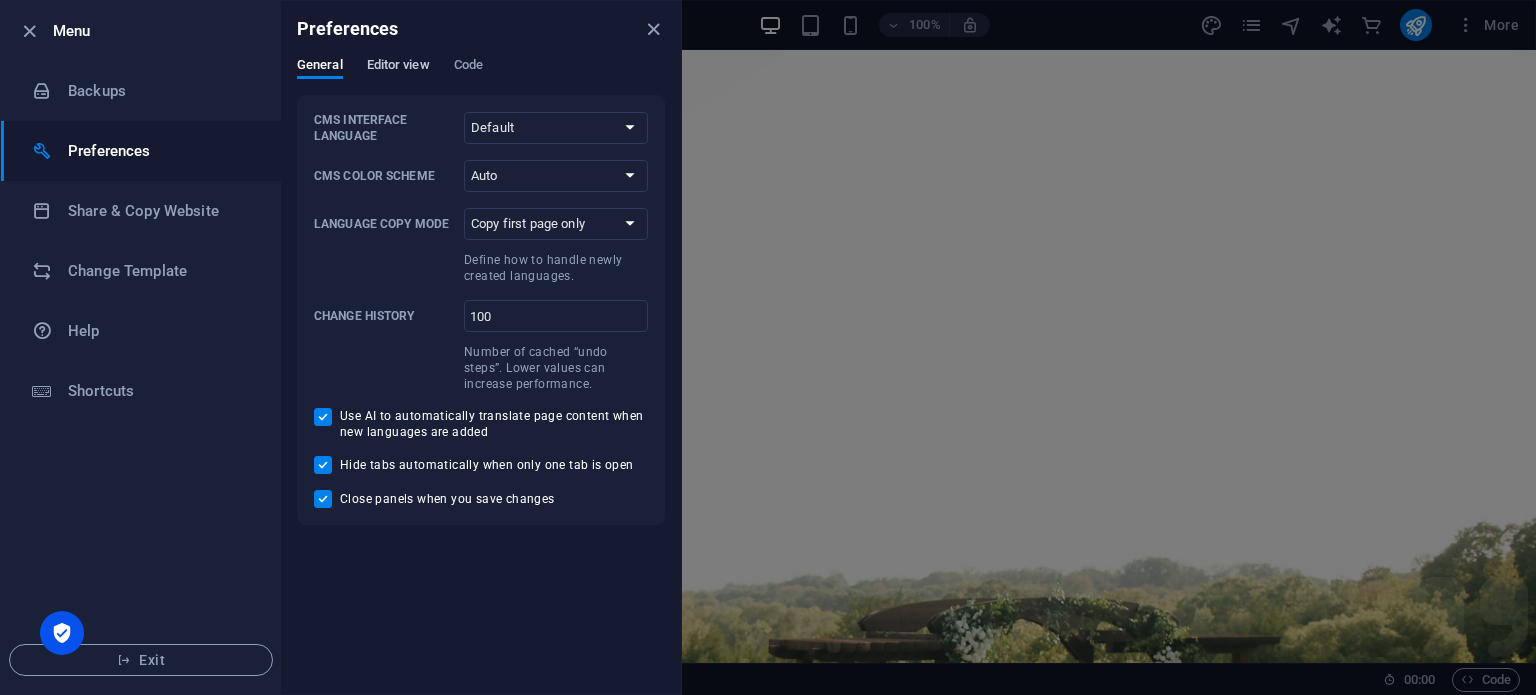 click on "Editor view" at bounding box center (398, 67) 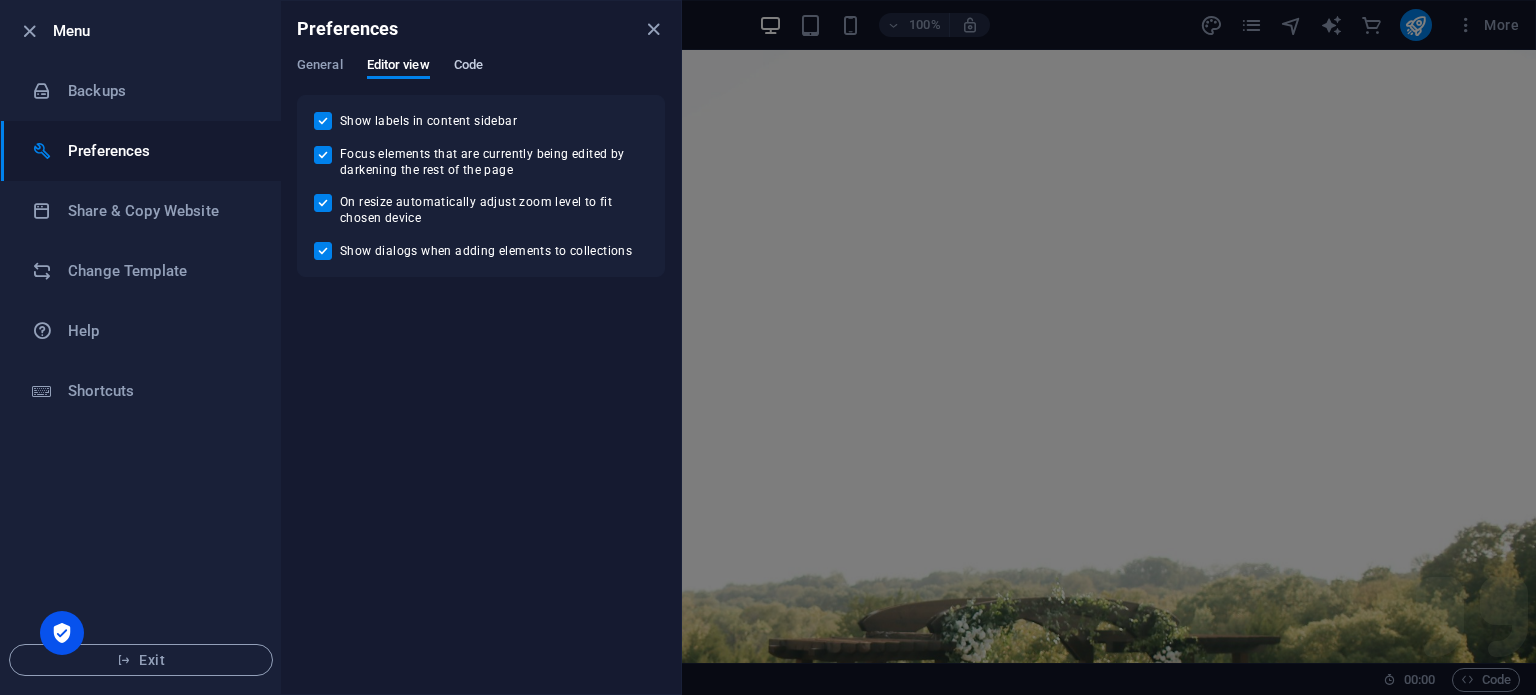 click on "Code" at bounding box center [468, 67] 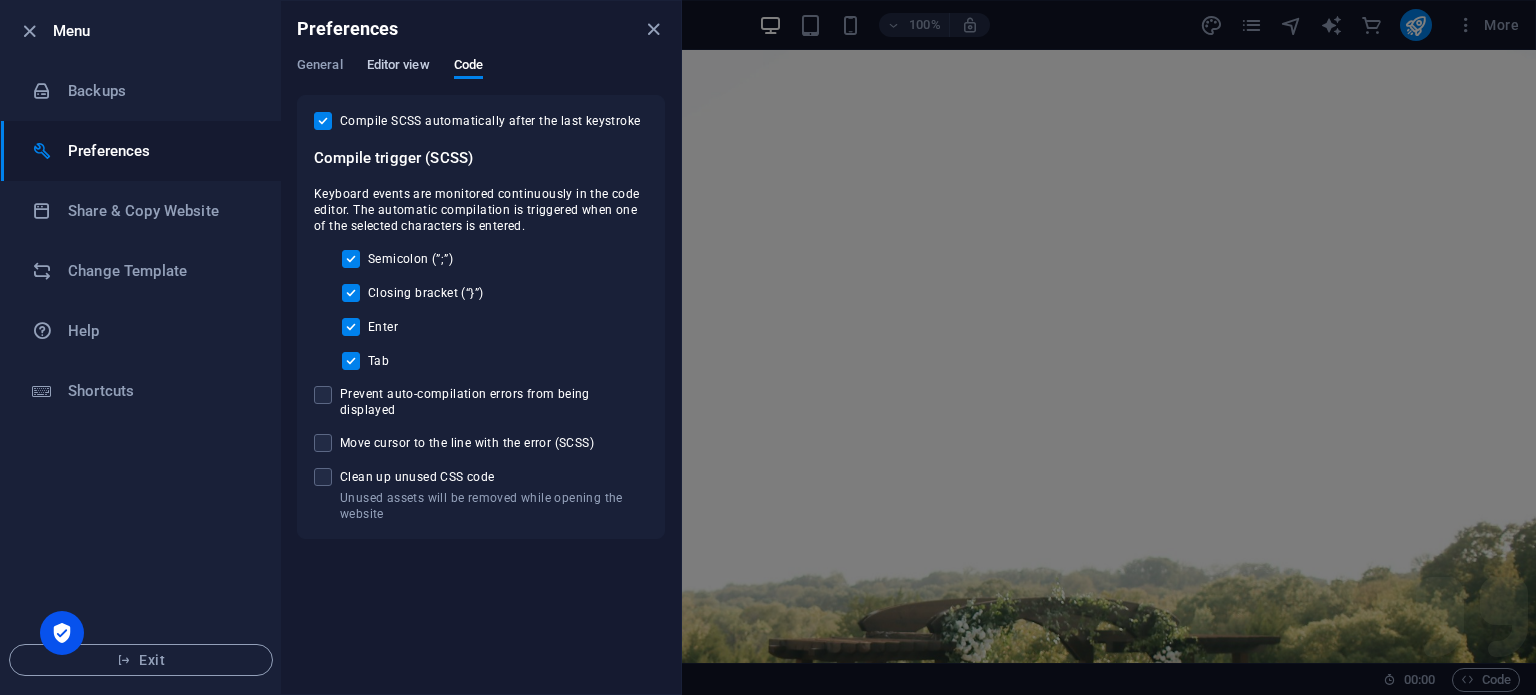 click on "Editor view" at bounding box center (398, 67) 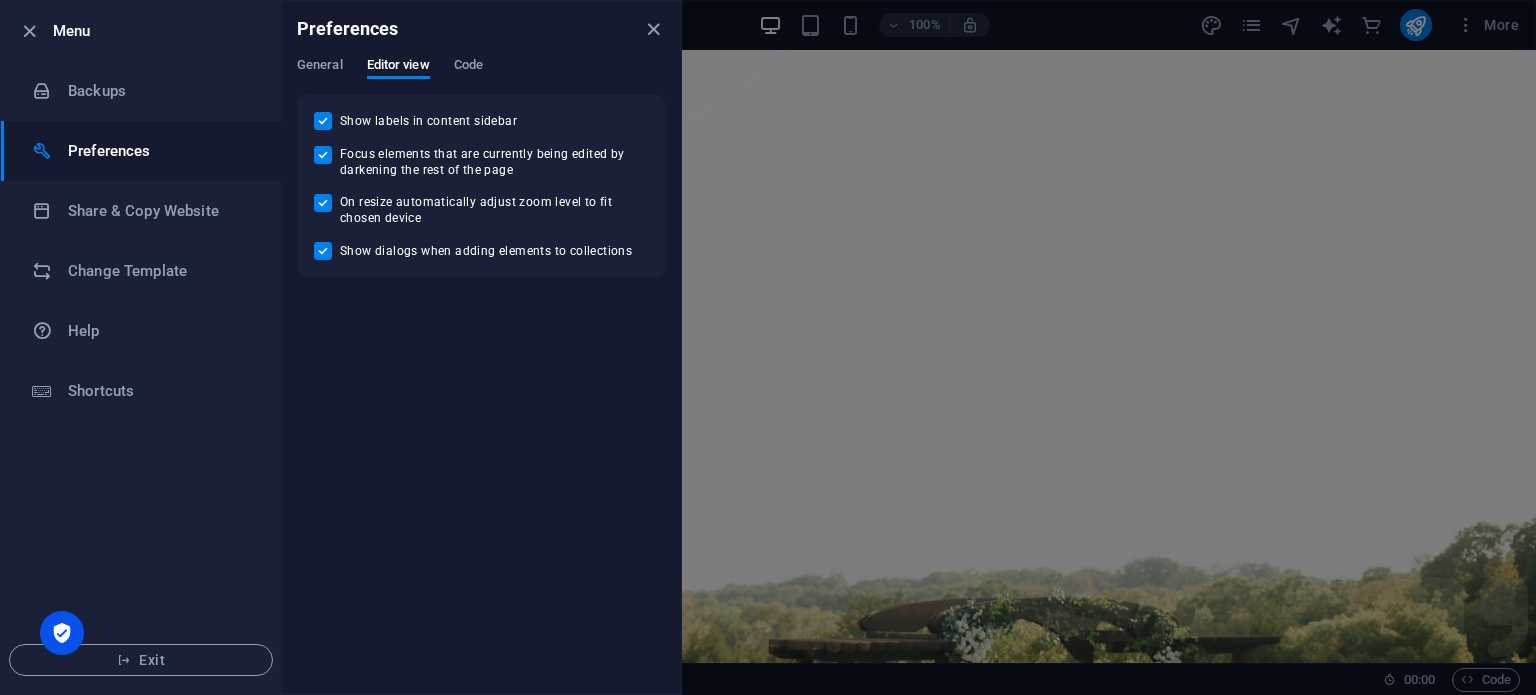click on "Preferences" at bounding box center (481, 29) 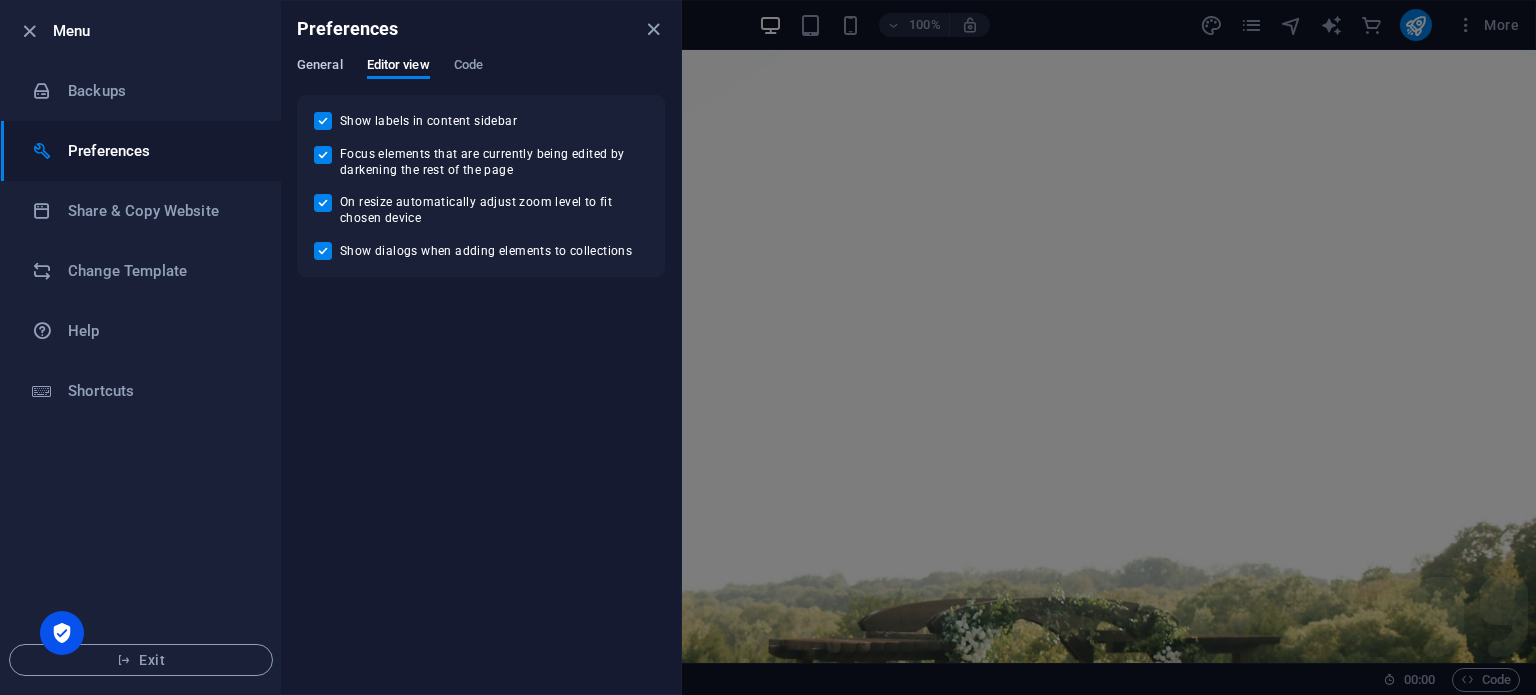 click on "General" at bounding box center [320, 67] 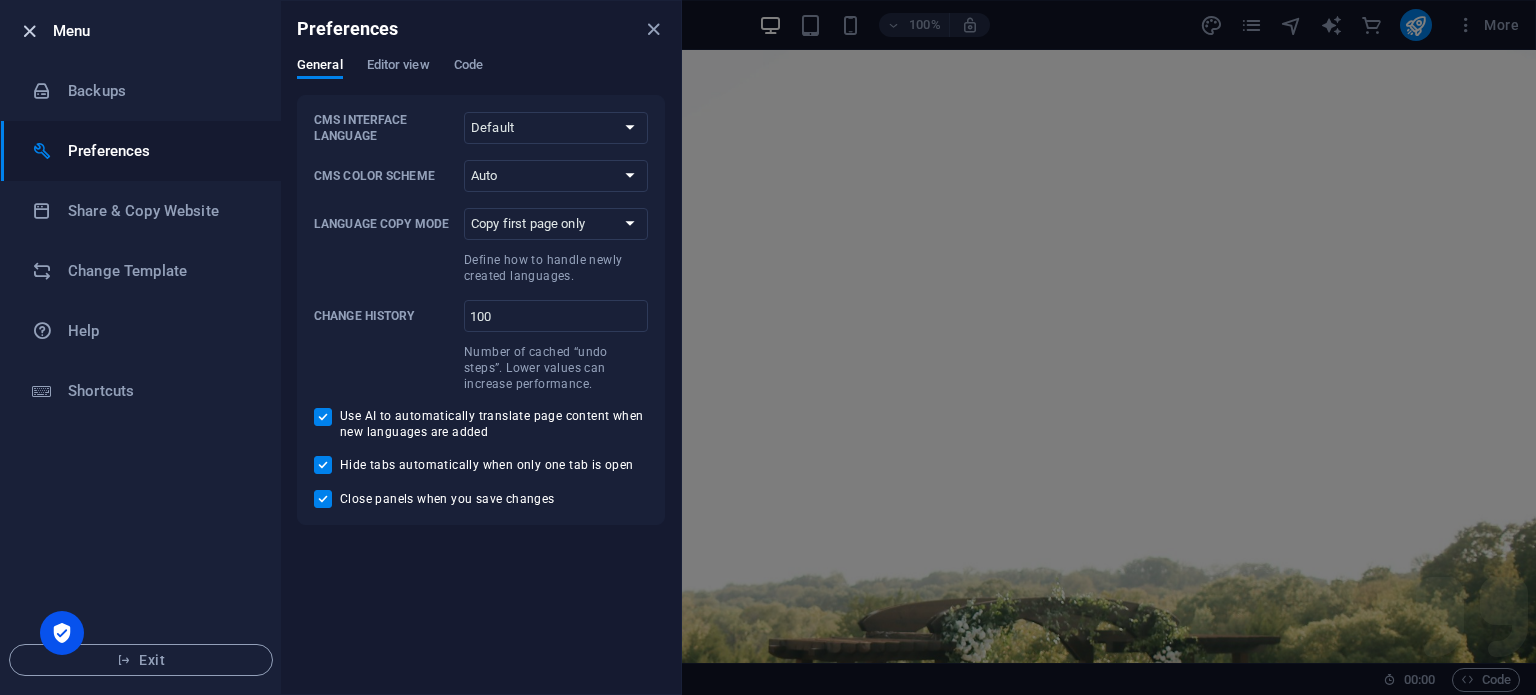 click at bounding box center [29, 31] 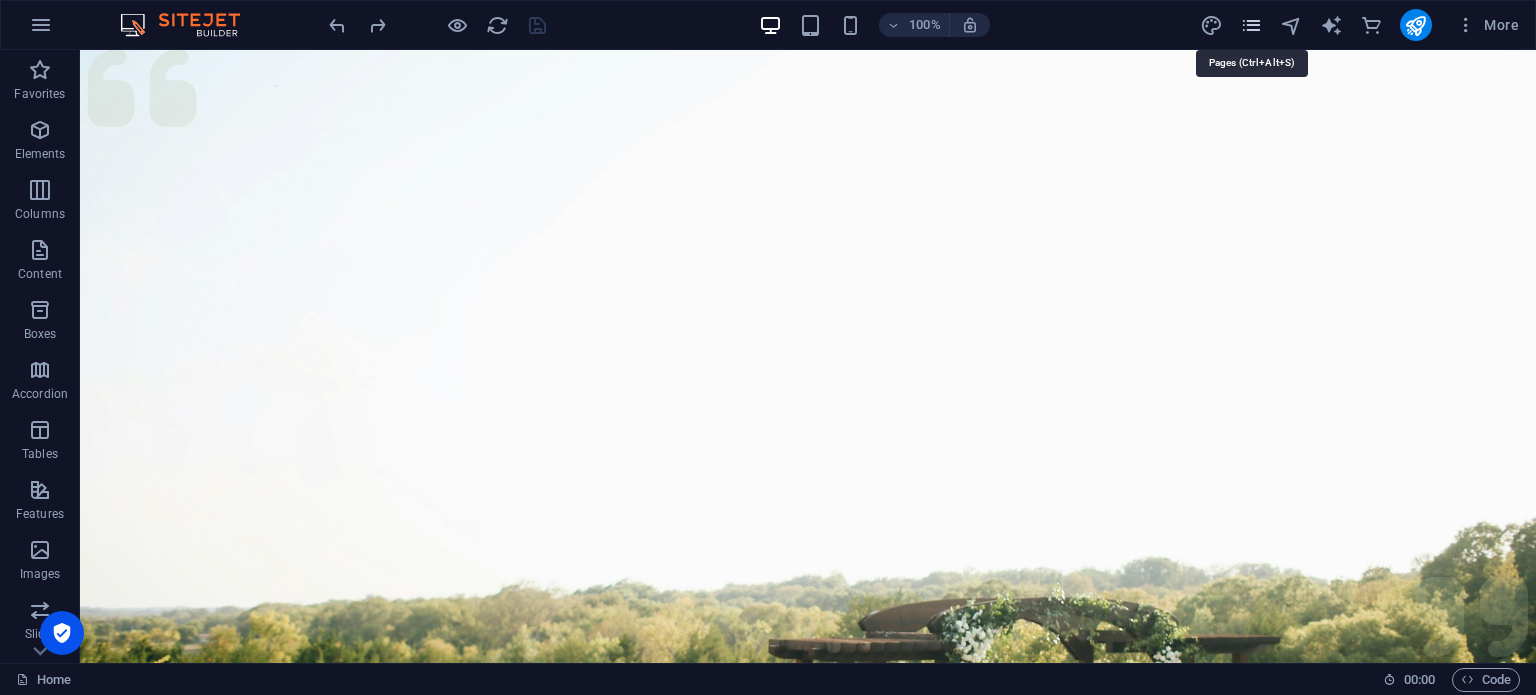 click at bounding box center [1251, 25] 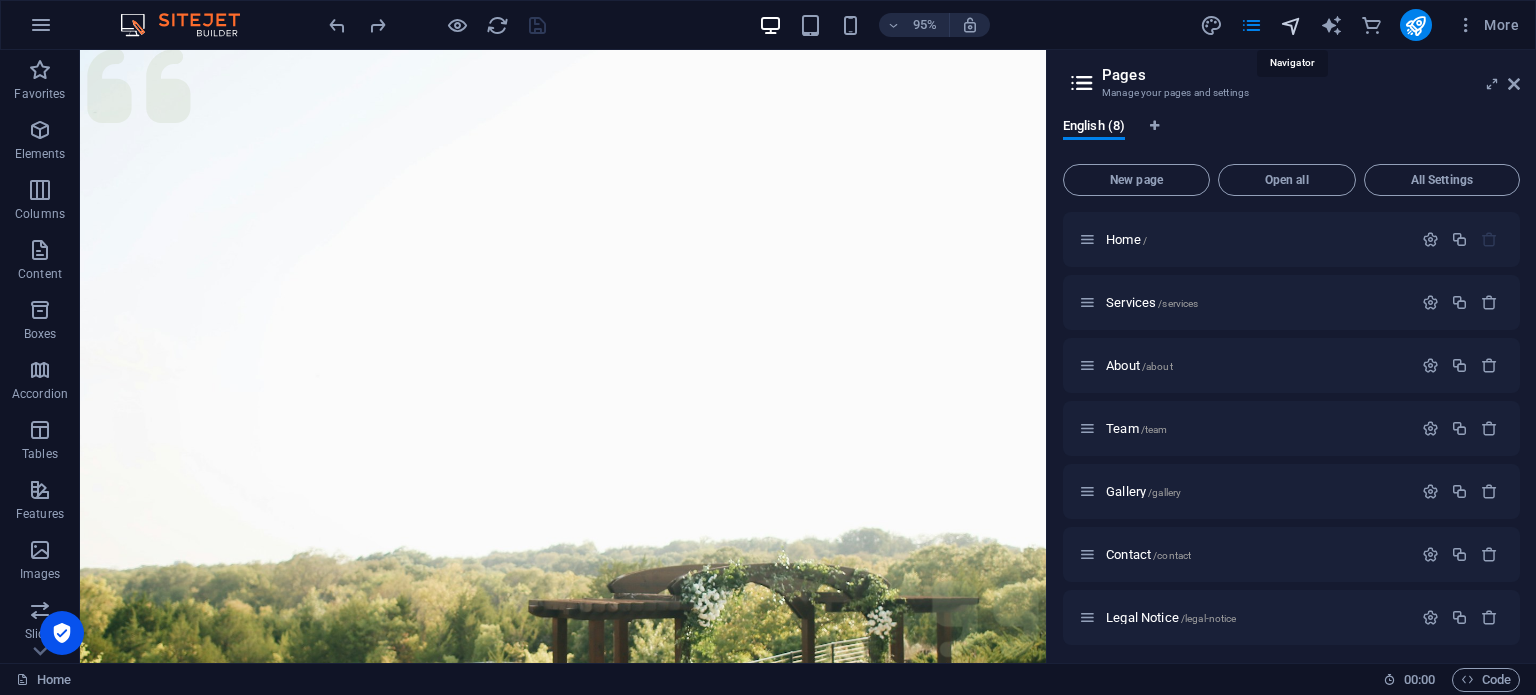 click at bounding box center [1291, 25] 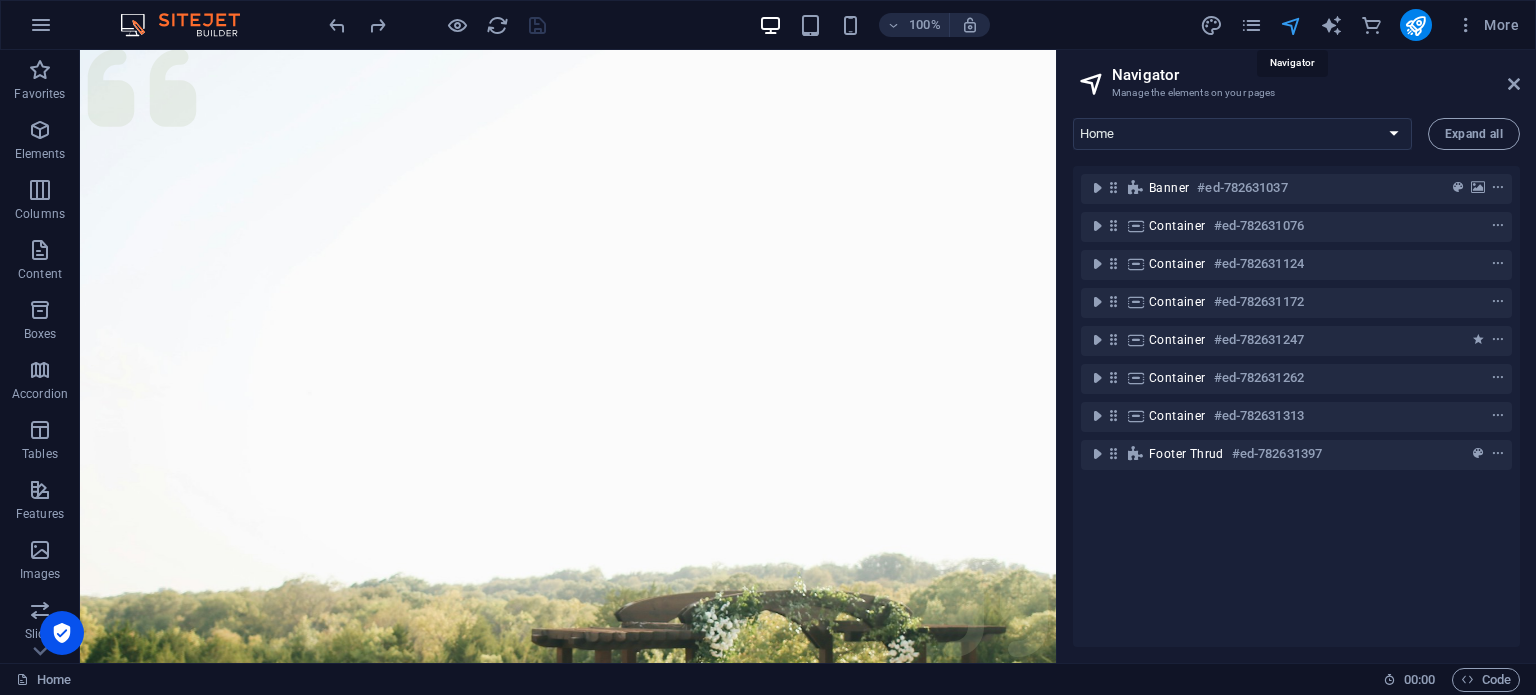 click at bounding box center (1291, 25) 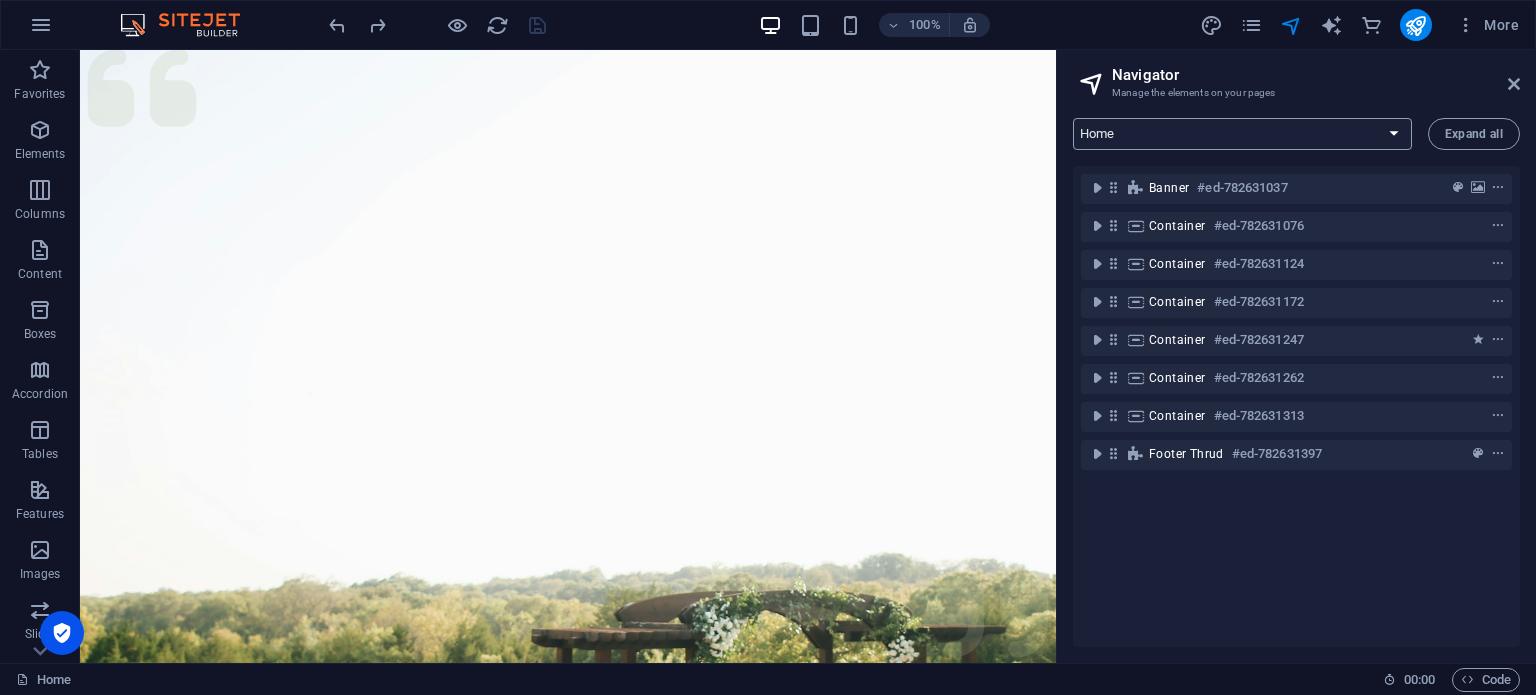 click on "Home  Services  About  Team  Gallery  Contact  Legal Notice  Privacy" at bounding box center [1242, 134] 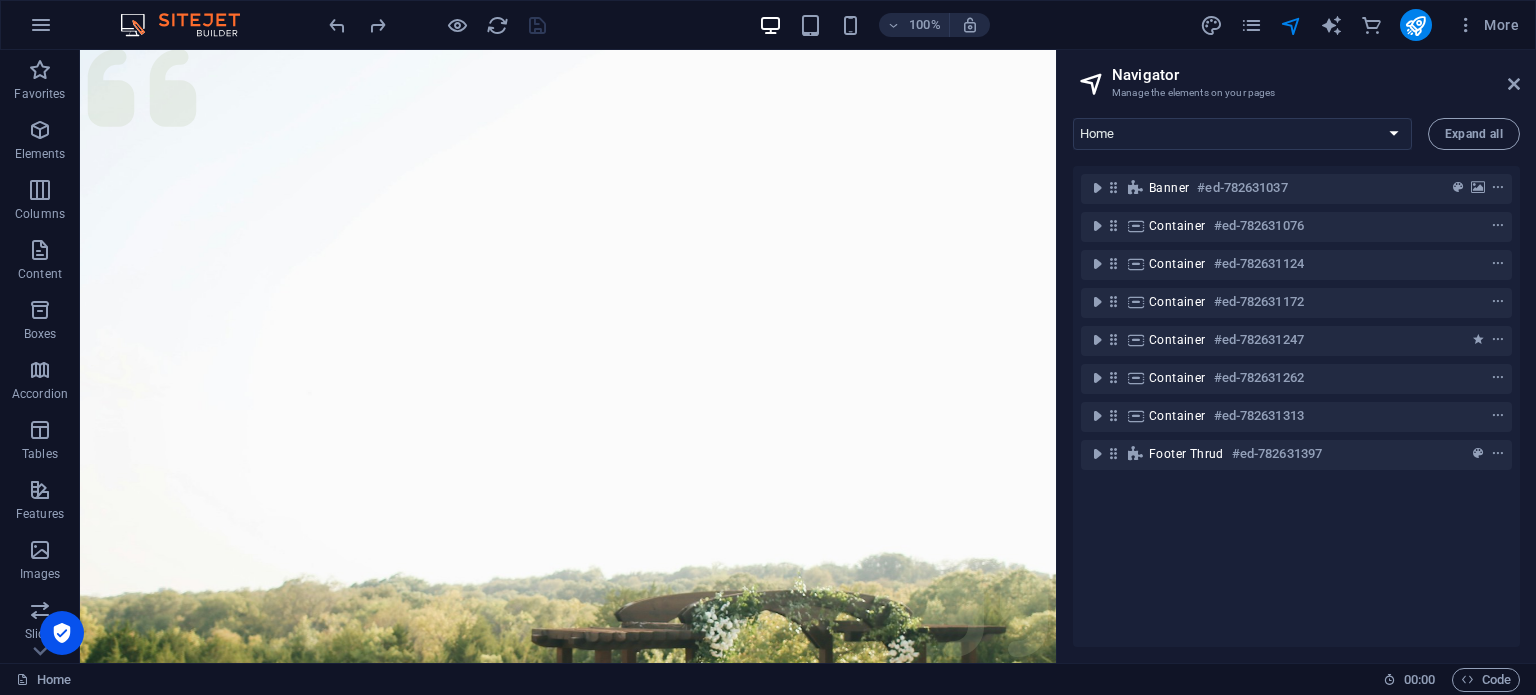 click on "Banner #ed-782631037 Container #ed-782631076 Container #ed-782631124 Container #ed-782631172 Container #ed-782631247 Container #ed-782631262 Container #ed-782631313 Footer Thrud #ed-782631397" at bounding box center (1296, 406) 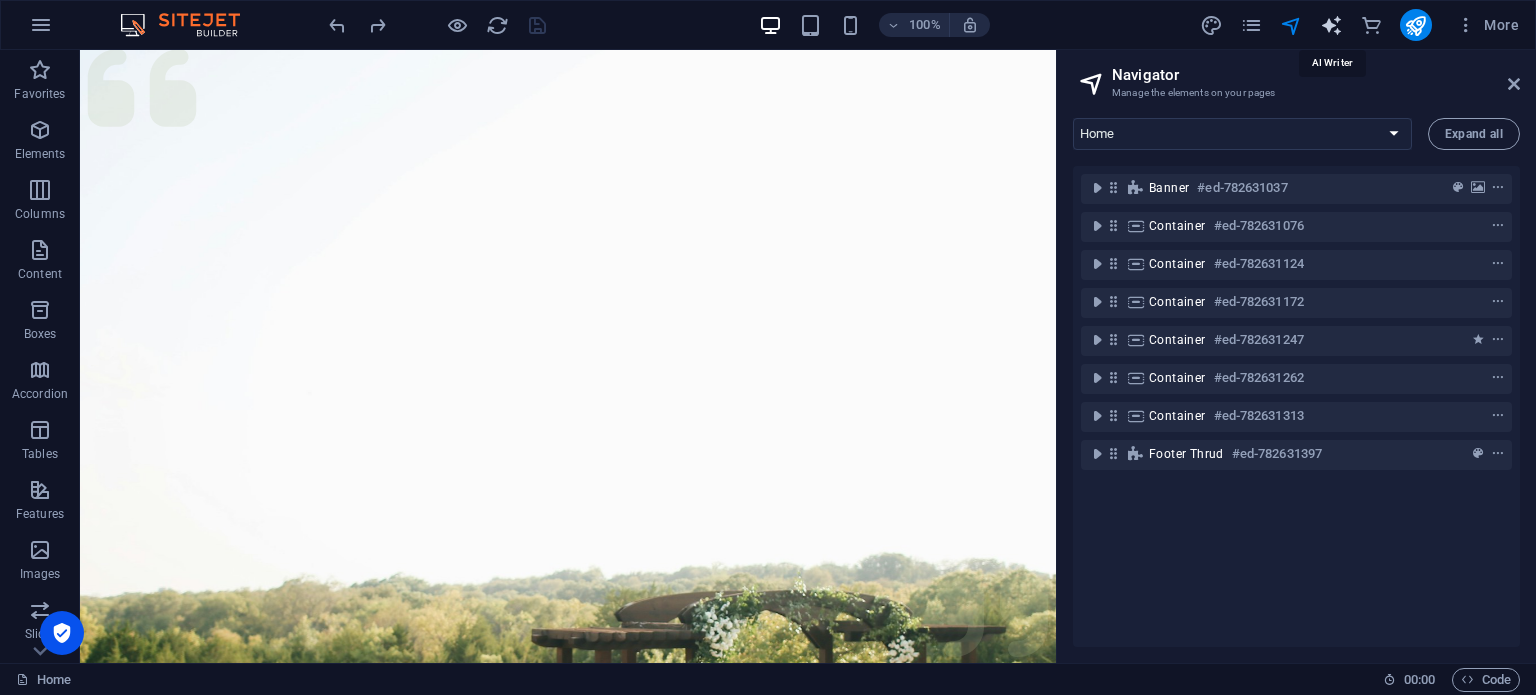 click at bounding box center [1331, 25] 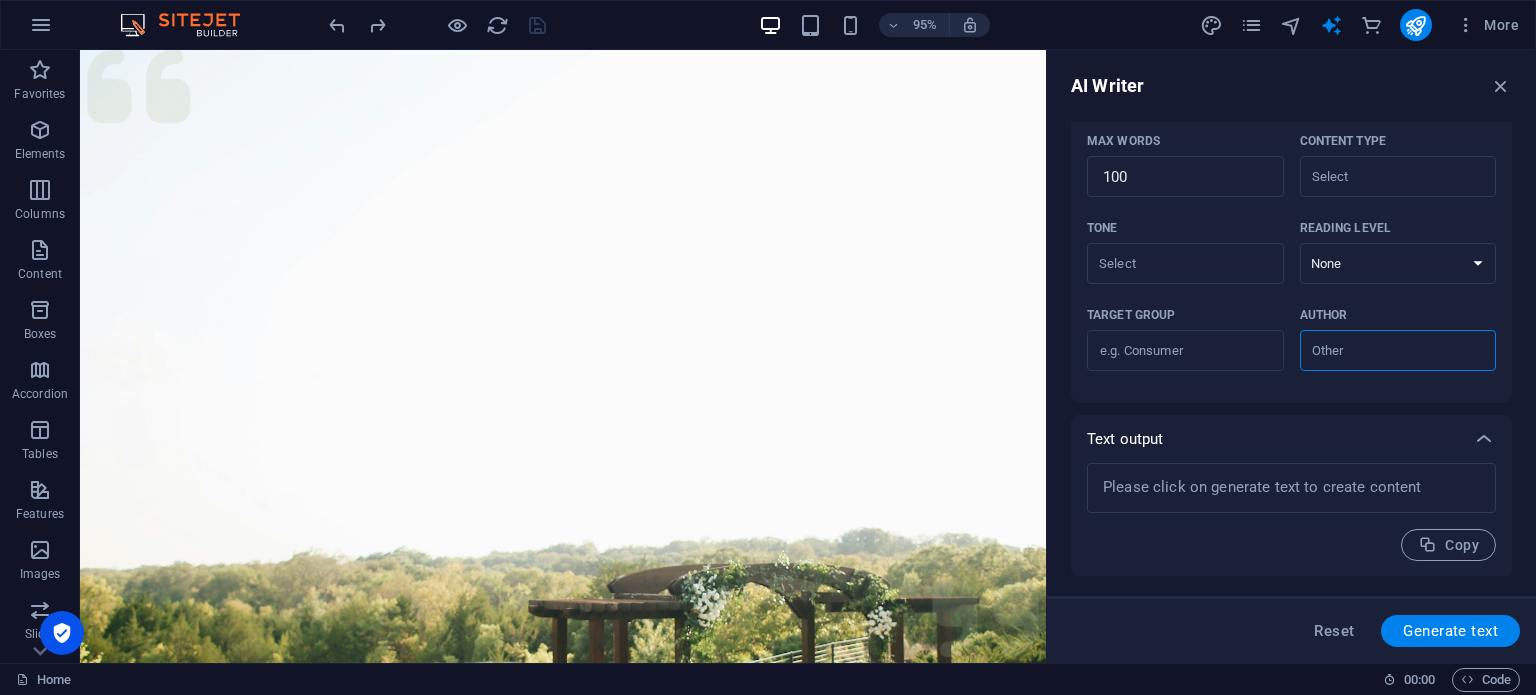 scroll, scrollTop: 0, scrollLeft: 0, axis: both 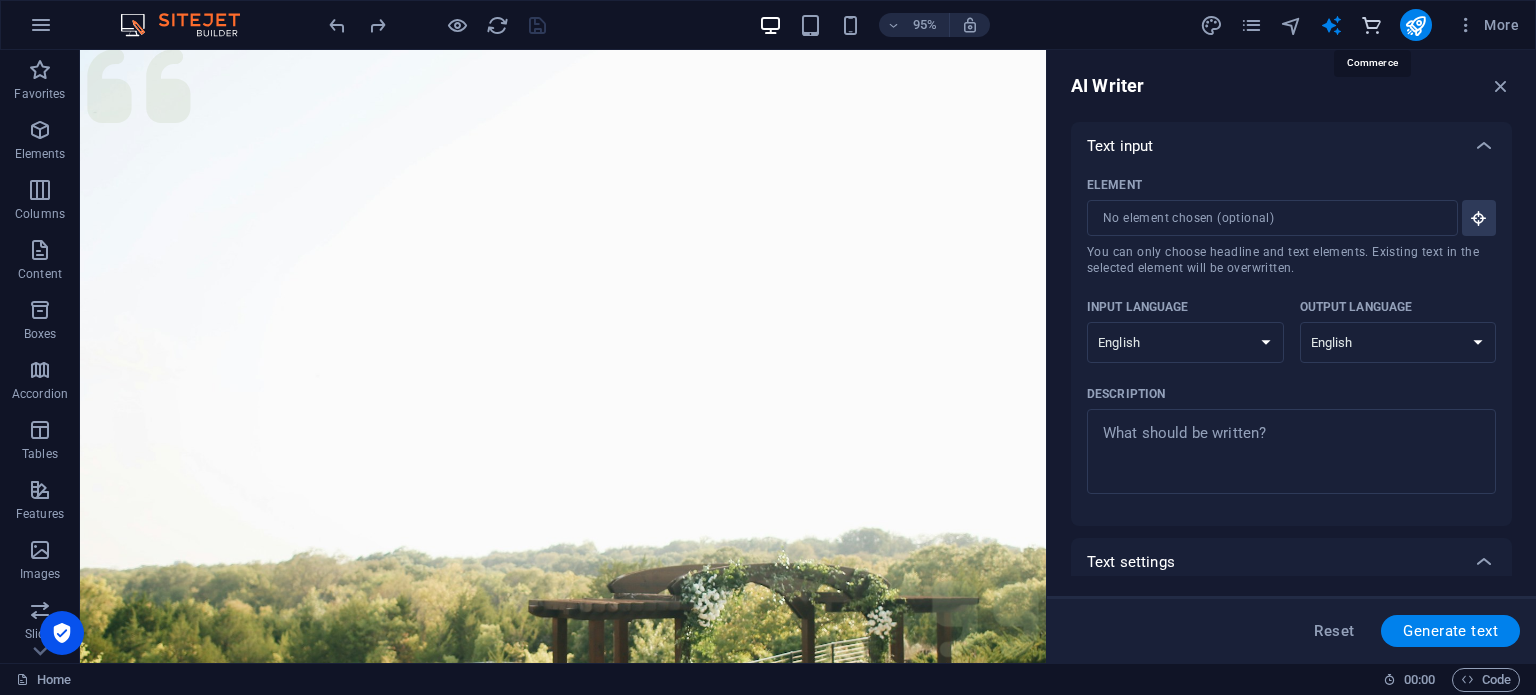 click at bounding box center [1371, 25] 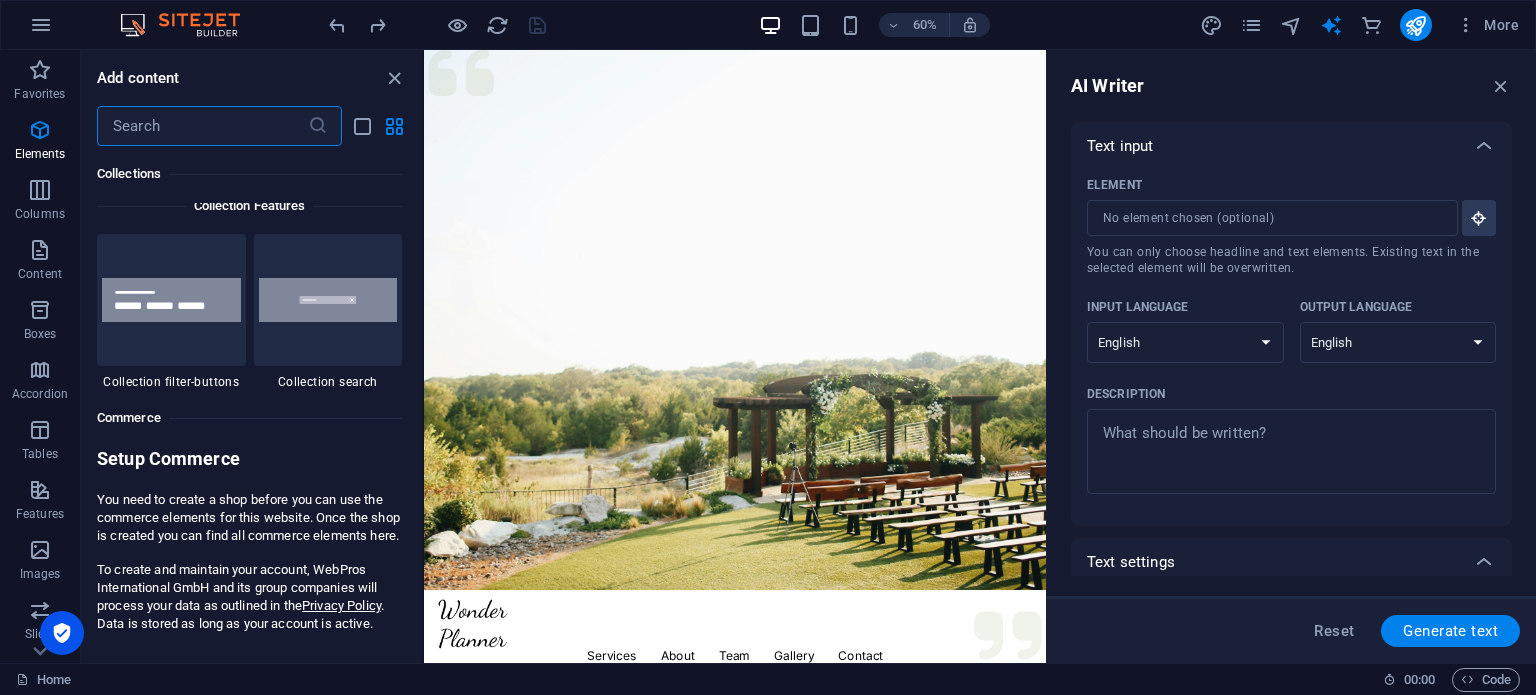 scroll, scrollTop: 19107, scrollLeft: 0, axis: vertical 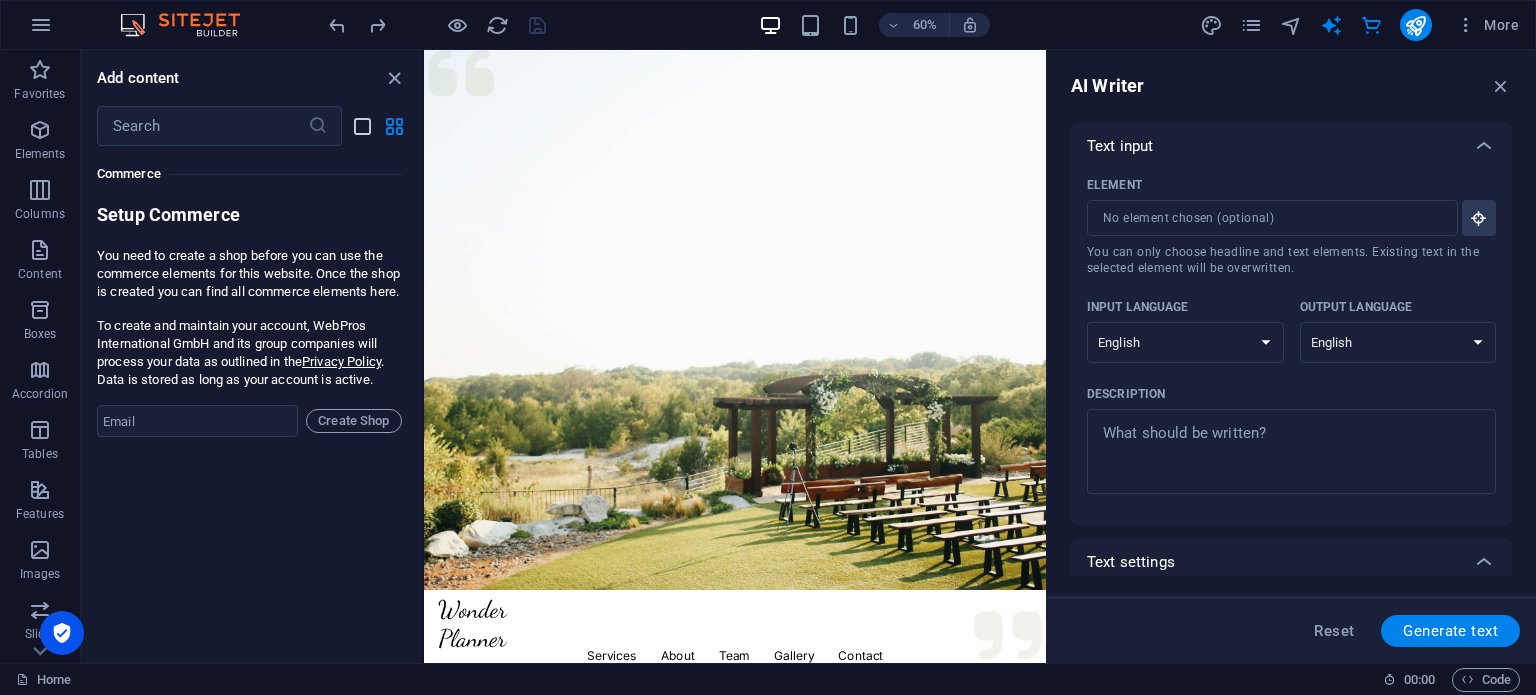 click at bounding box center [362, 126] 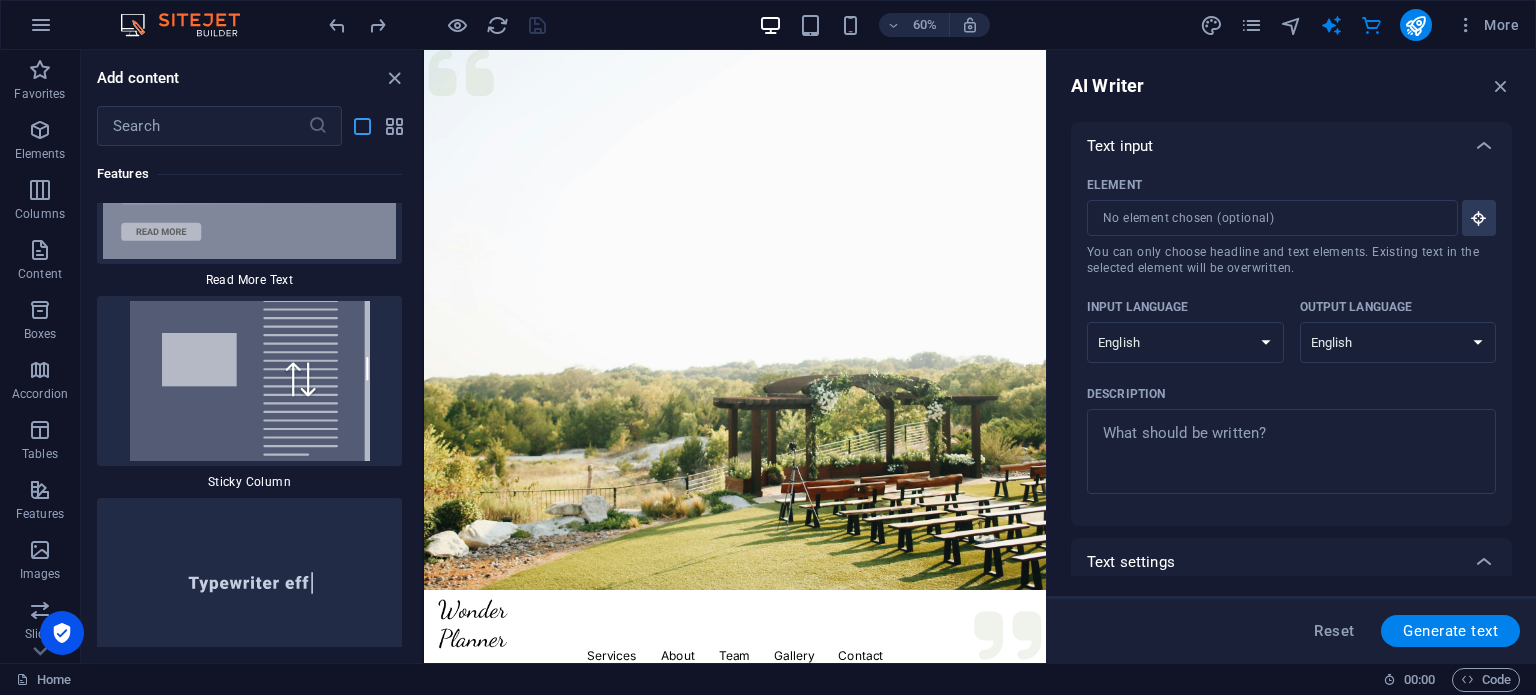 scroll, scrollTop: 42804, scrollLeft: 0, axis: vertical 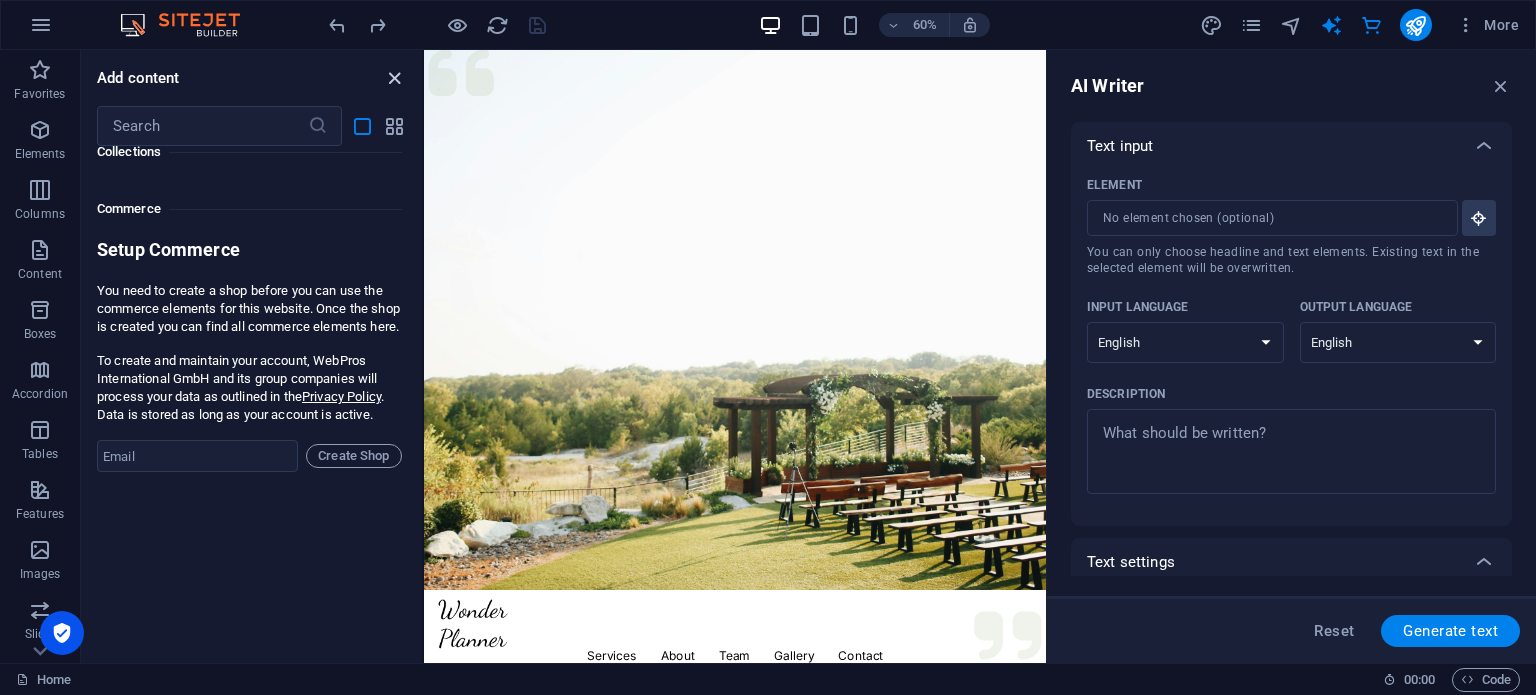 click at bounding box center [394, 78] 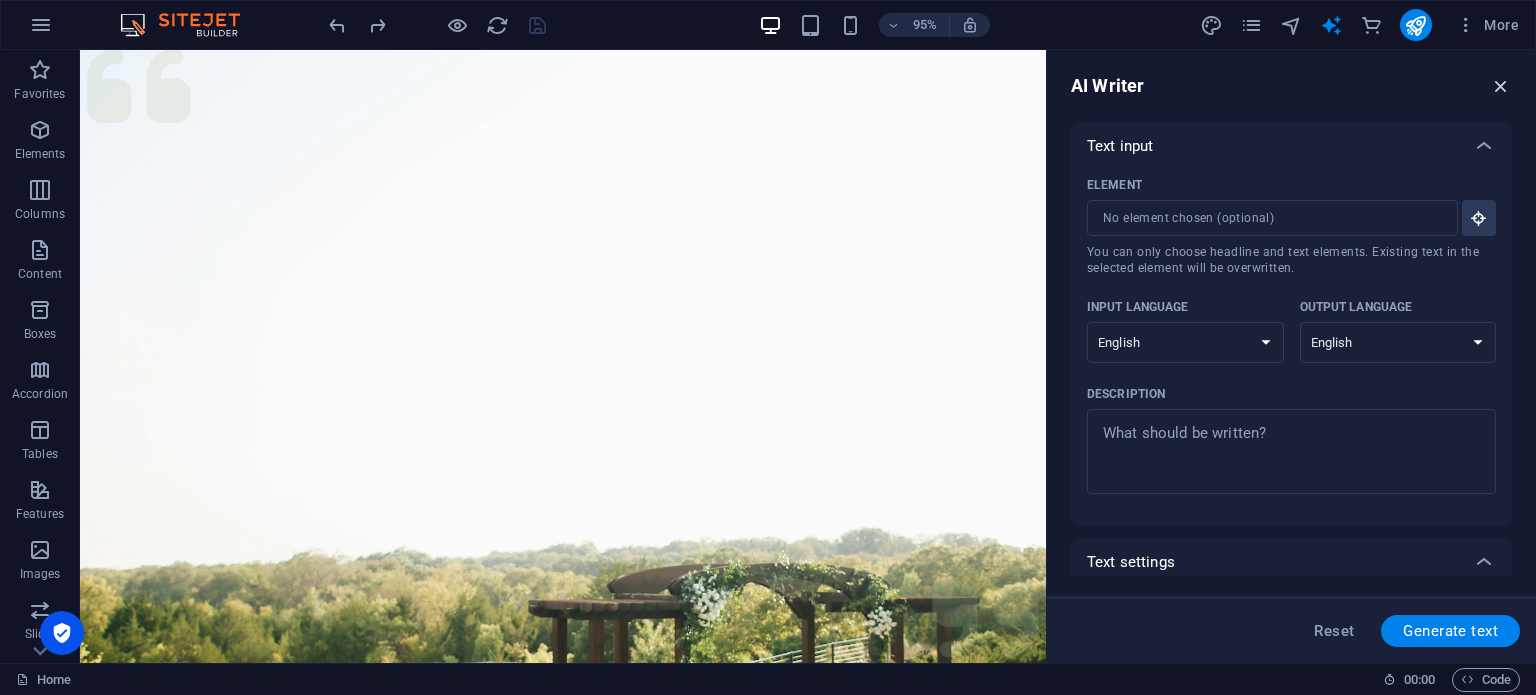 click at bounding box center [1501, 86] 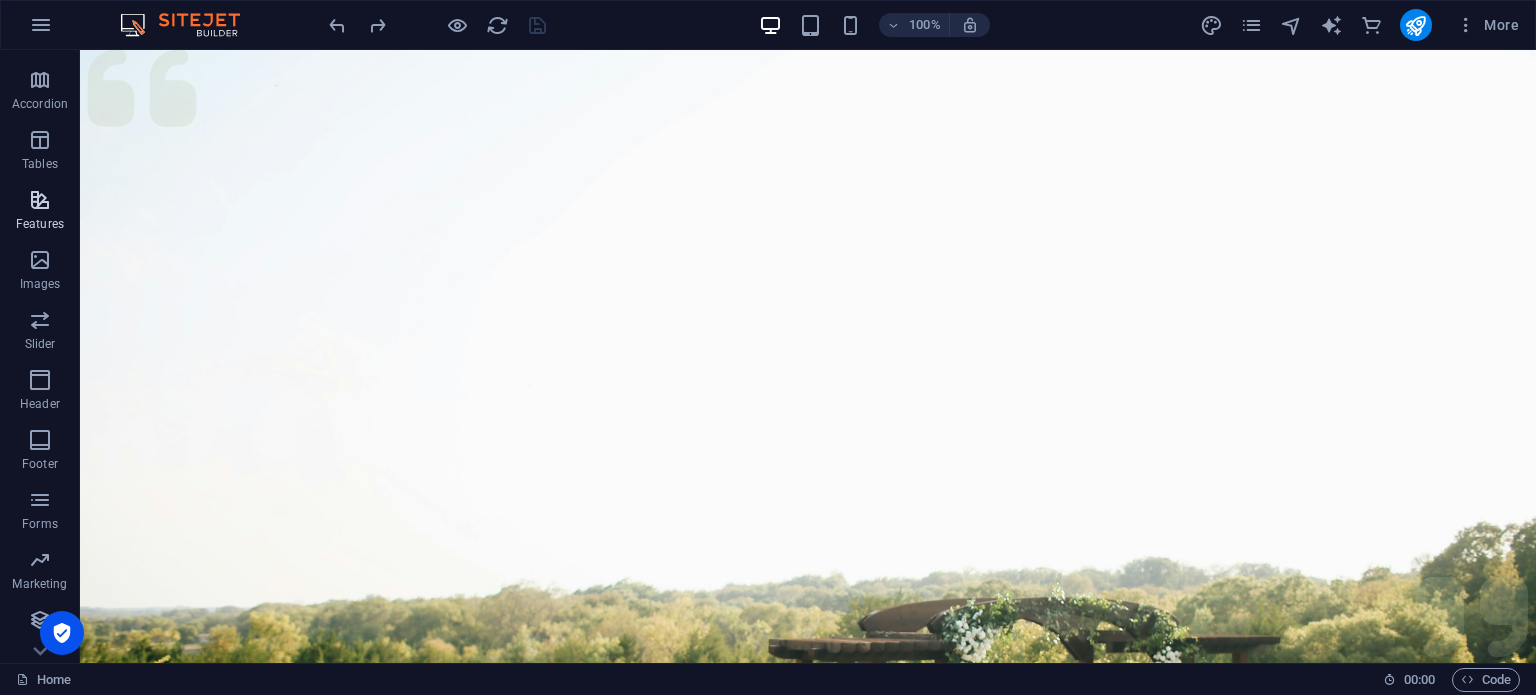 scroll, scrollTop: 346, scrollLeft: 0, axis: vertical 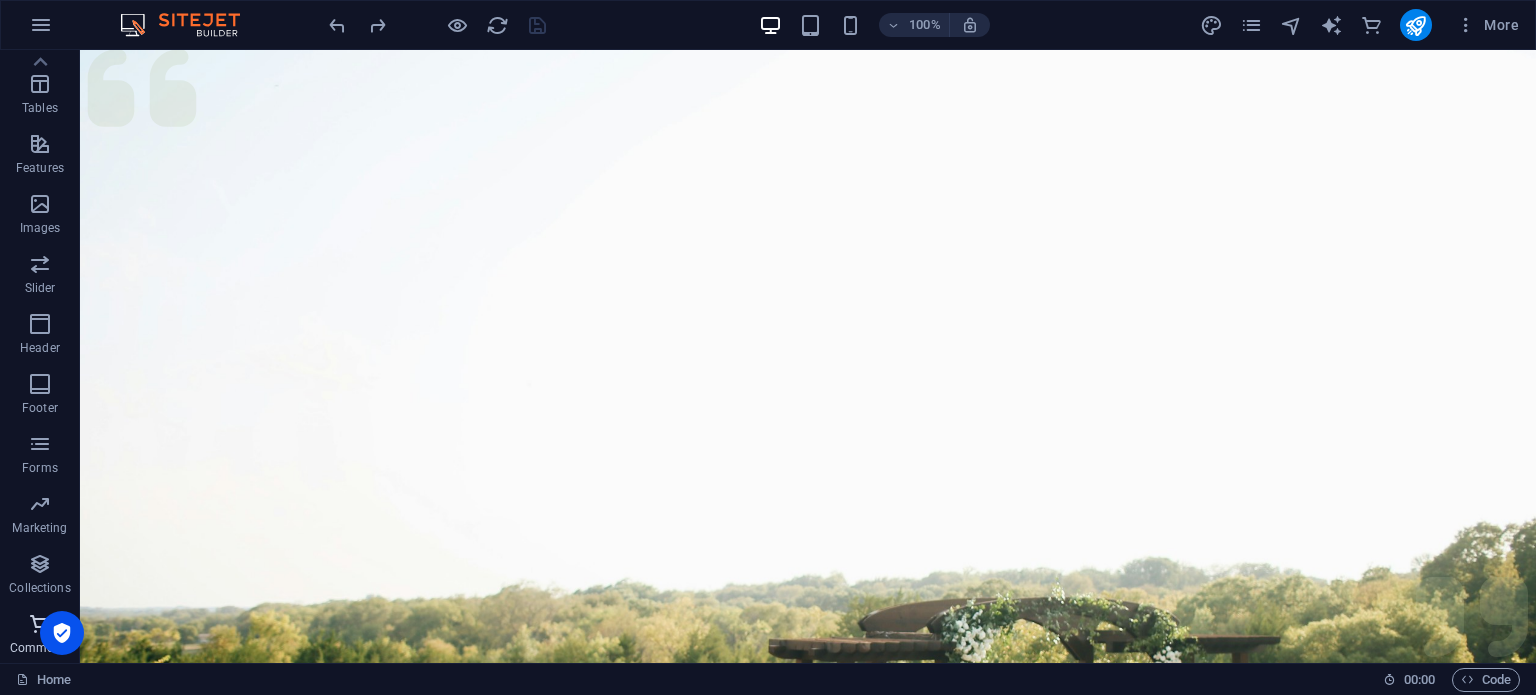 click on "Commerce" at bounding box center (40, 648) 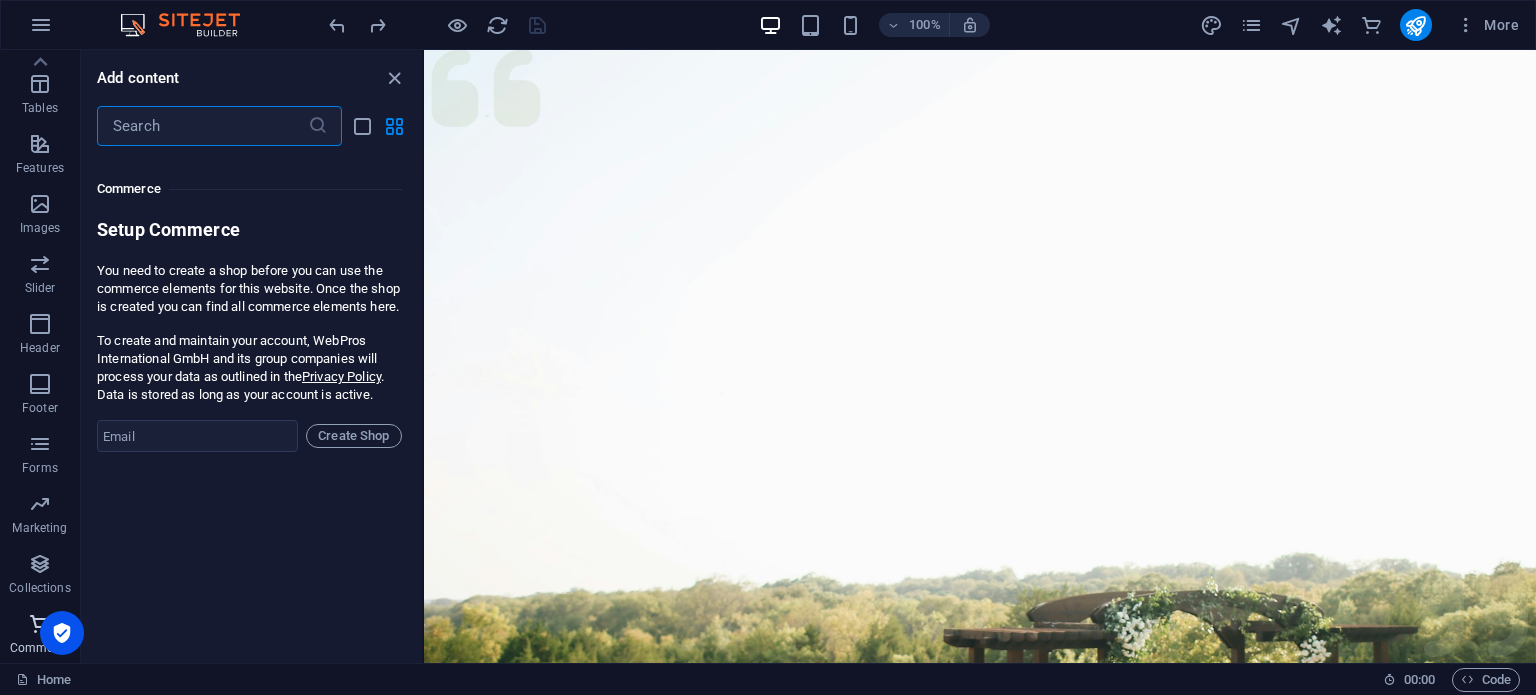 scroll, scrollTop: 19107, scrollLeft: 0, axis: vertical 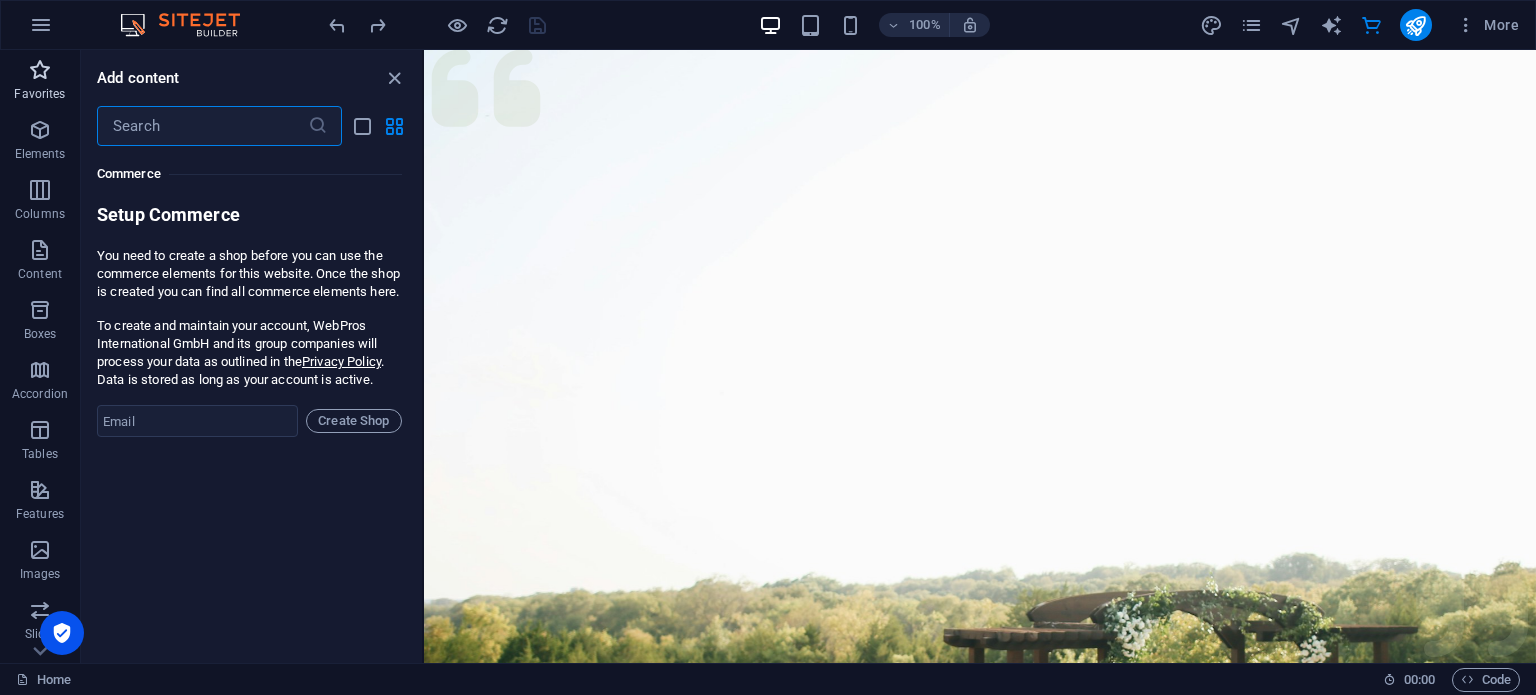 click on "Favorites" at bounding box center [39, 94] 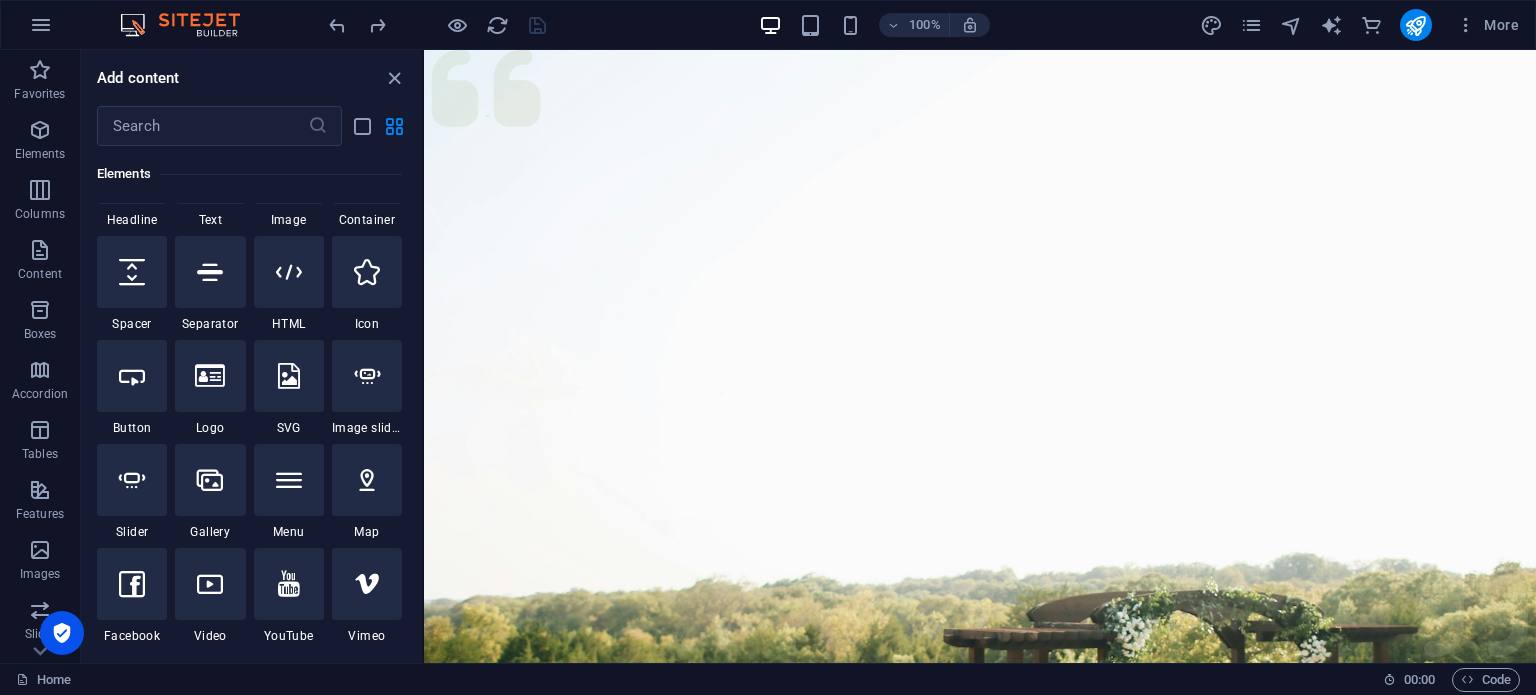 scroll, scrollTop: 0, scrollLeft: 0, axis: both 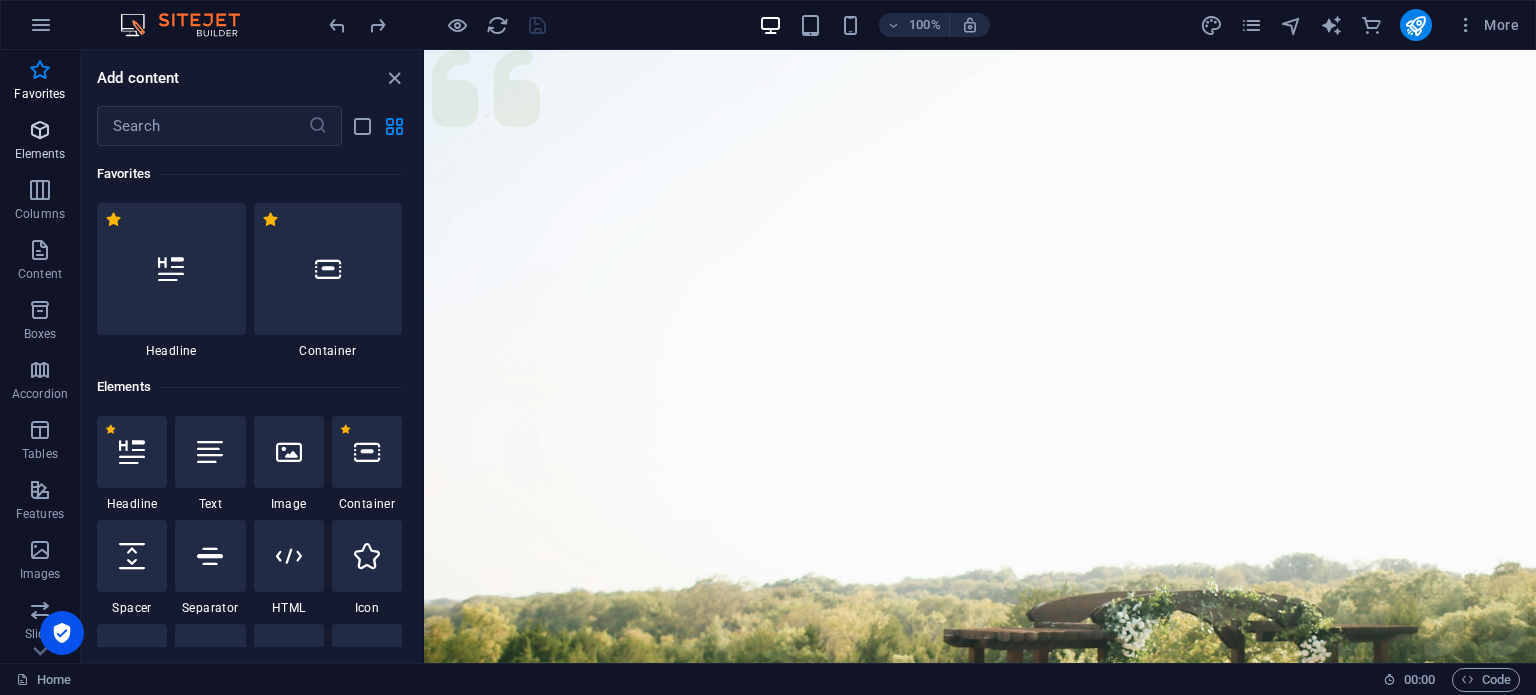 click on "Elements" at bounding box center (40, 142) 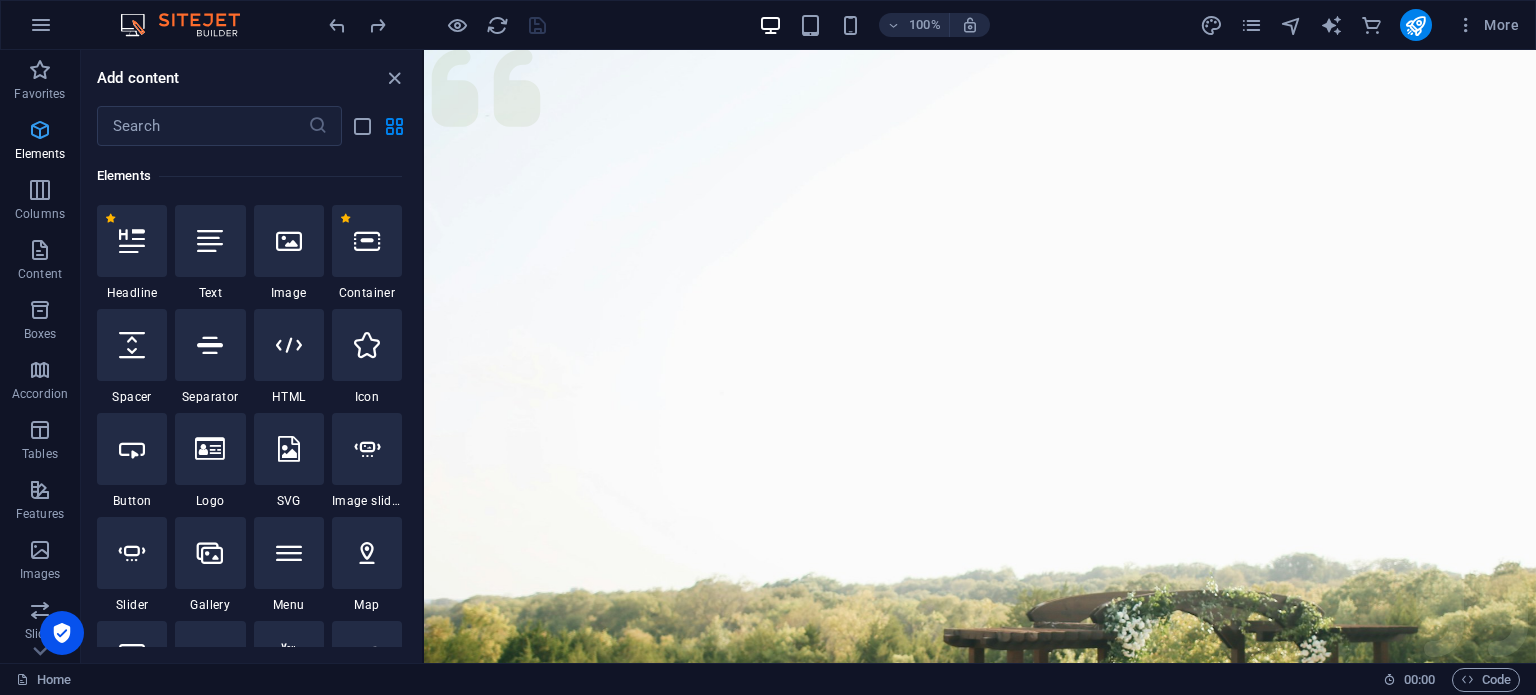 scroll, scrollTop: 212, scrollLeft: 0, axis: vertical 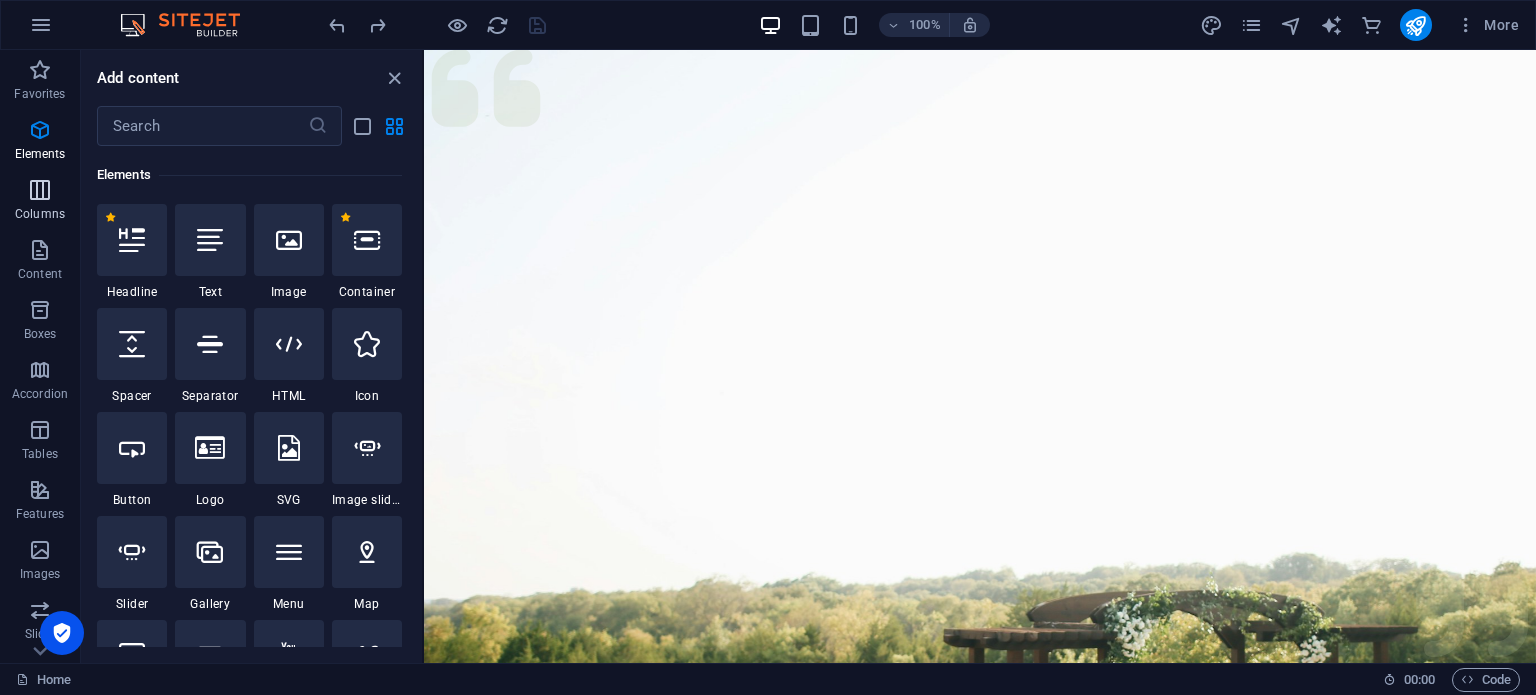 click on "Columns" at bounding box center (40, 214) 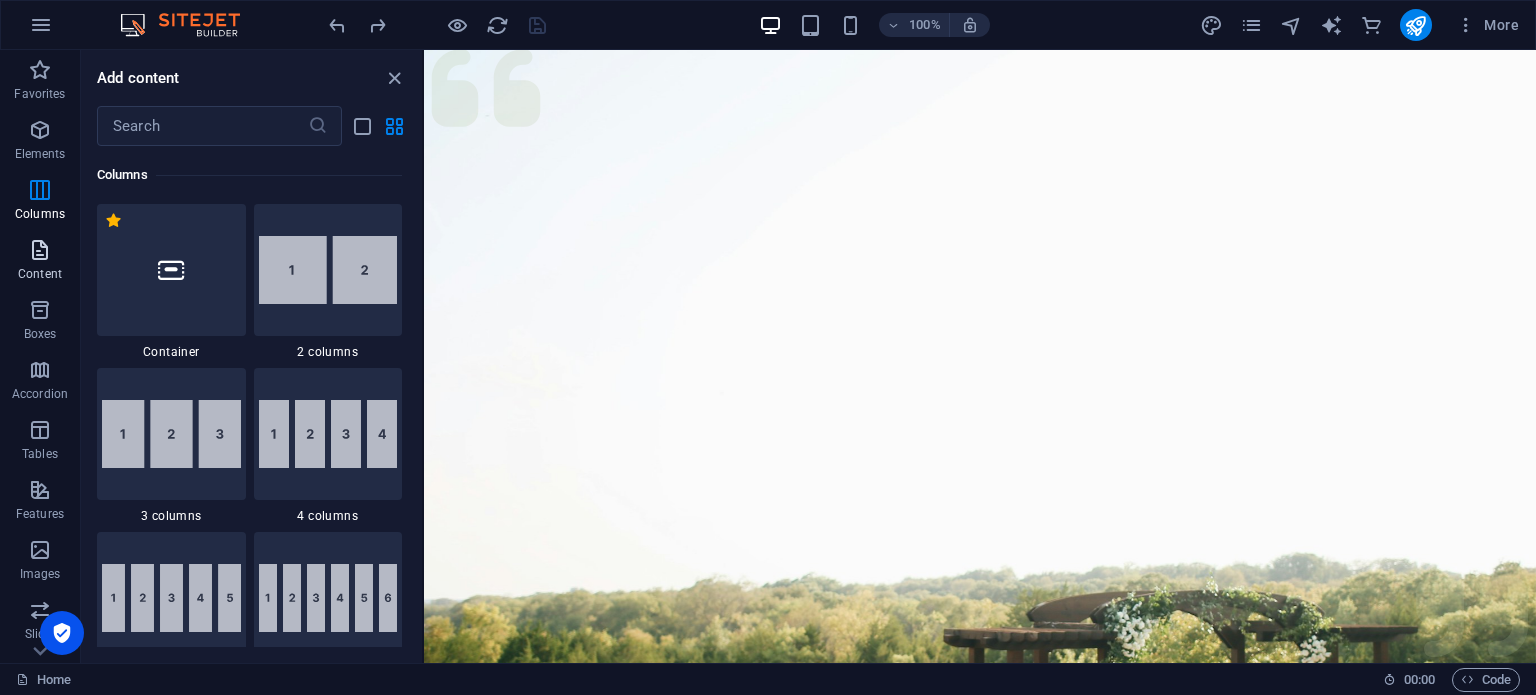 click on "Content" at bounding box center [40, 274] 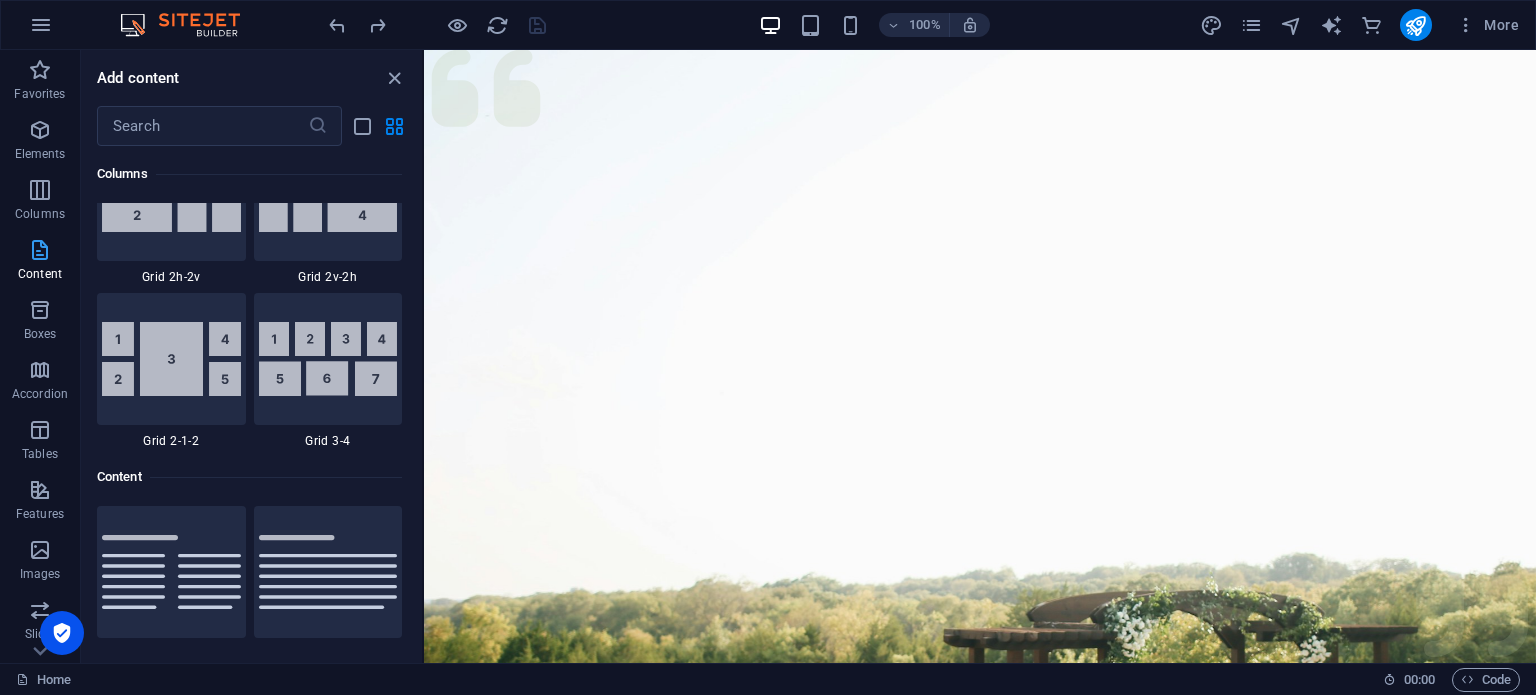 scroll, scrollTop: 3498, scrollLeft: 0, axis: vertical 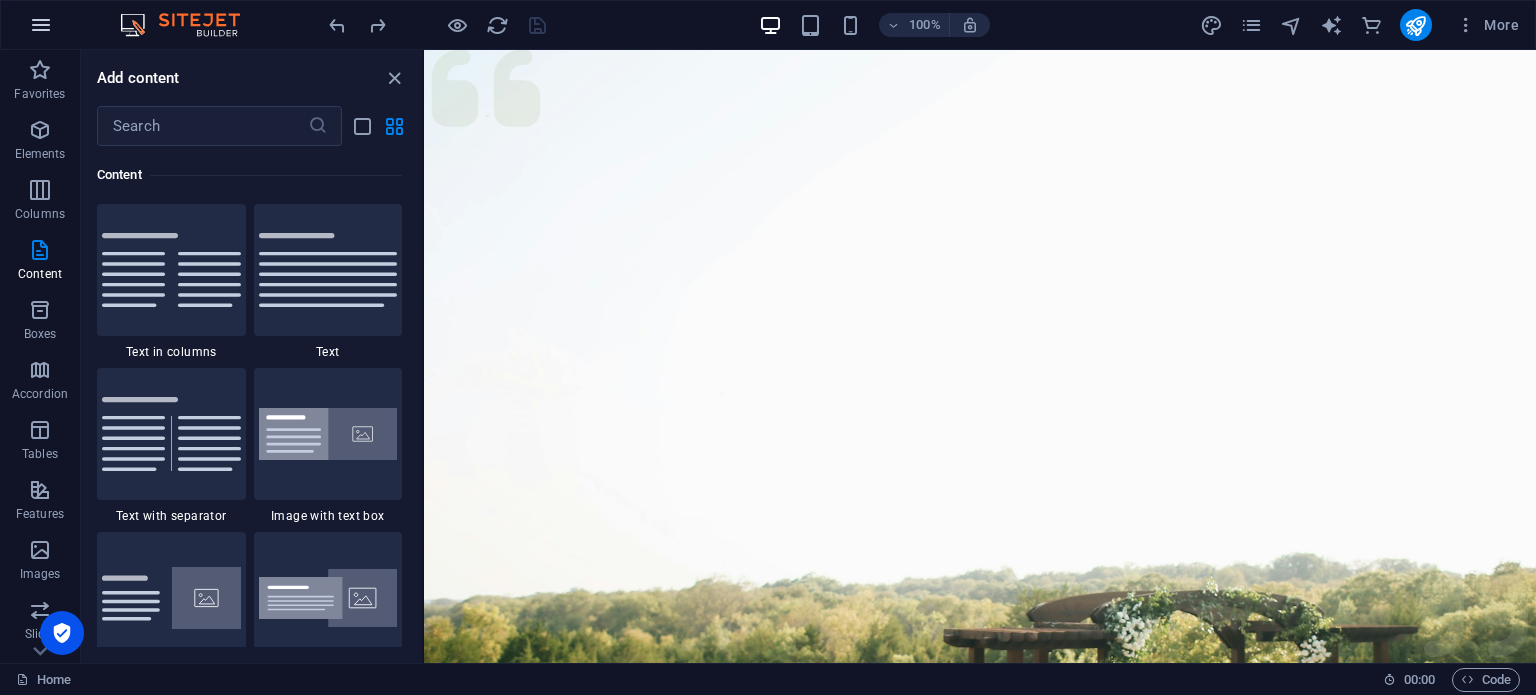 click at bounding box center [41, 25] 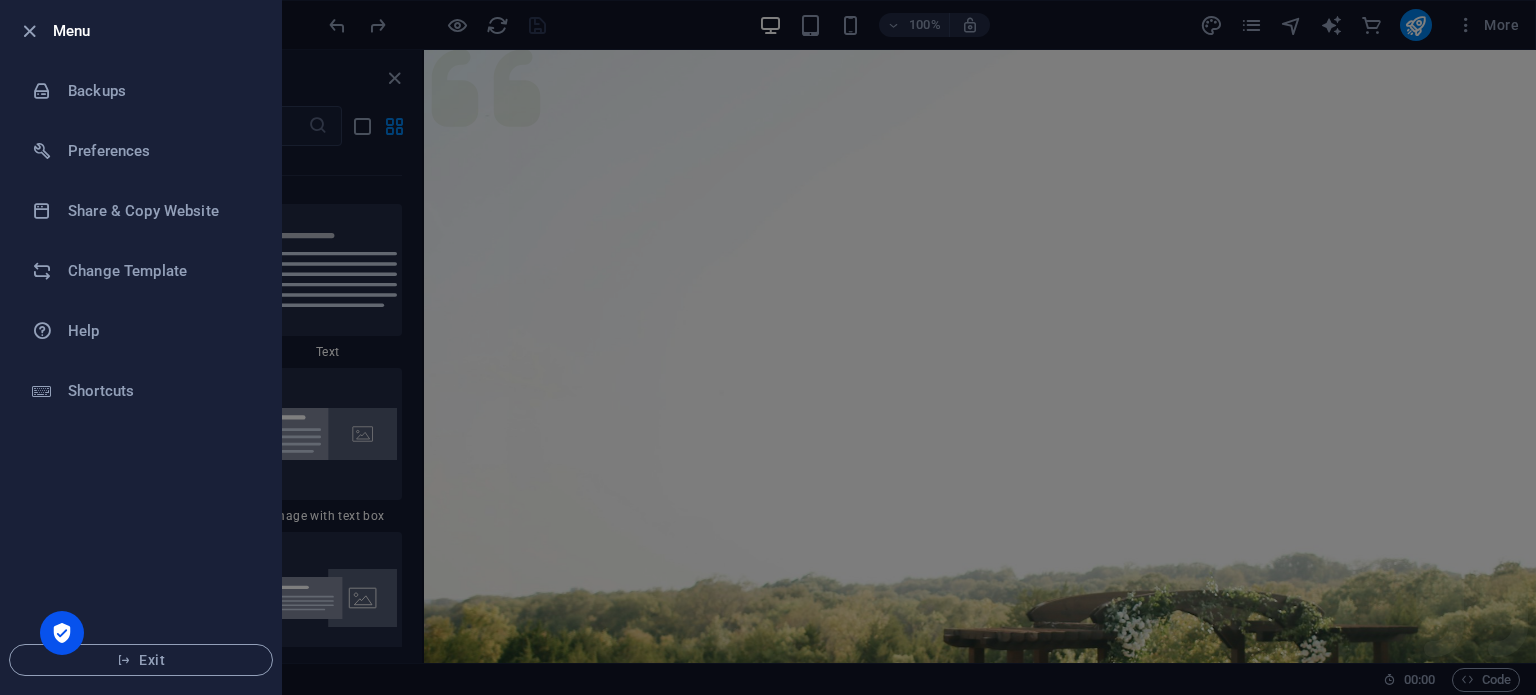 click at bounding box center (768, 347) 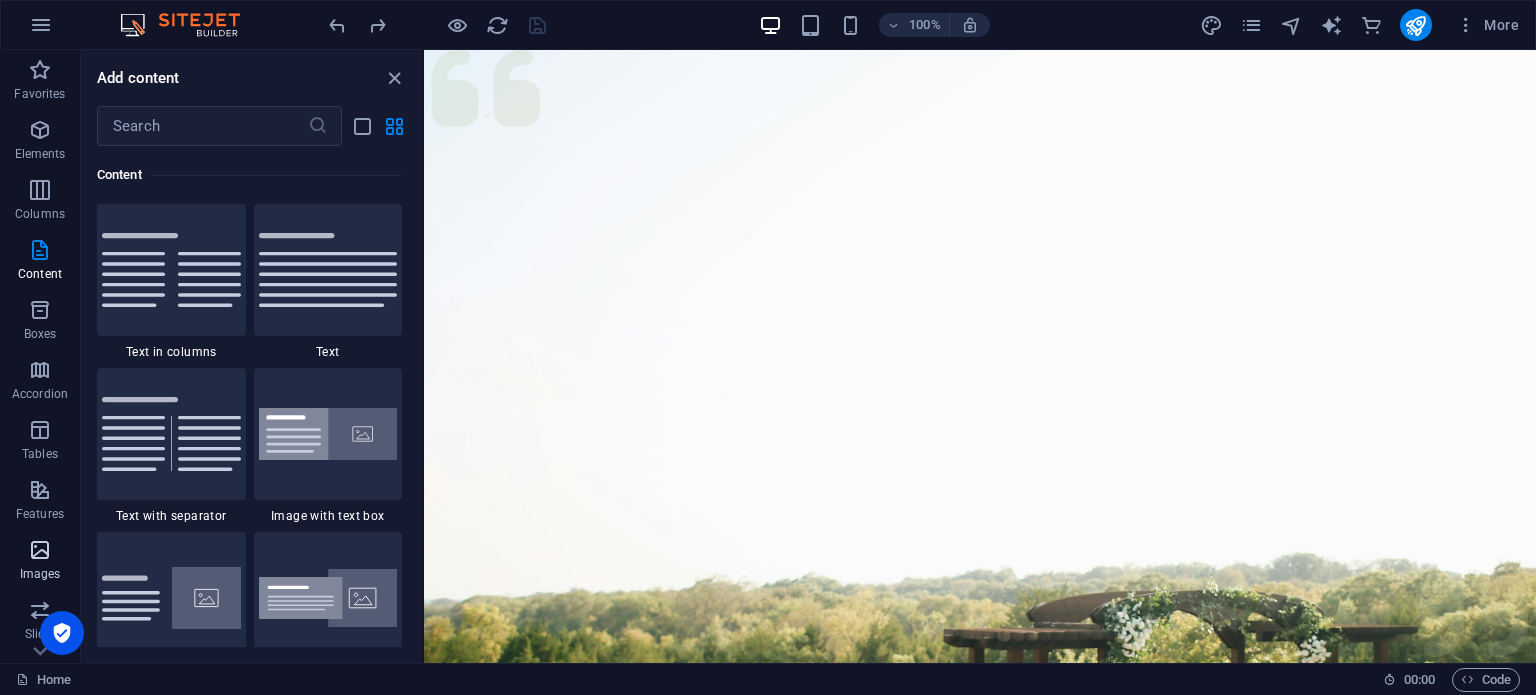 click at bounding box center [40, 550] 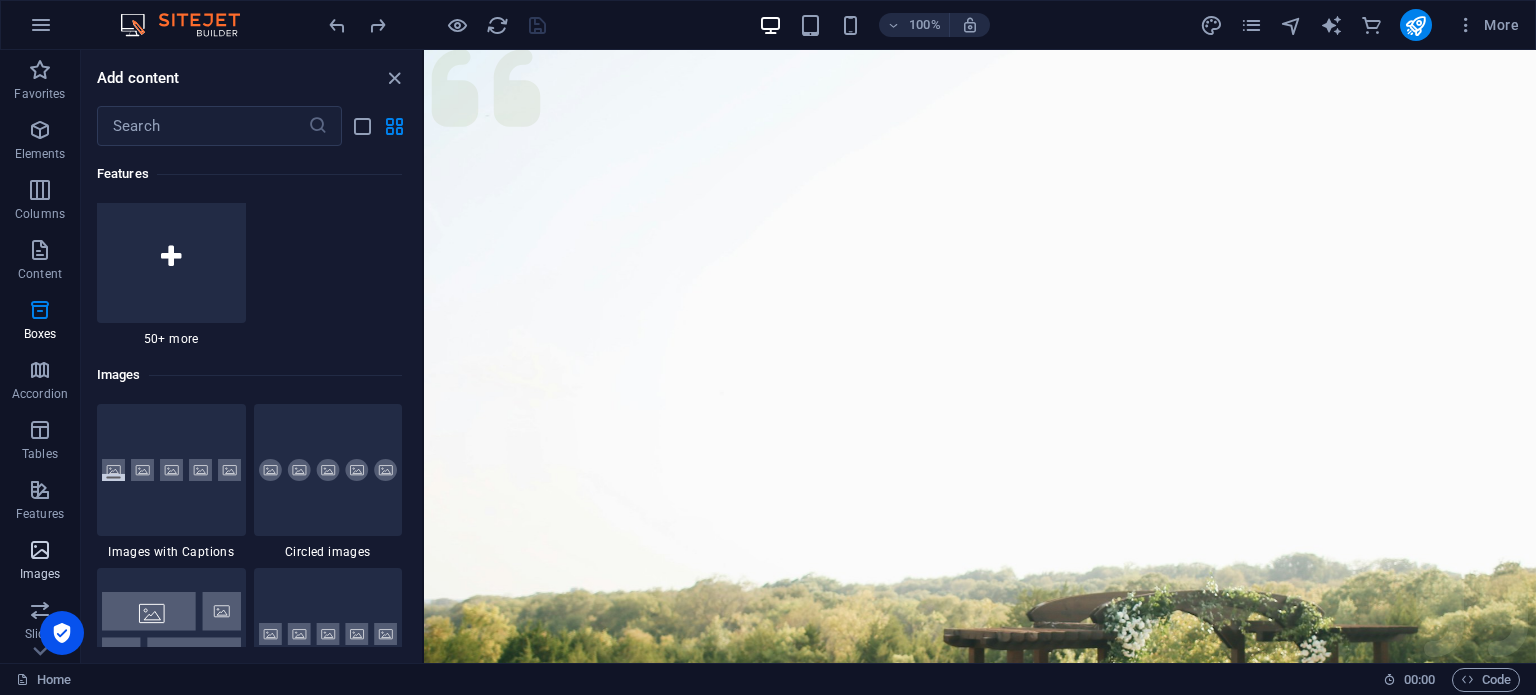 scroll, scrollTop: 9976, scrollLeft: 0, axis: vertical 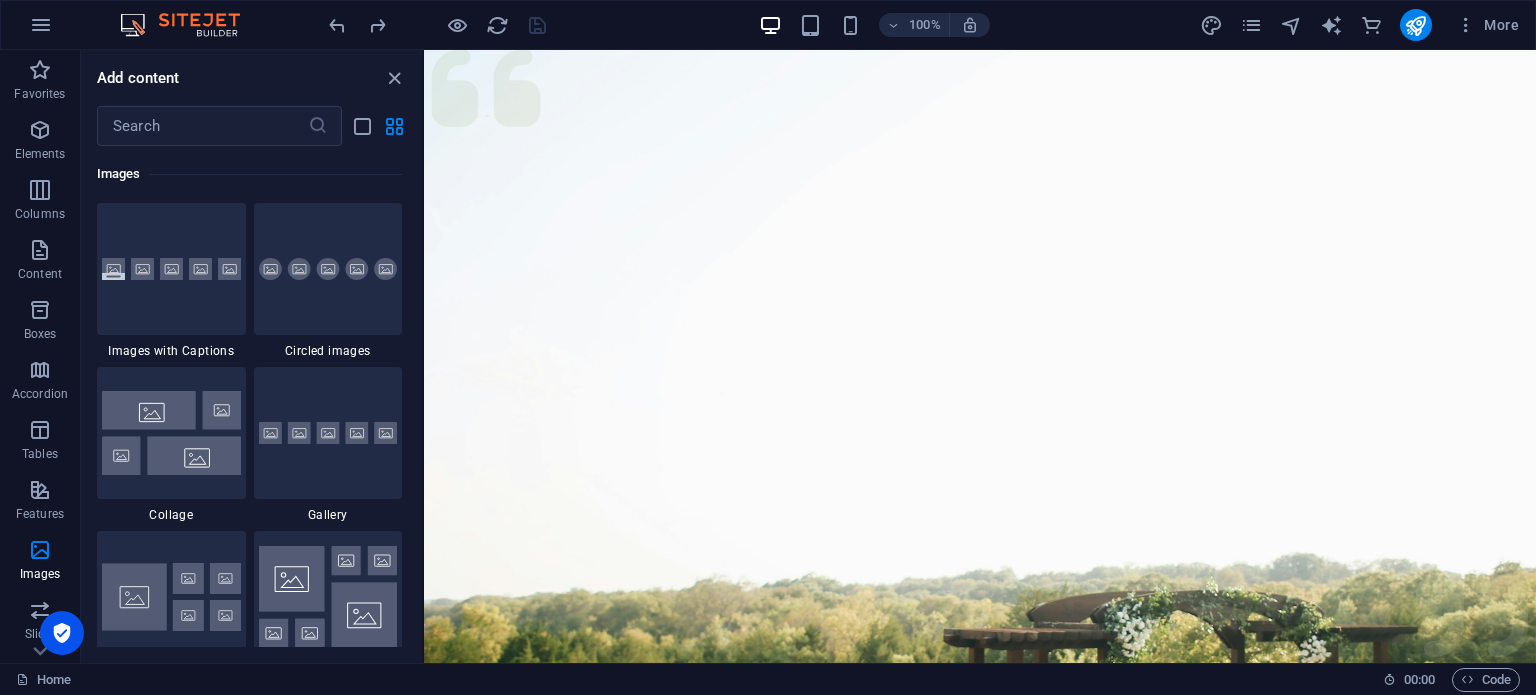 click on "Add content ​ Favorites 1 Star Headline 1 Star Container Elements 1 Star Headline 1 Star Text 1 Star Image 1 Star Container 1 Star Spacer 1 Star Separator 1 Star HTML 1 Star Icon 1 Star Button 1 Star Logo 1 Star SVG 1 Star Image slider 1 Star Slider 1 Star Gallery 1 Star Menu 1 Star Map 1 Star Facebook 1 Star Video 1 Star YouTube 1 Star Vimeo 1 Star Document 1 Star Audio 1 Star Iframe 1 Star Privacy 1 Star Languages Columns 1 Star Container 1 Star 2 columns 1 Star 3 columns 1 Star 4 columns 1 Star 5 columns 1 Star 6 columns 1 Star 40-60 1 Star 20-80 1 Star 80-20 1 Star 30-70 1 Star 70-30 1 Star Unequal Columns 1 Star 25-25-50 1 Star 25-50-25 1 Star 50-25-25 1 Star 20-60-20 1 Star 50-16-16-16 1 Star 16-16-16-50 1 Star Grid 2-1 1 Star Grid 1-2 1 Star Grid 3-1 1 Star Grid 1-3 1 Star Grid 4-1 1 Star Grid 1-4 1 Star Grid 1-2-1 1 Star Grid 1-1-2 1 Star Grid 2h-2v 1 Star Grid 2v-2h 1 Star Grid 2-1-2 1 Star Grid 3-4 Content 1 Star Text in columns 1 Star Text 1 Star Text with separator 1 Star Image with text box ​" at bounding box center (251, 356) 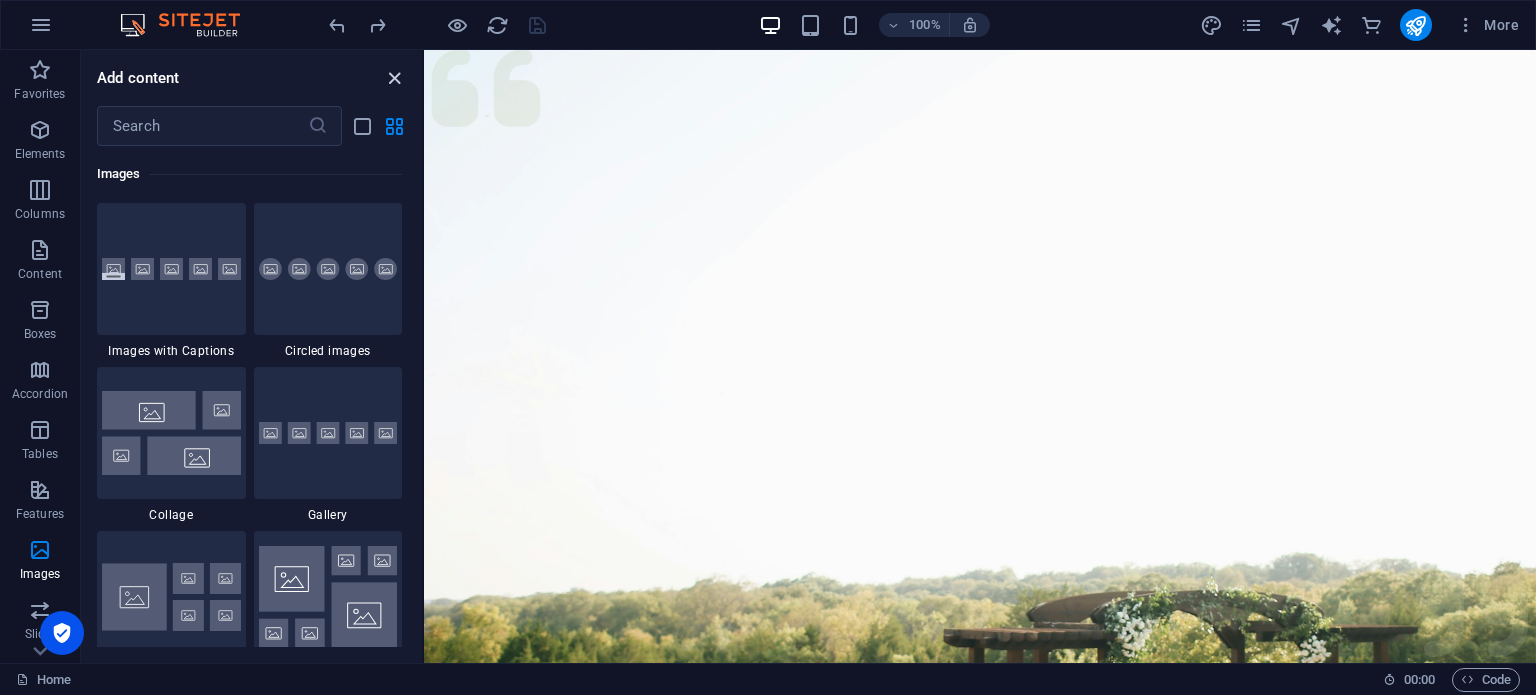 click at bounding box center (394, 78) 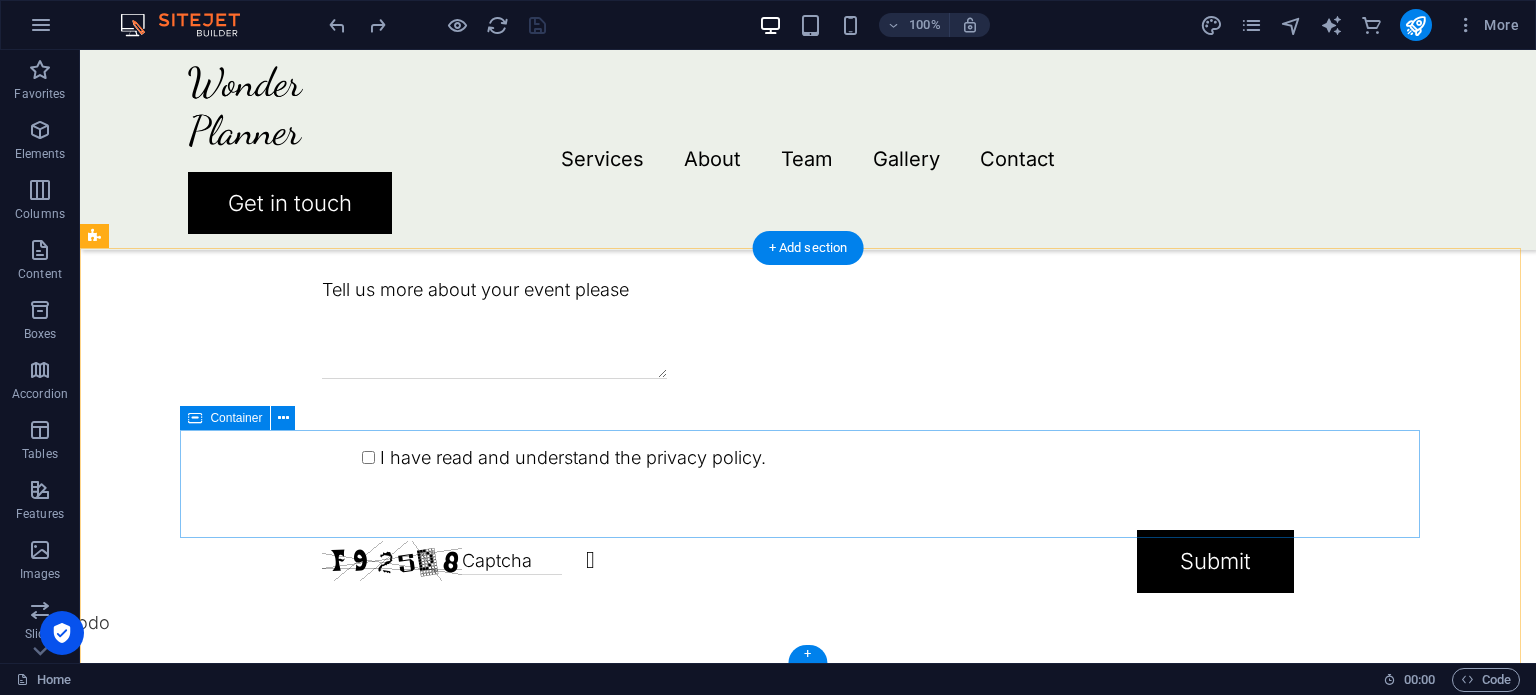 scroll, scrollTop: 4715, scrollLeft: 0, axis: vertical 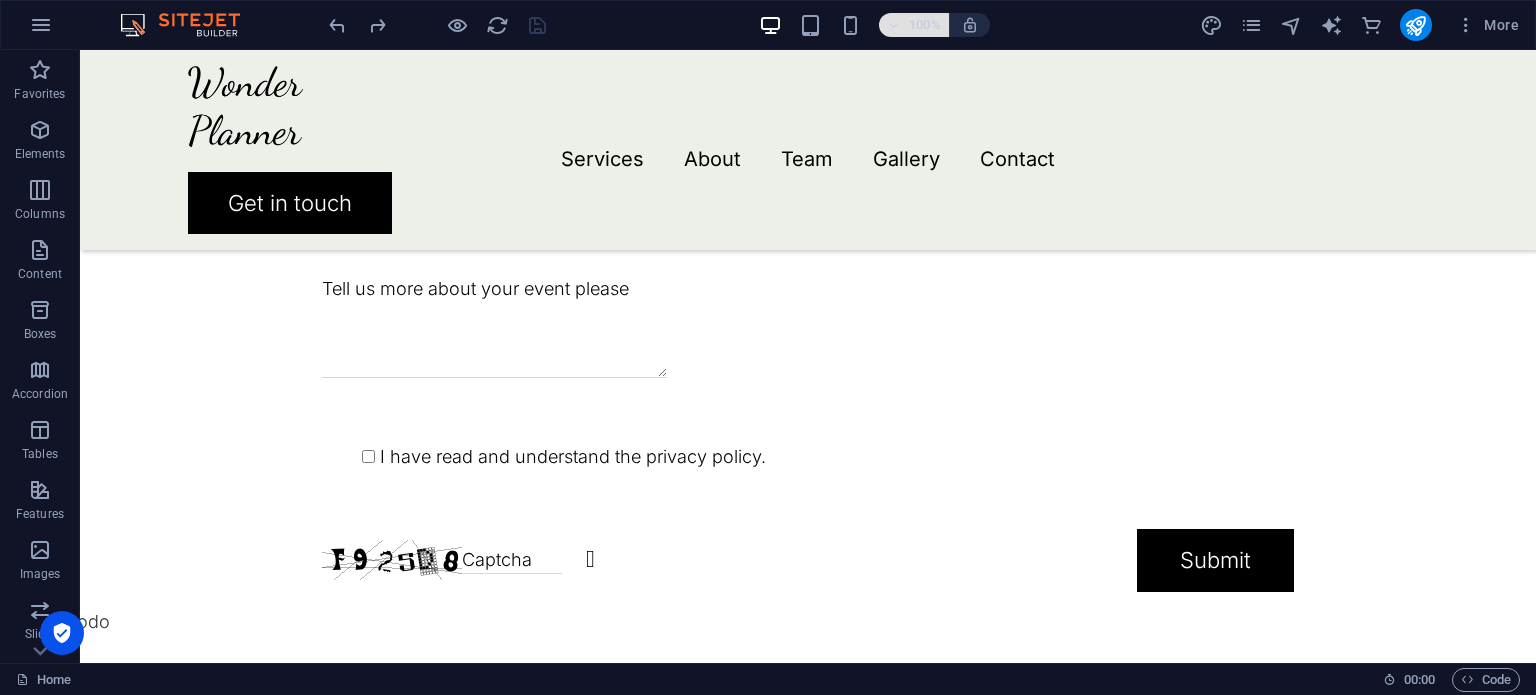 click at bounding box center (894, 25) 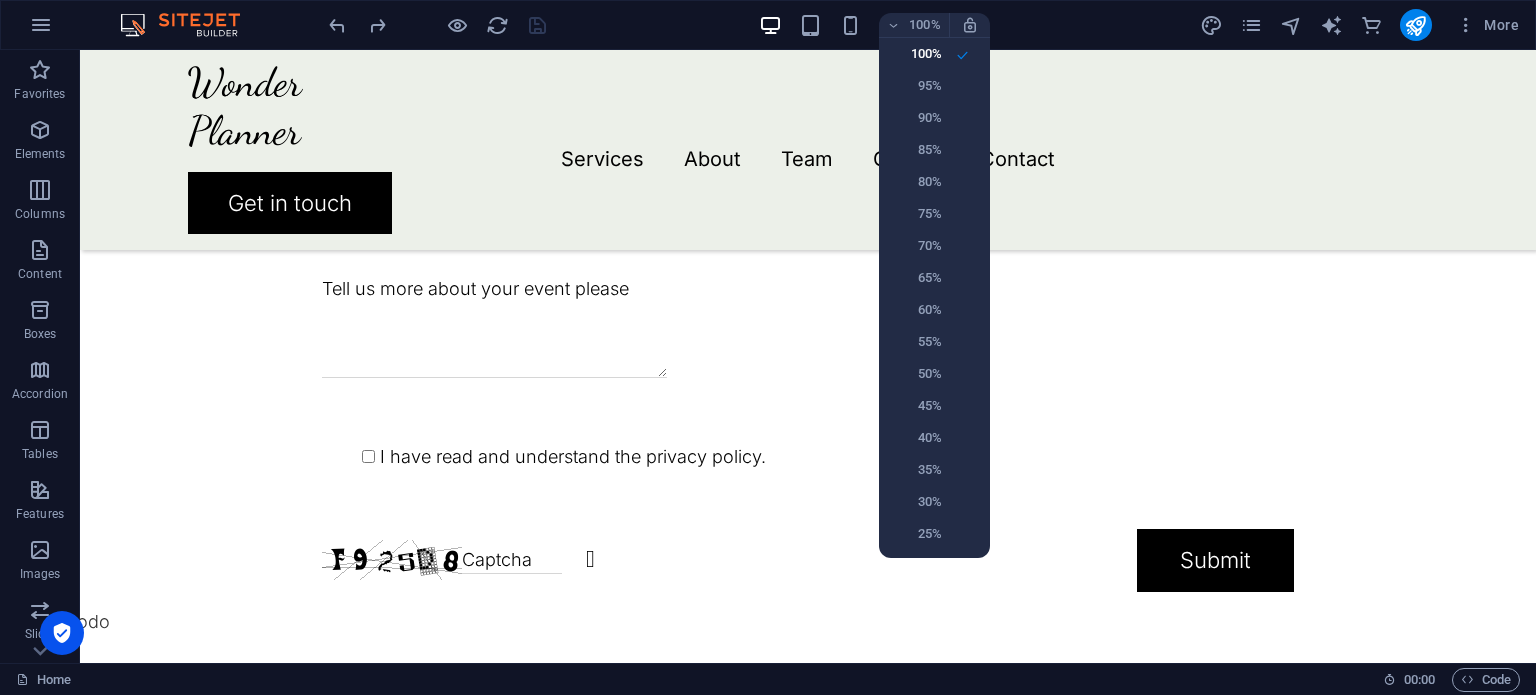 click at bounding box center [768, 347] 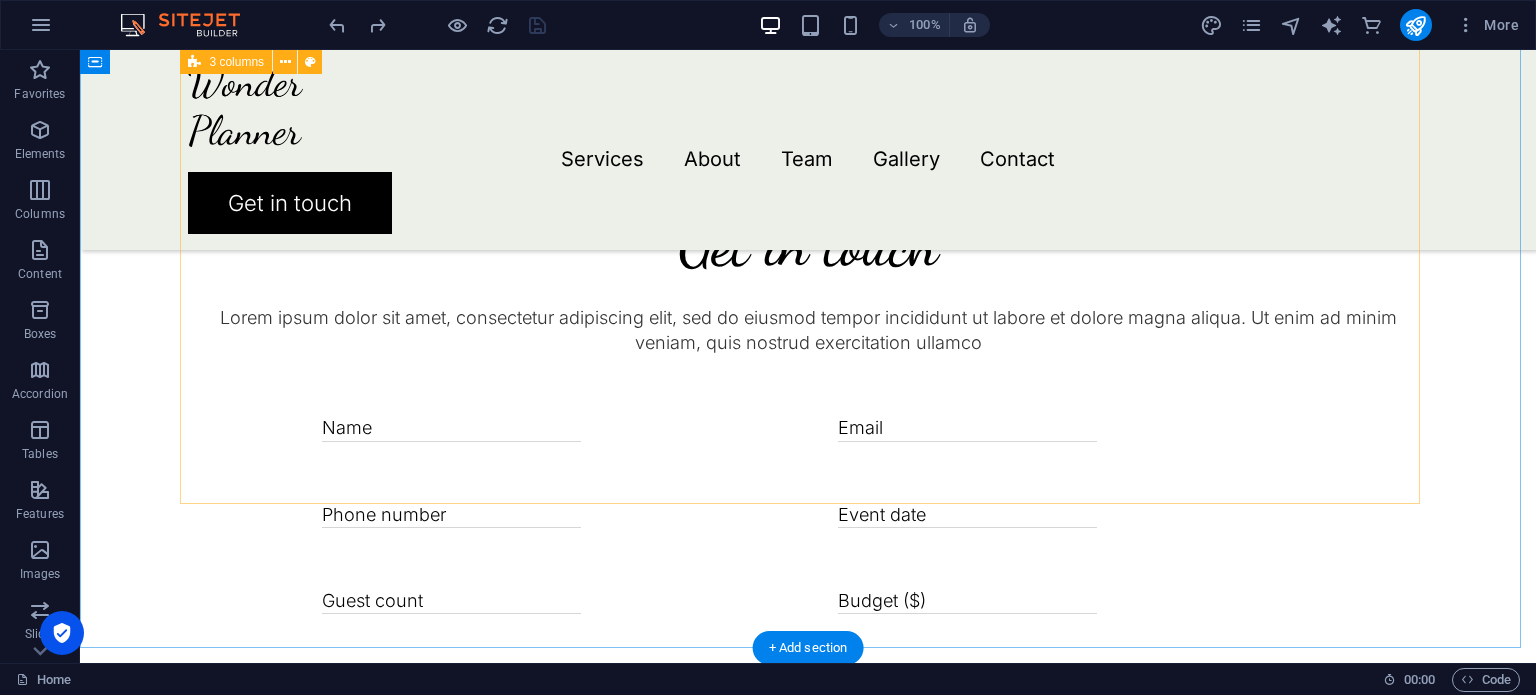 scroll, scrollTop: 4315, scrollLeft: 0, axis: vertical 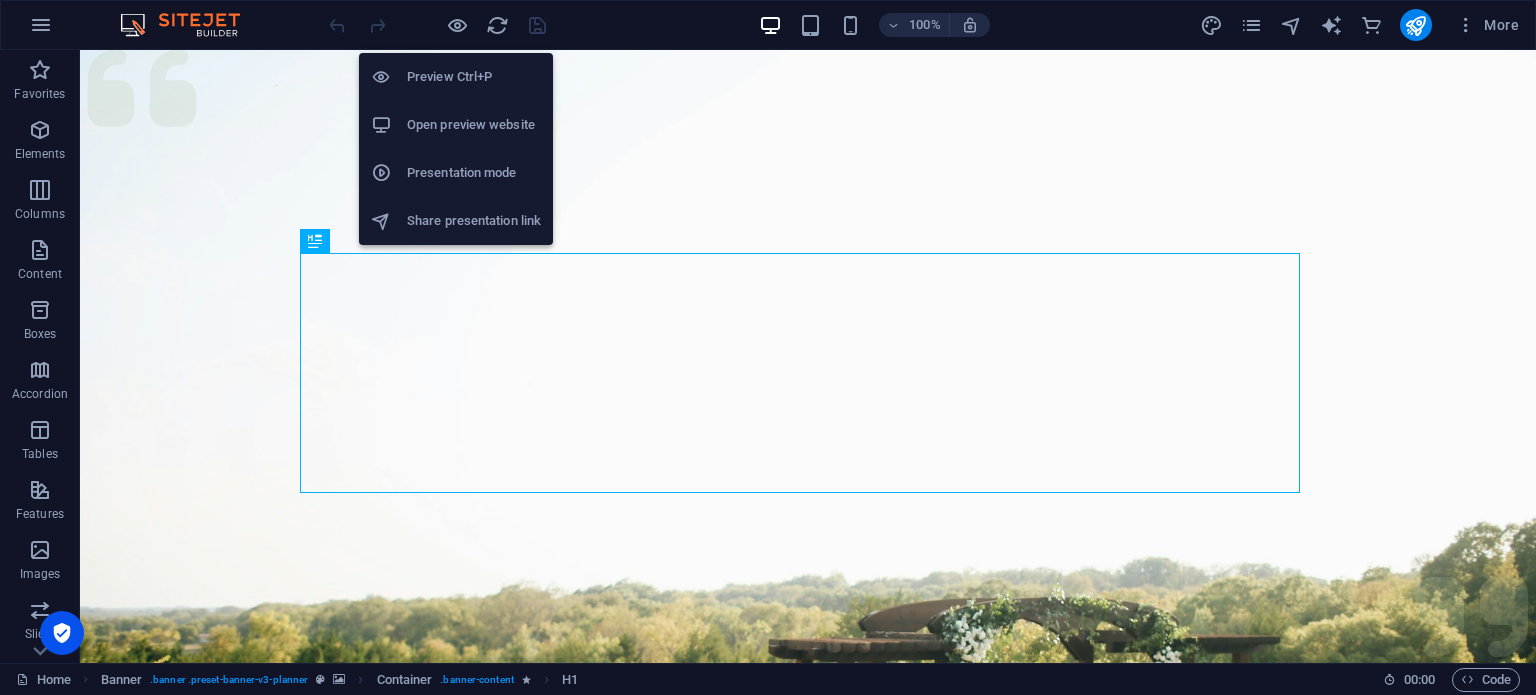 click on "Preview Ctrl+P" at bounding box center [474, 77] 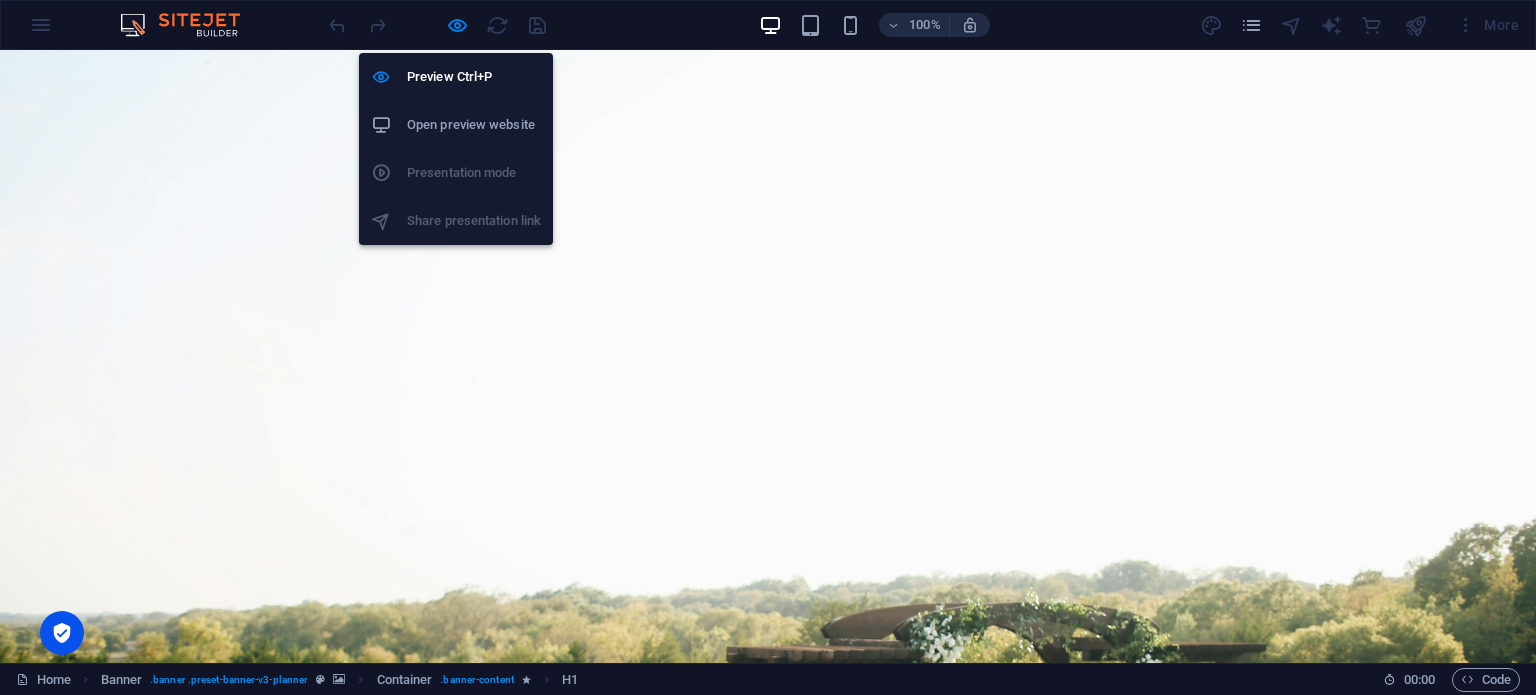 click on "Open preview website" at bounding box center (474, 125) 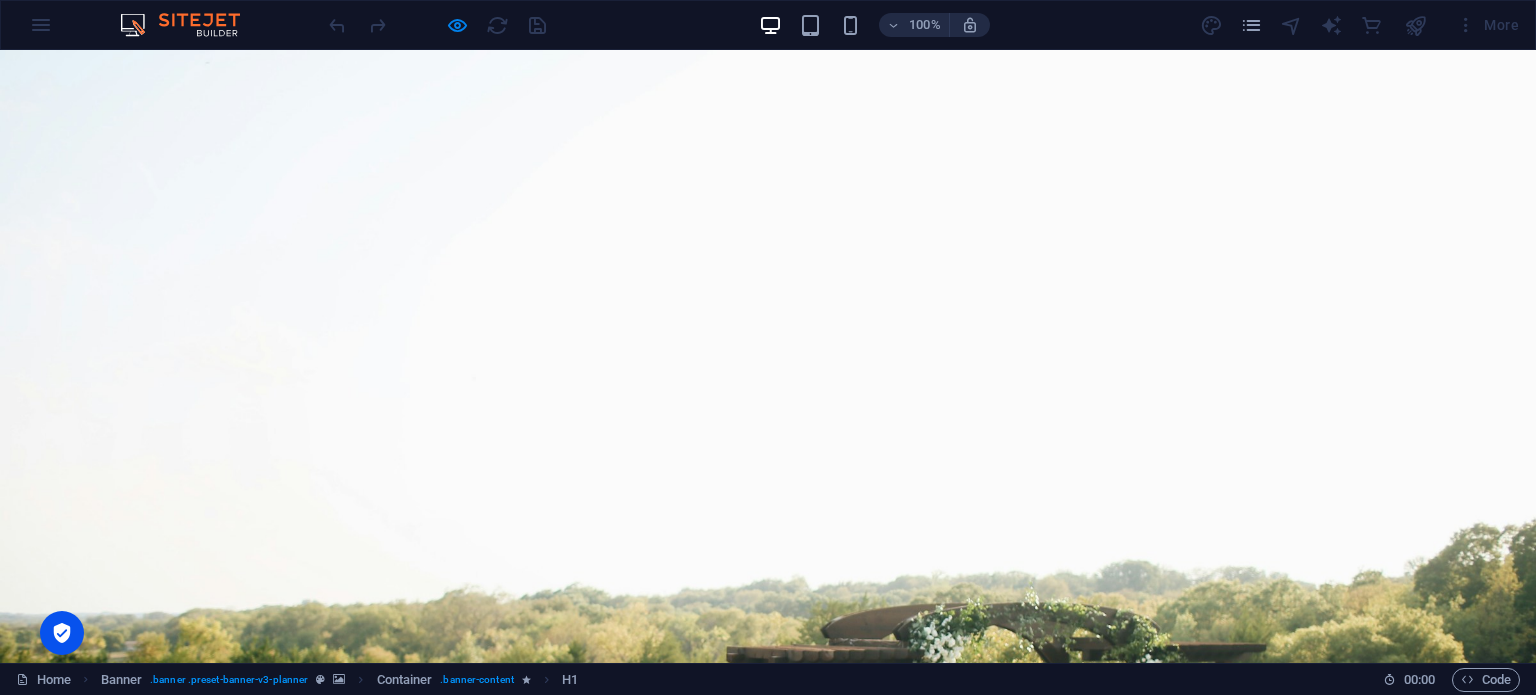 click on "Experience extraordinary life moments Plan your next event with us" at bounding box center (768, 1354) 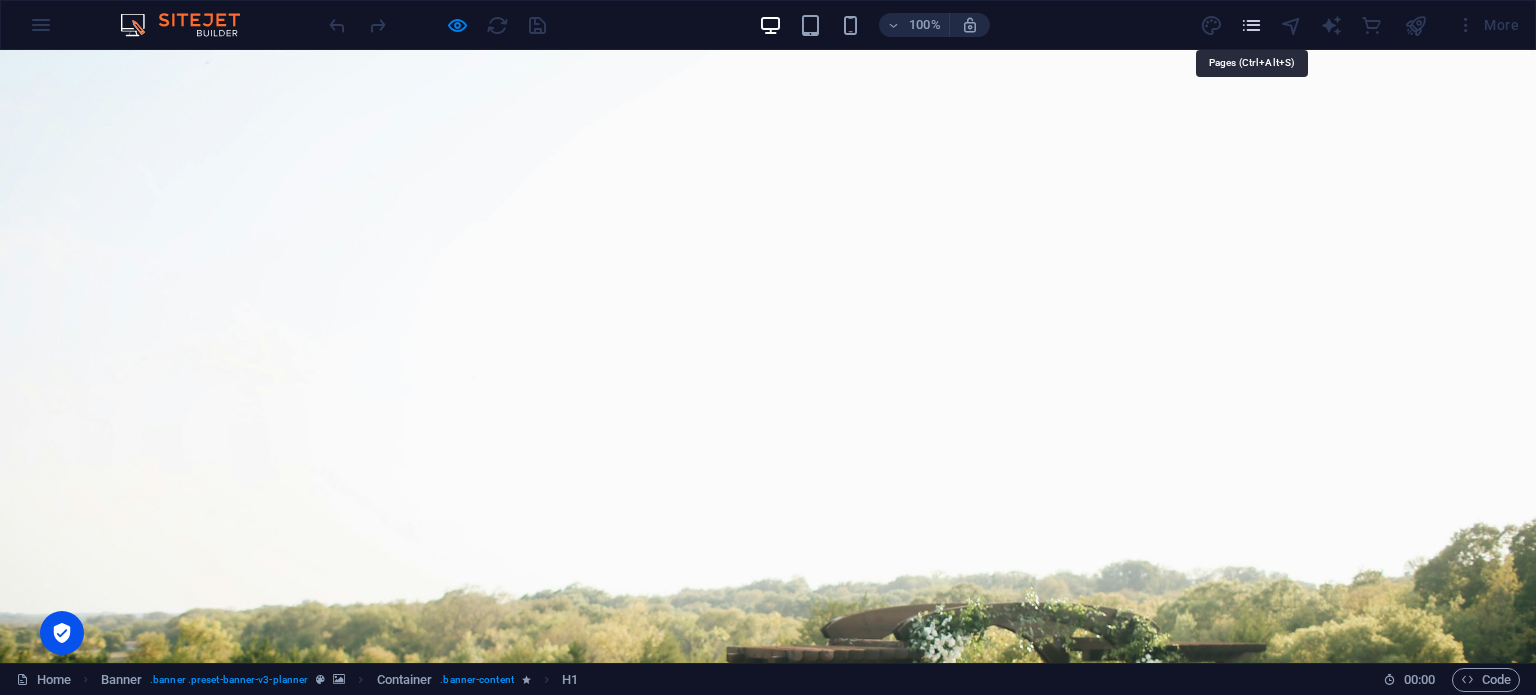 click at bounding box center (1251, 25) 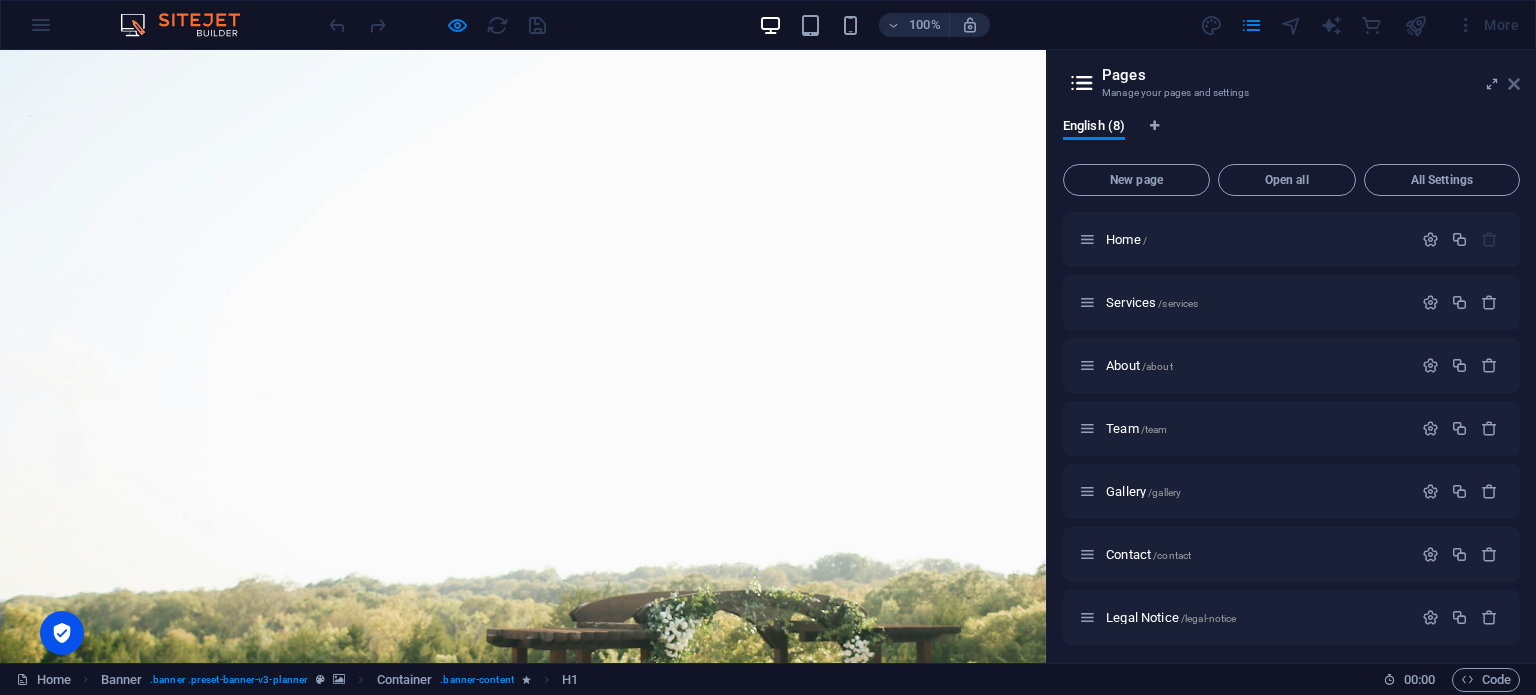 click at bounding box center (1514, 84) 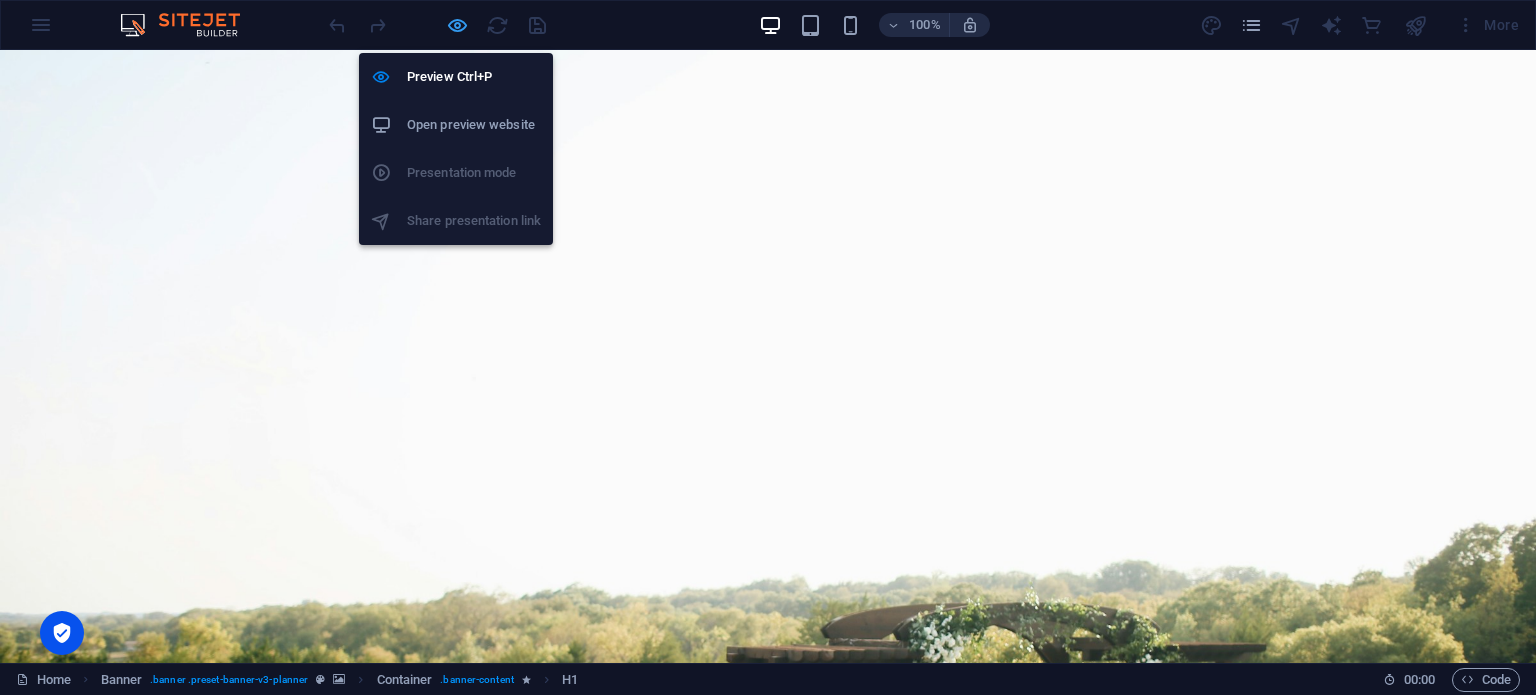 click at bounding box center (457, 25) 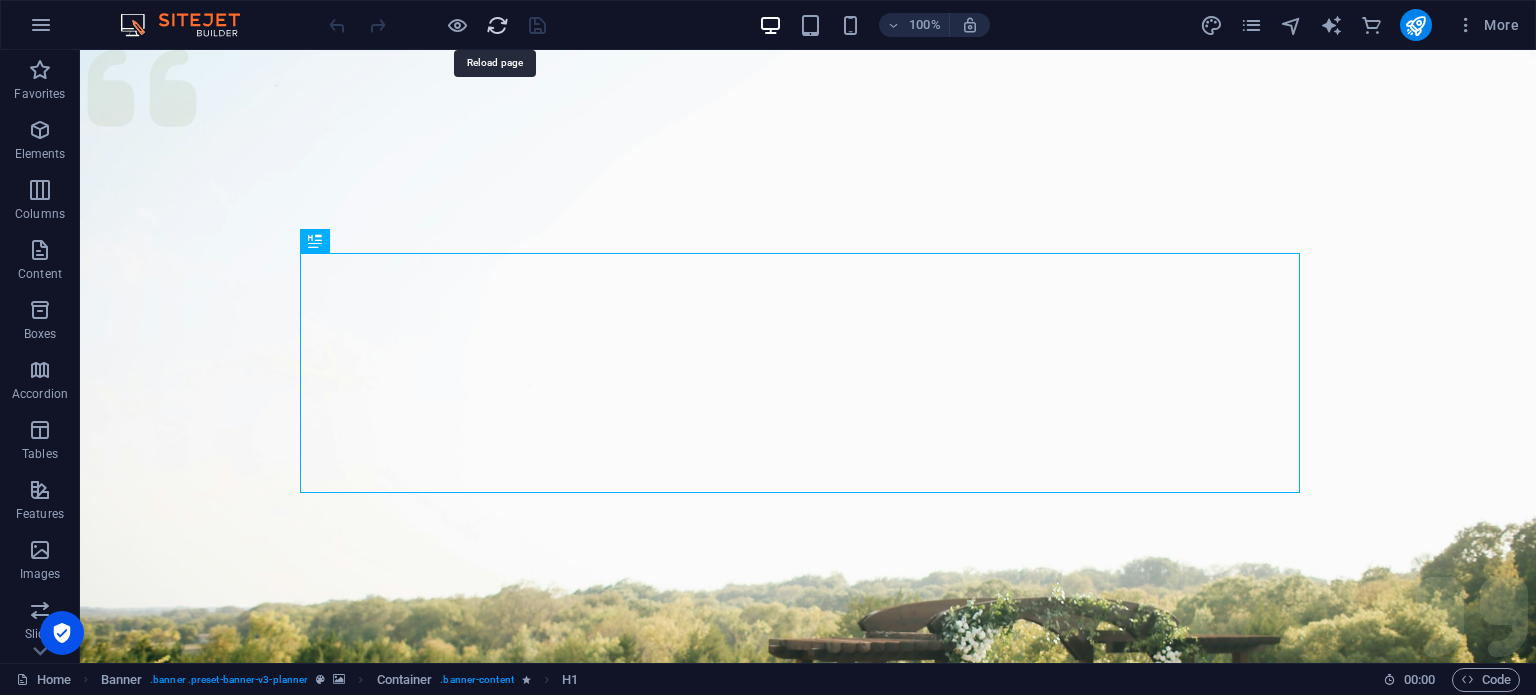 click at bounding box center (497, 25) 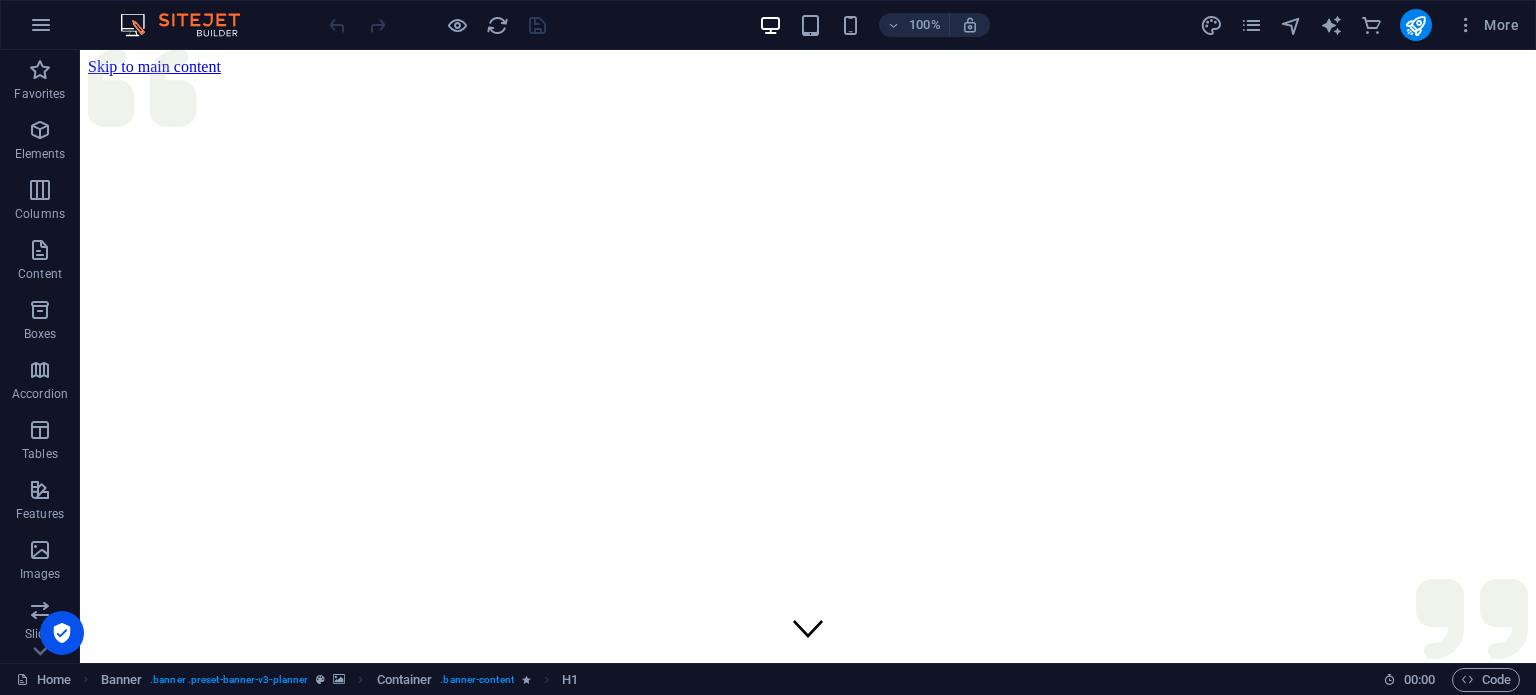 scroll, scrollTop: 0, scrollLeft: 0, axis: both 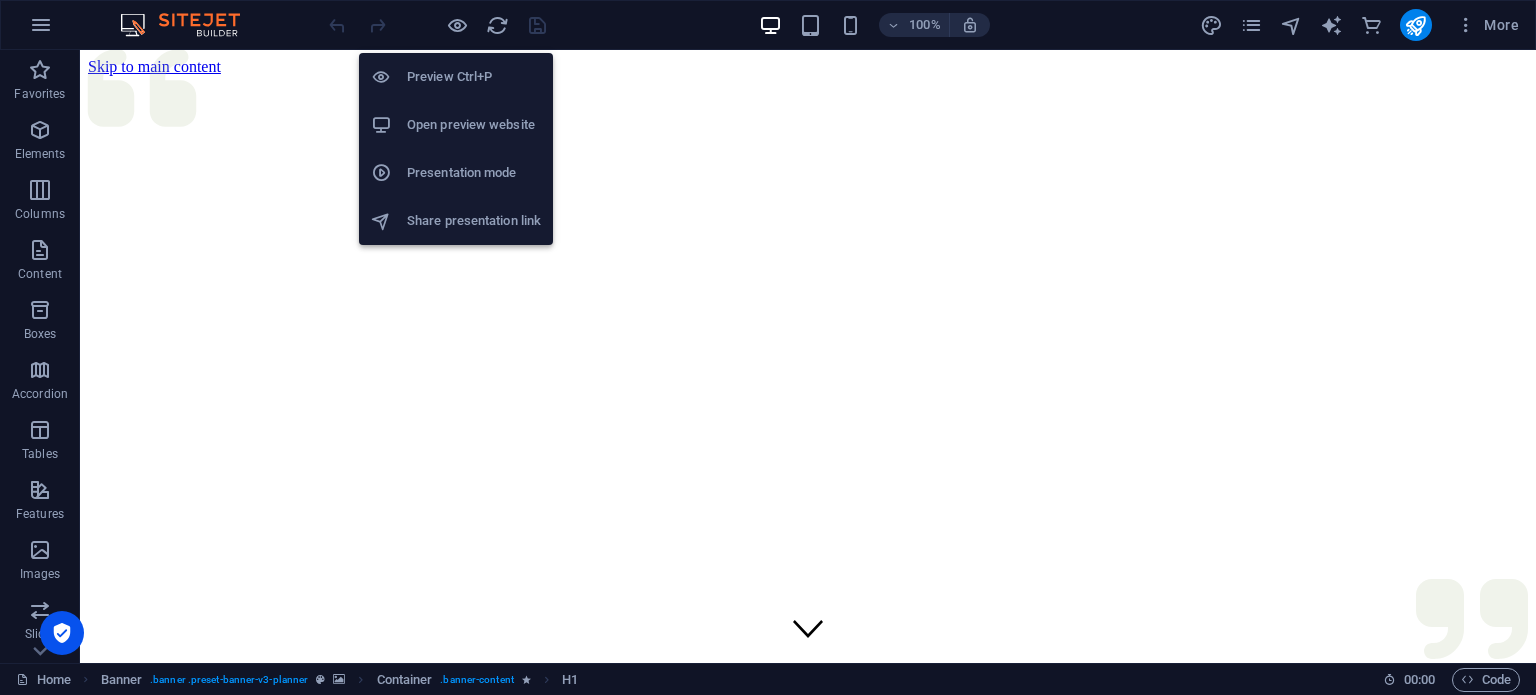 click on "Presentation mode" at bounding box center (474, 173) 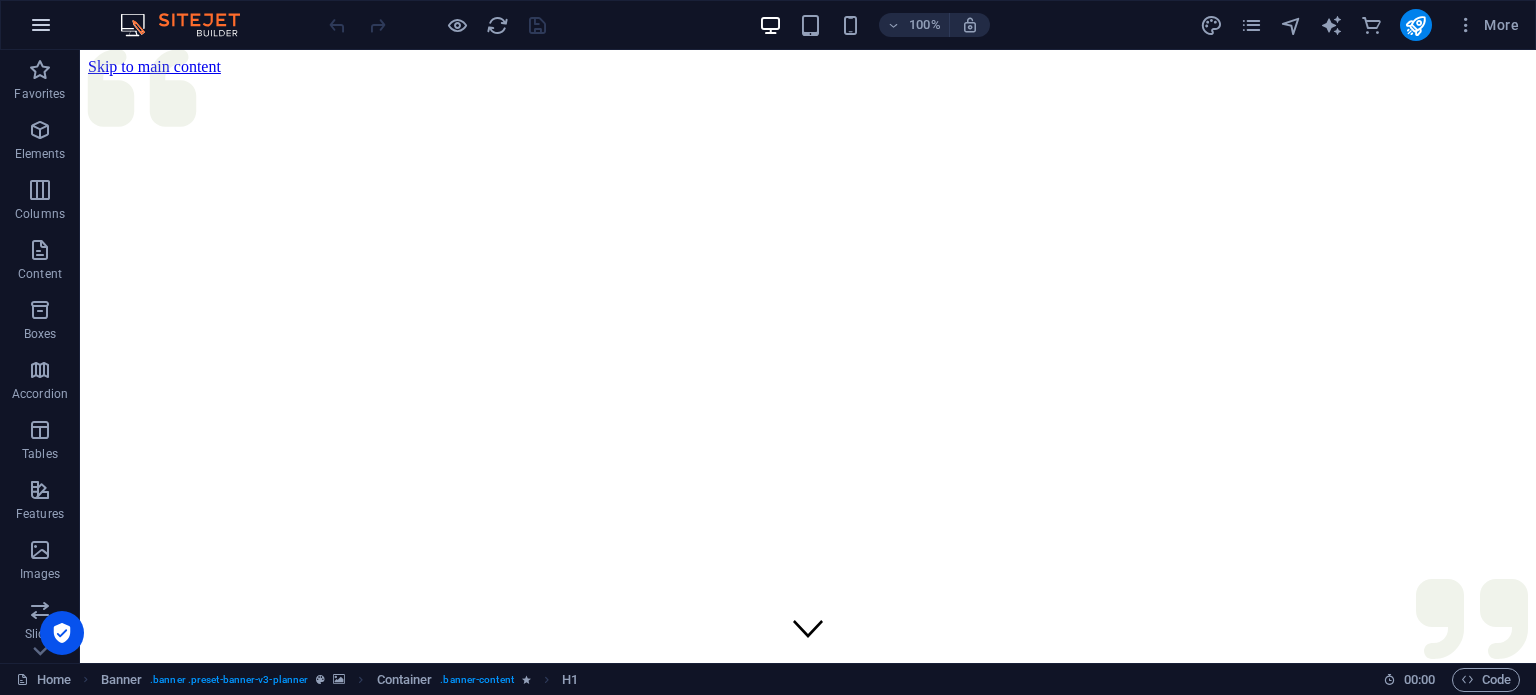 click at bounding box center (41, 25) 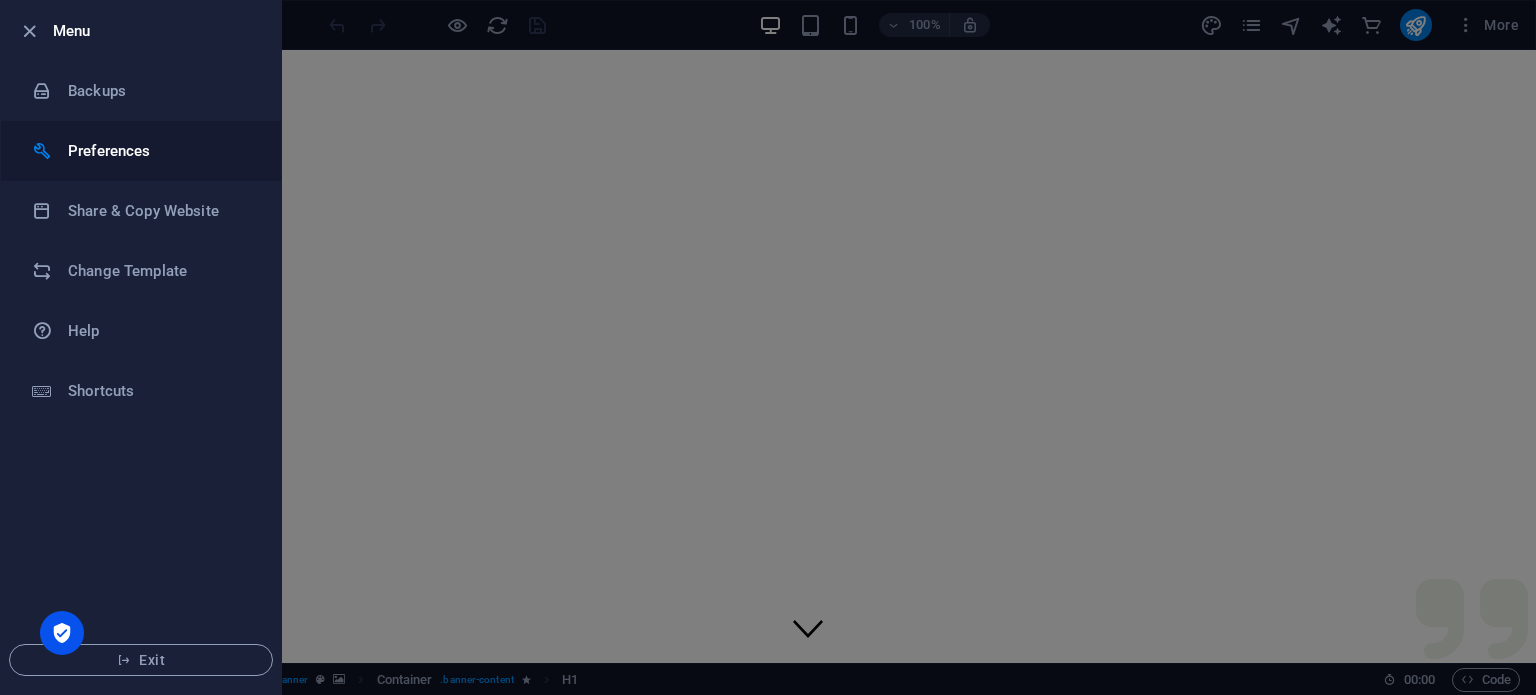 click on "Preferences" at bounding box center (160, 151) 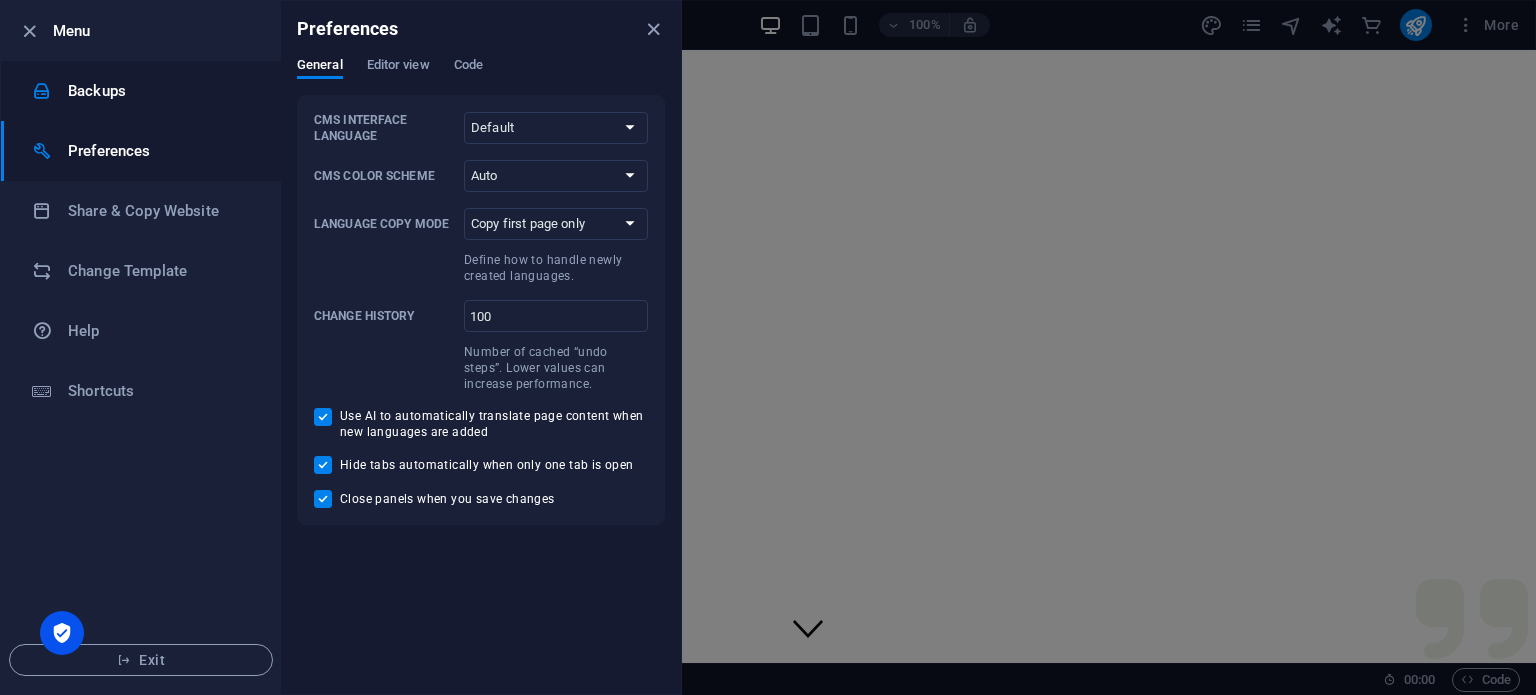 click on "Backups" at bounding box center (160, 91) 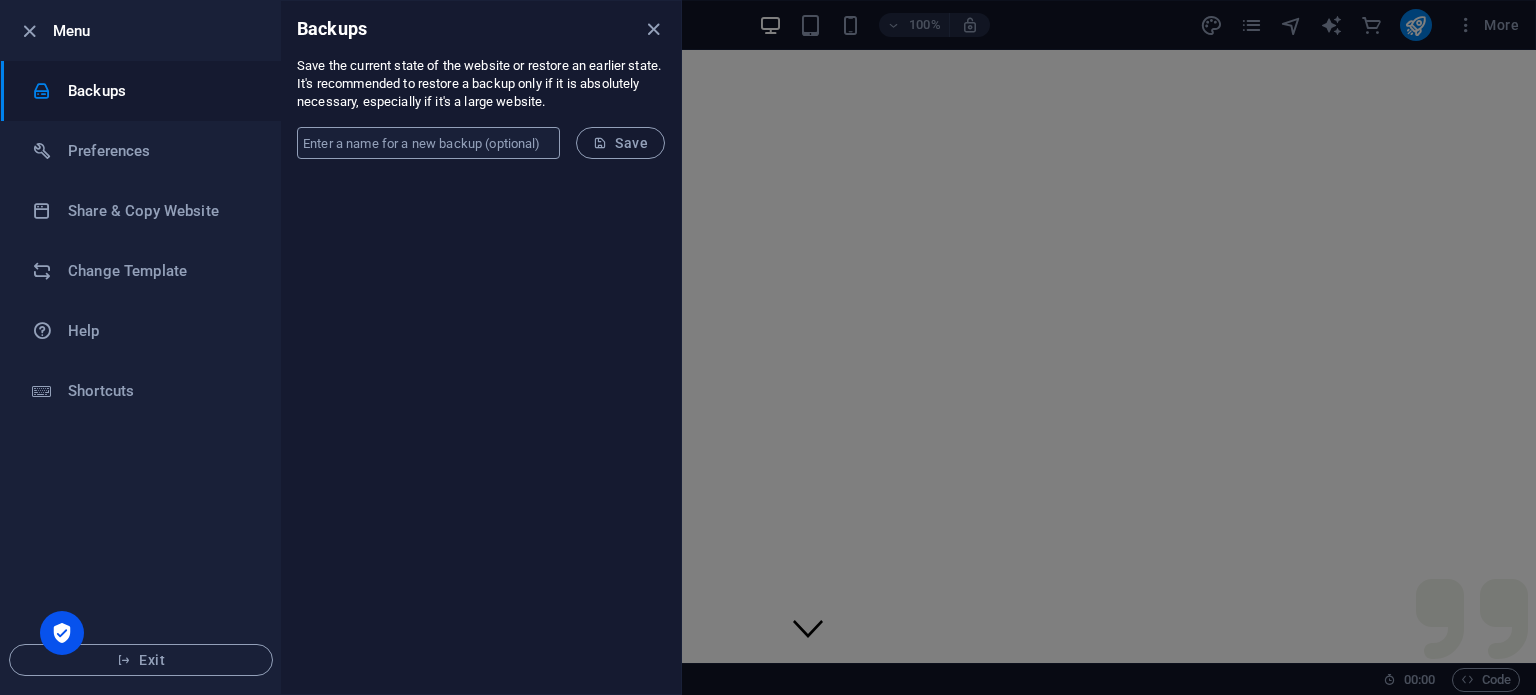 click at bounding box center [428, 143] 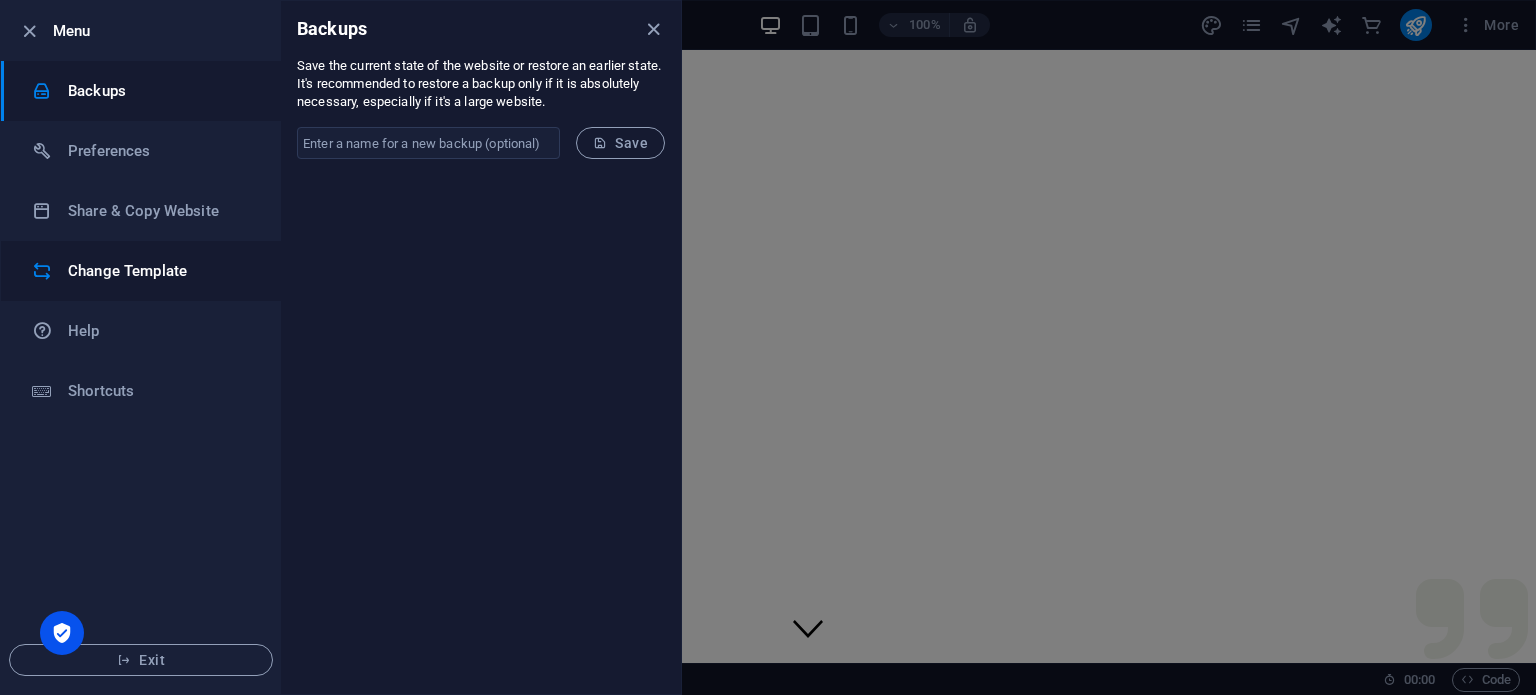 click on "Change Template" at bounding box center (160, 271) 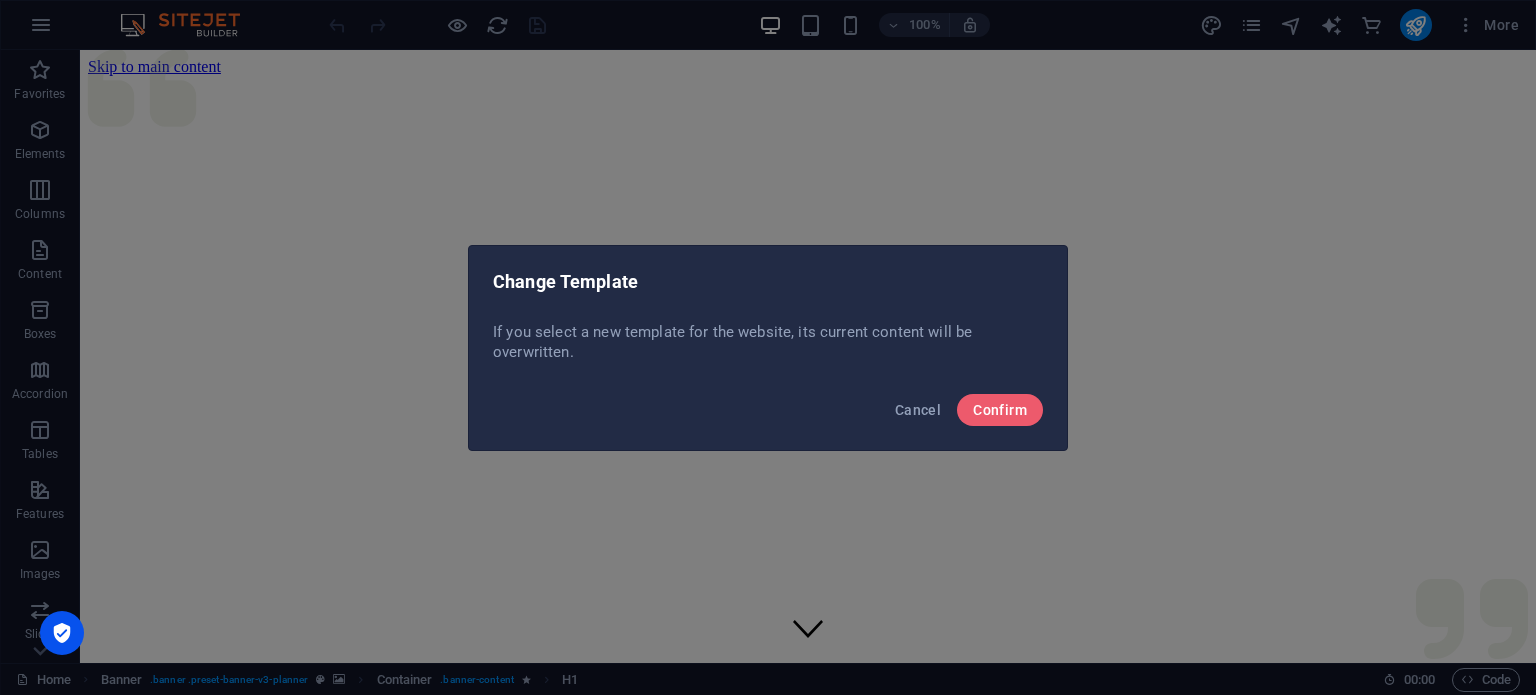 click on "Change Template If you select a new template for the website, its current content will be overwritten. Cancel Confirm" at bounding box center [768, 347] 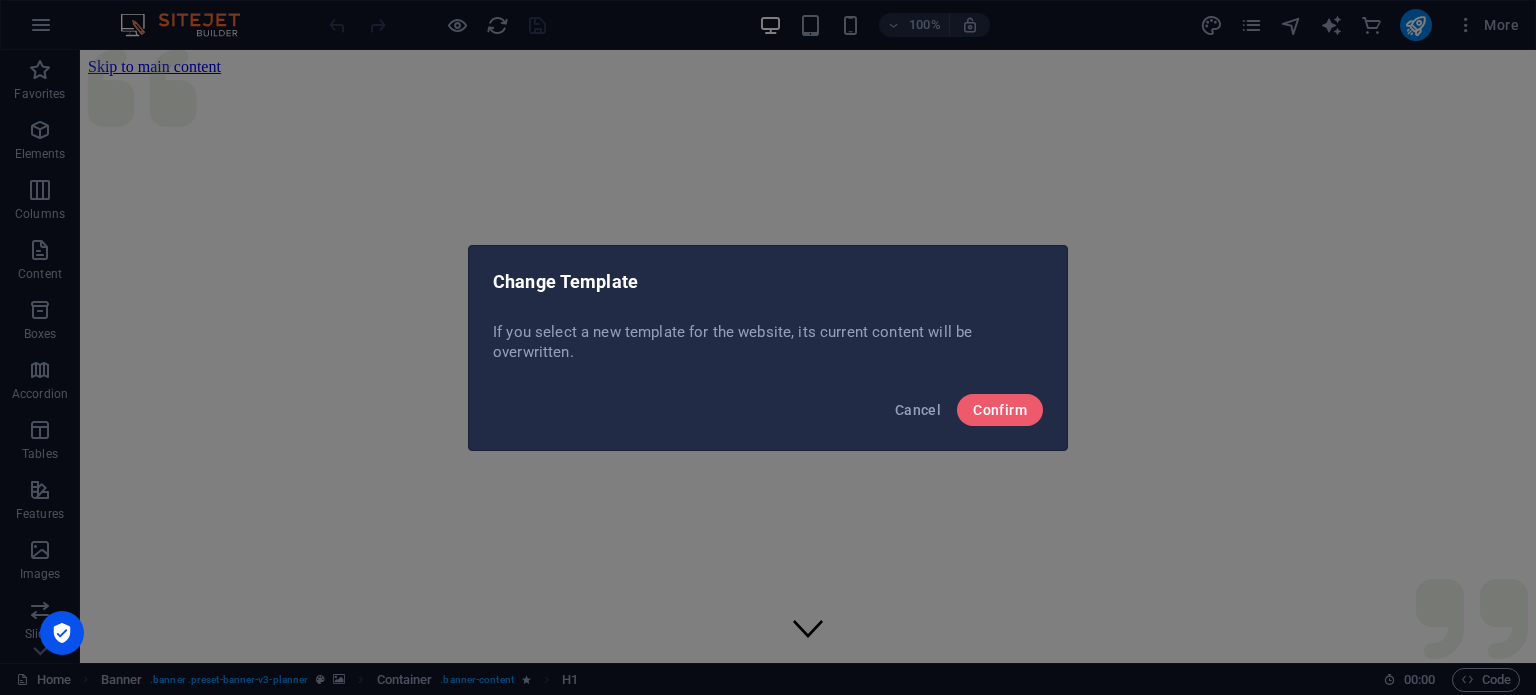 click on "If you select a new template for the website, its current content will be overwritten." at bounding box center (768, 348) 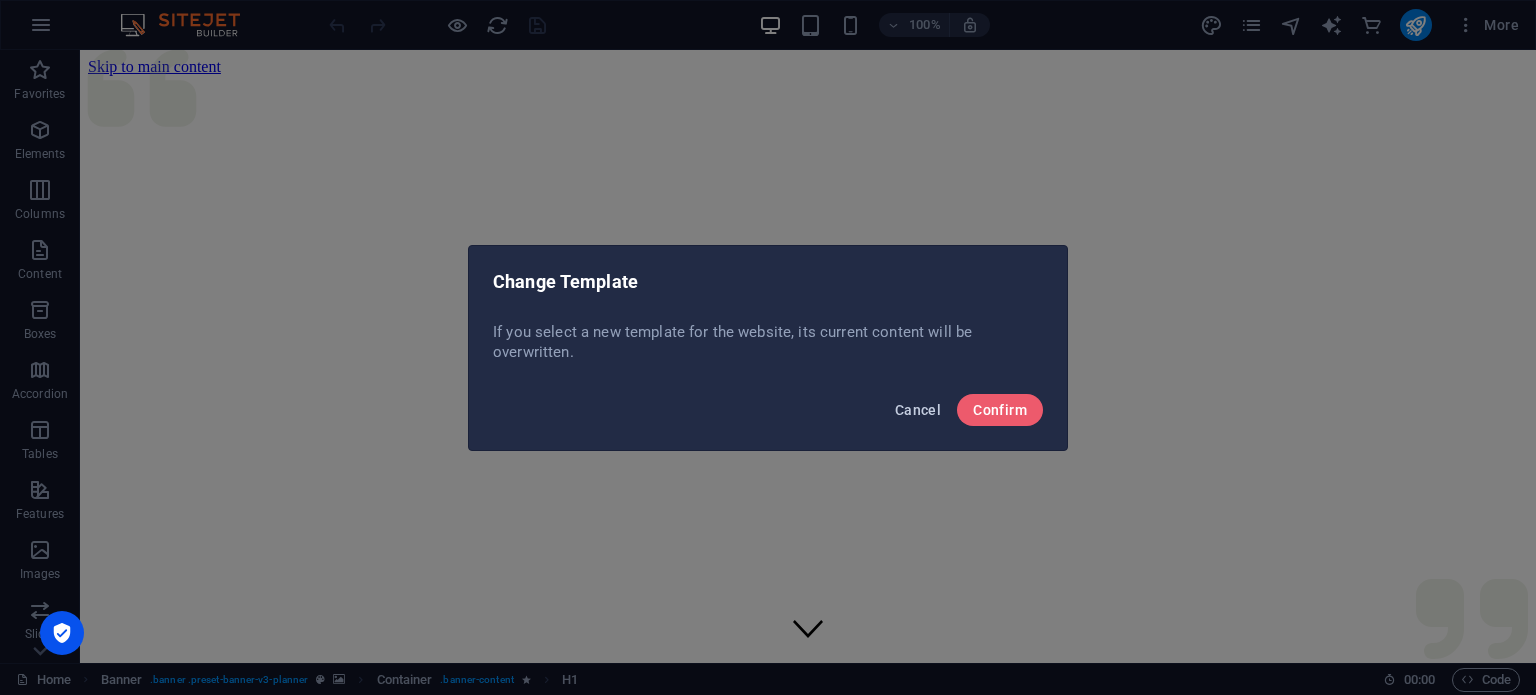 click on "Cancel" at bounding box center (918, 410) 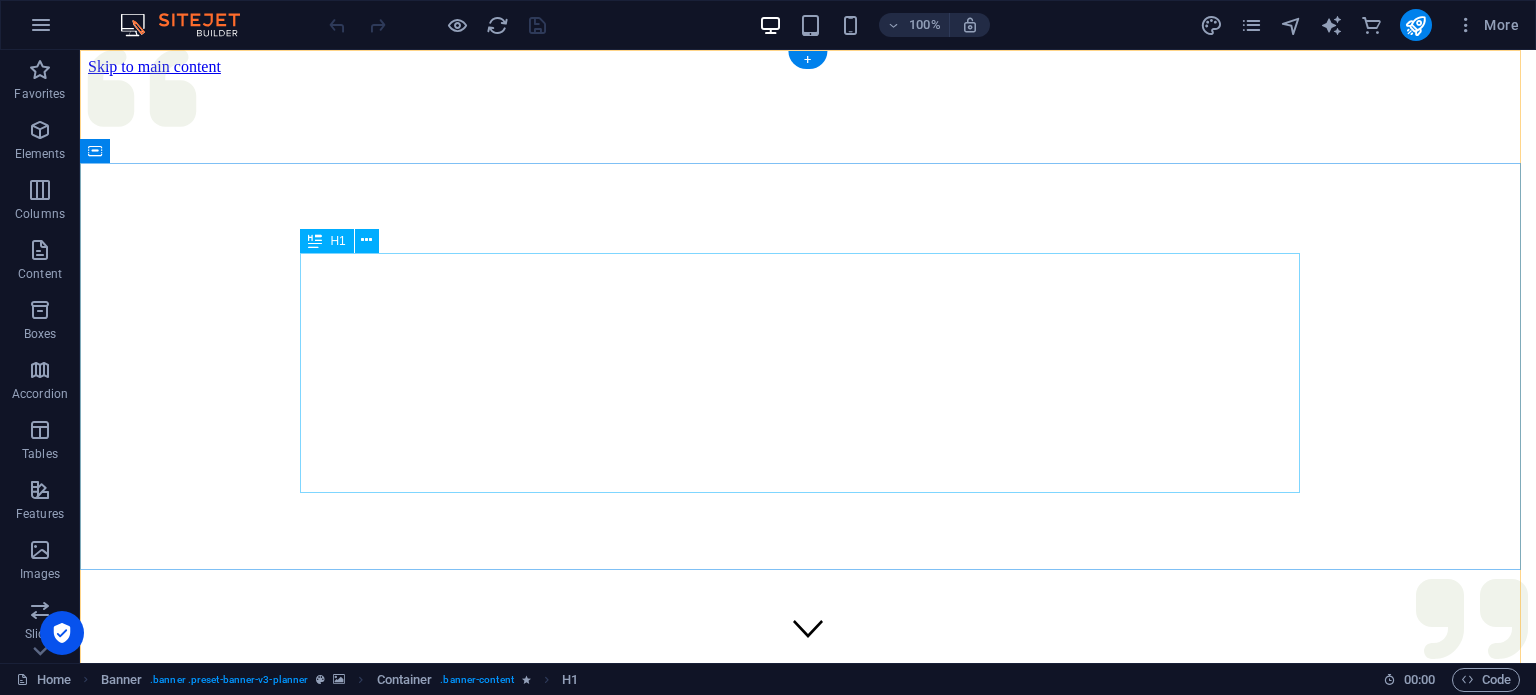 click on "Experience extraordinary life moments" at bounding box center (808, 1351) 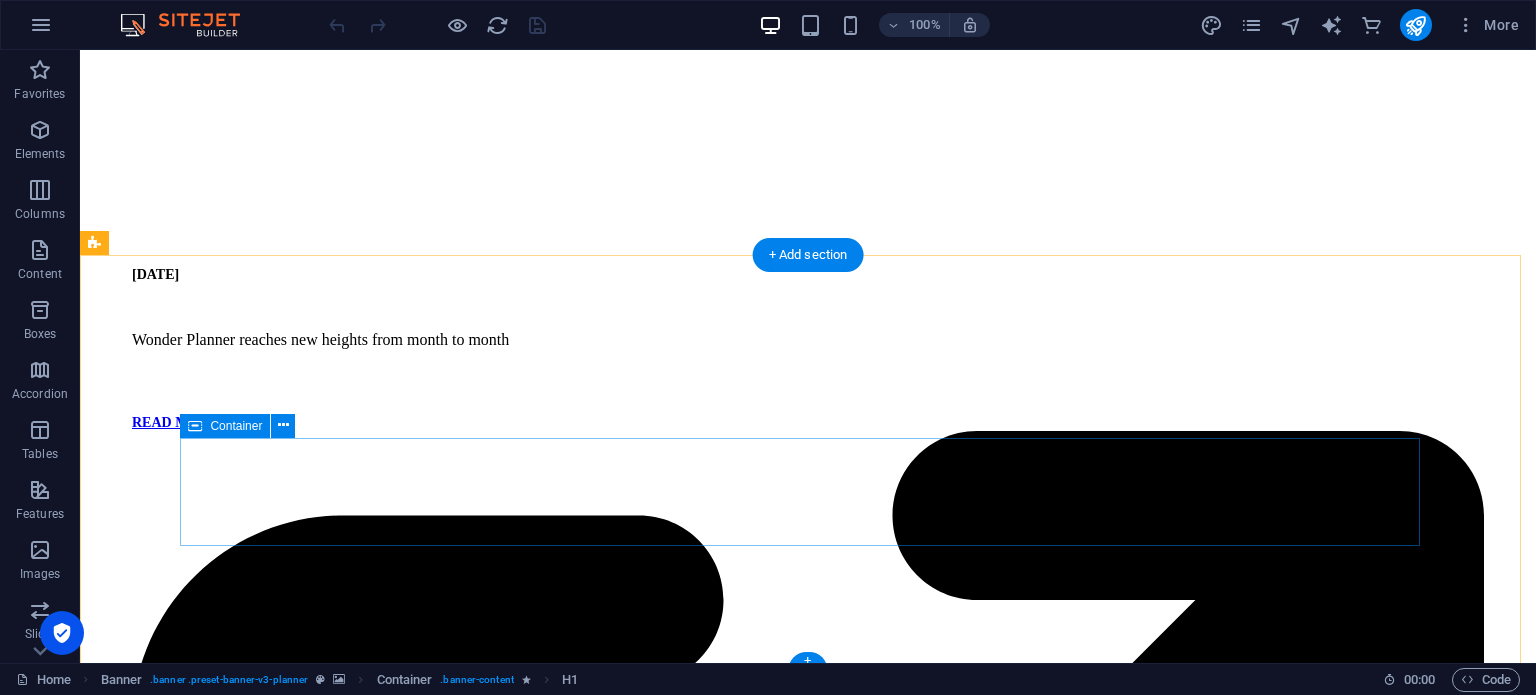 scroll, scrollTop: 4715, scrollLeft: 0, axis: vertical 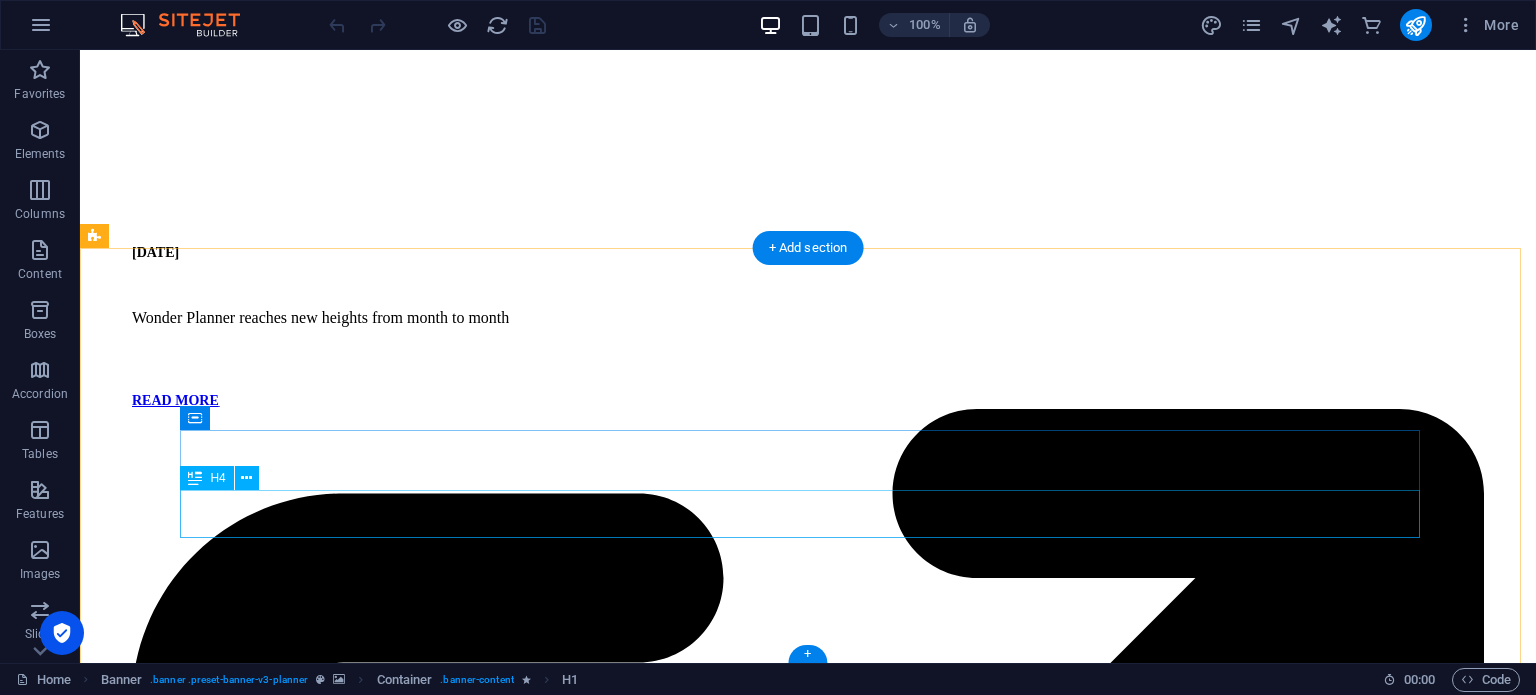 click on "Beyond plans, we create memories!" at bounding box center (808, 12005) 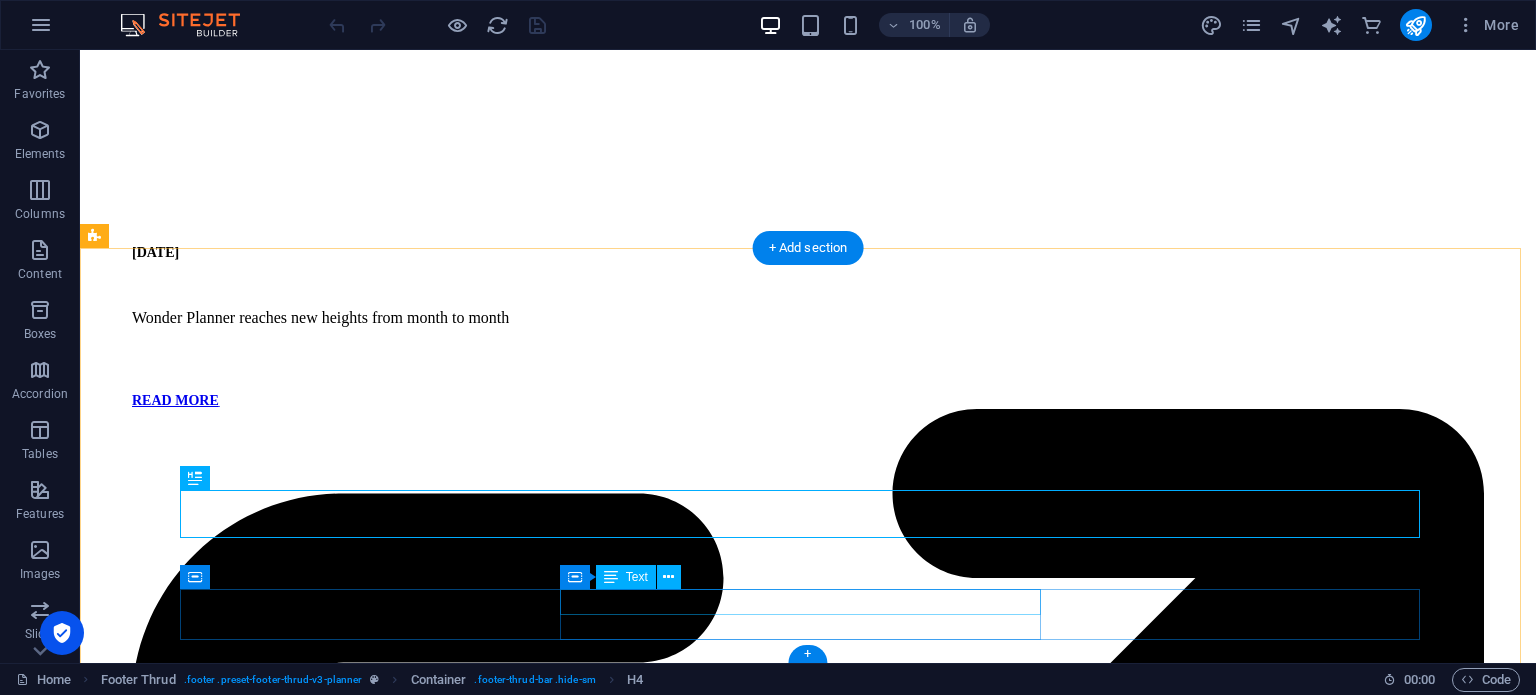 click on "[DOMAIN_NAME][DATE]" at bounding box center (805, 12078) 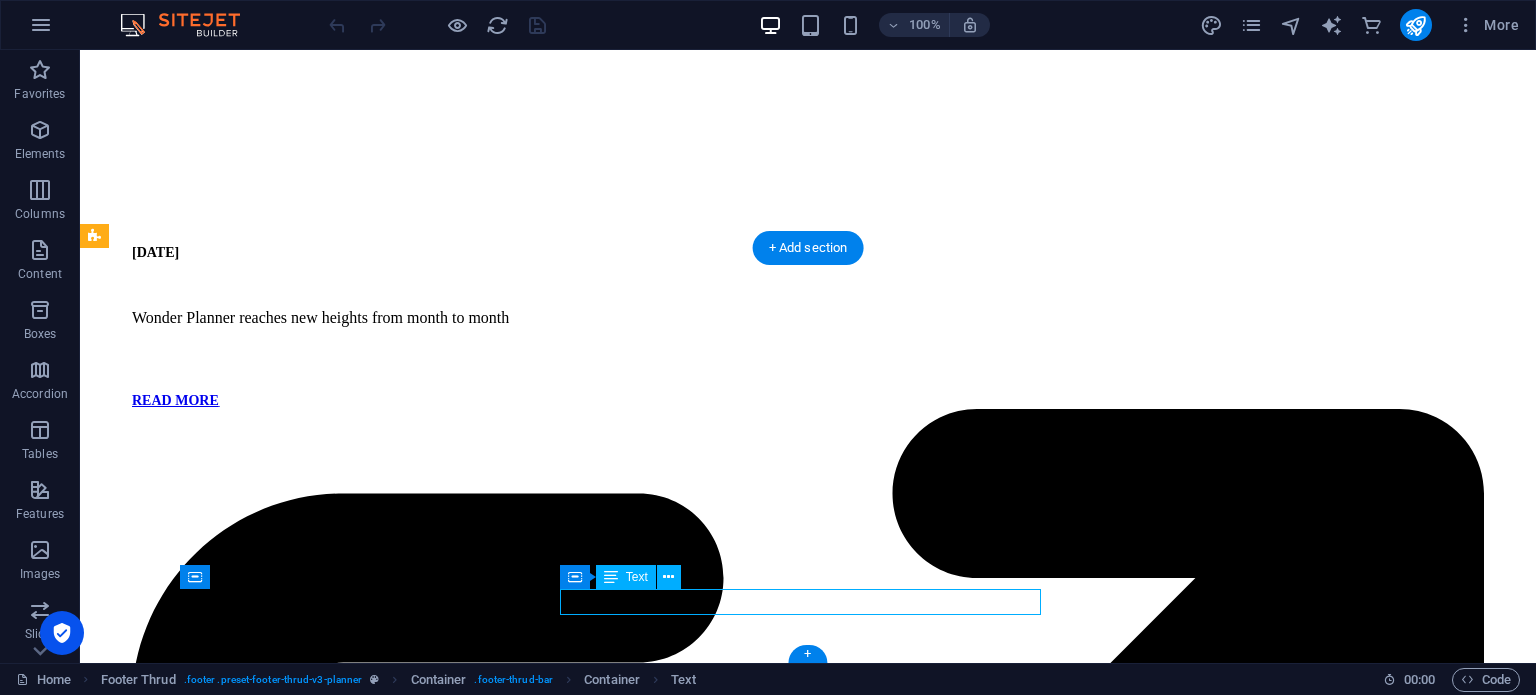 click on "[DOMAIN_NAME][DATE]" at bounding box center [808, 12079] 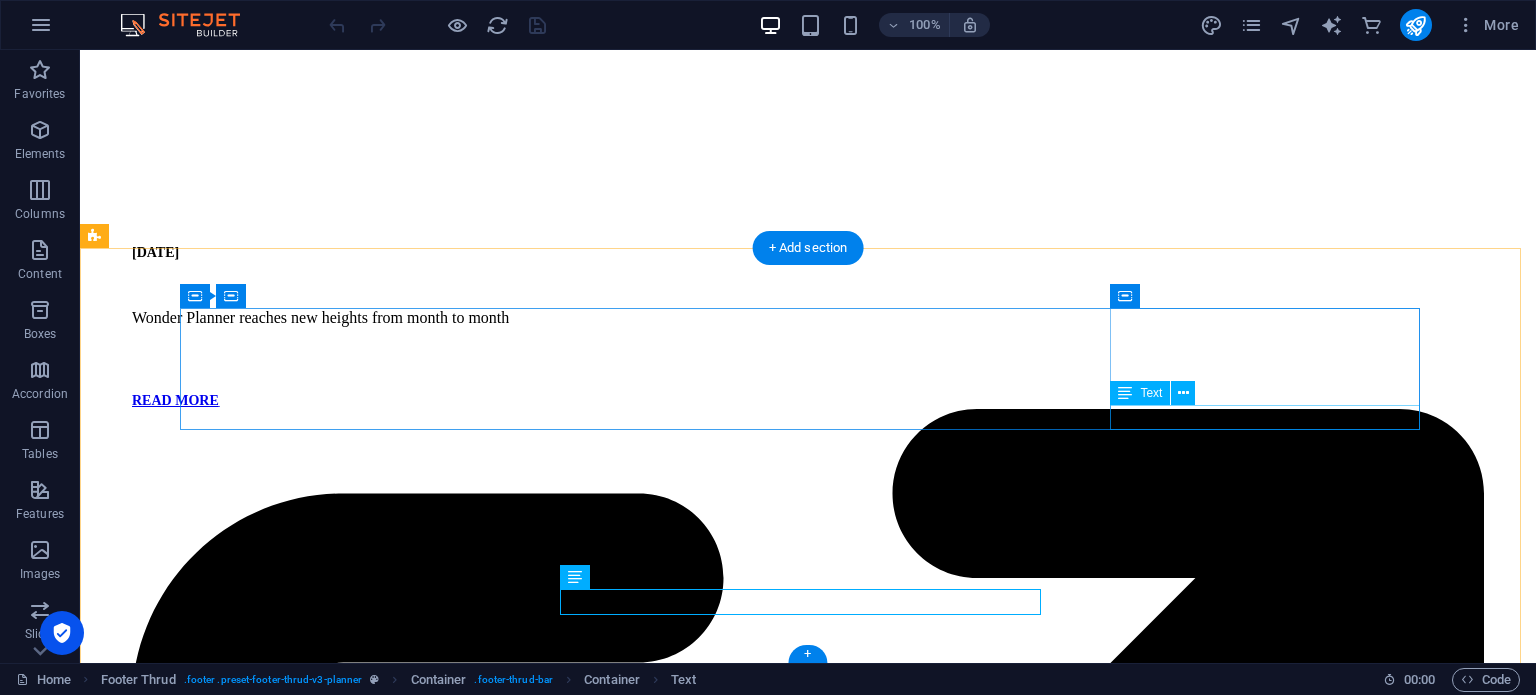 click on "22a9bd5a9f105aa1dbddf9868d98ba@cpanel.local" at bounding box center (808, 11890) 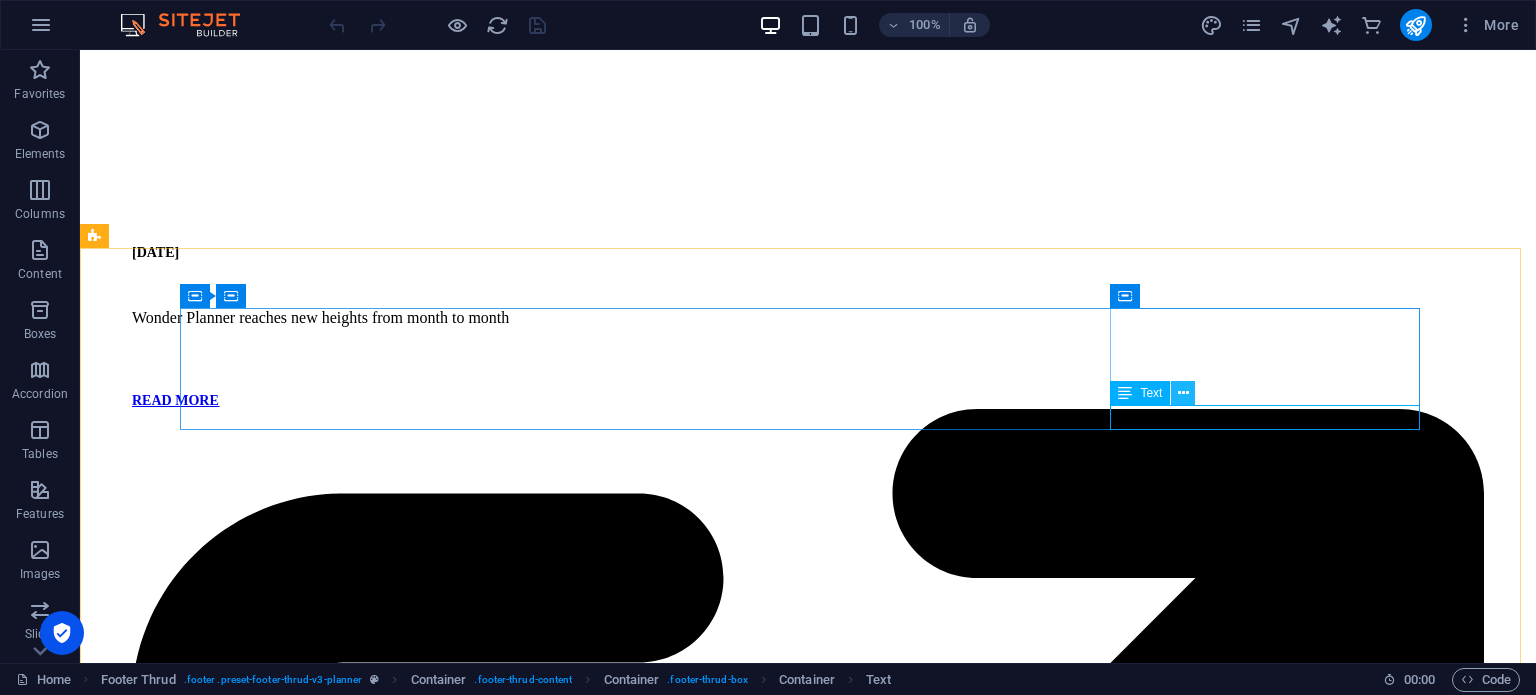 click at bounding box center (1183, 393) 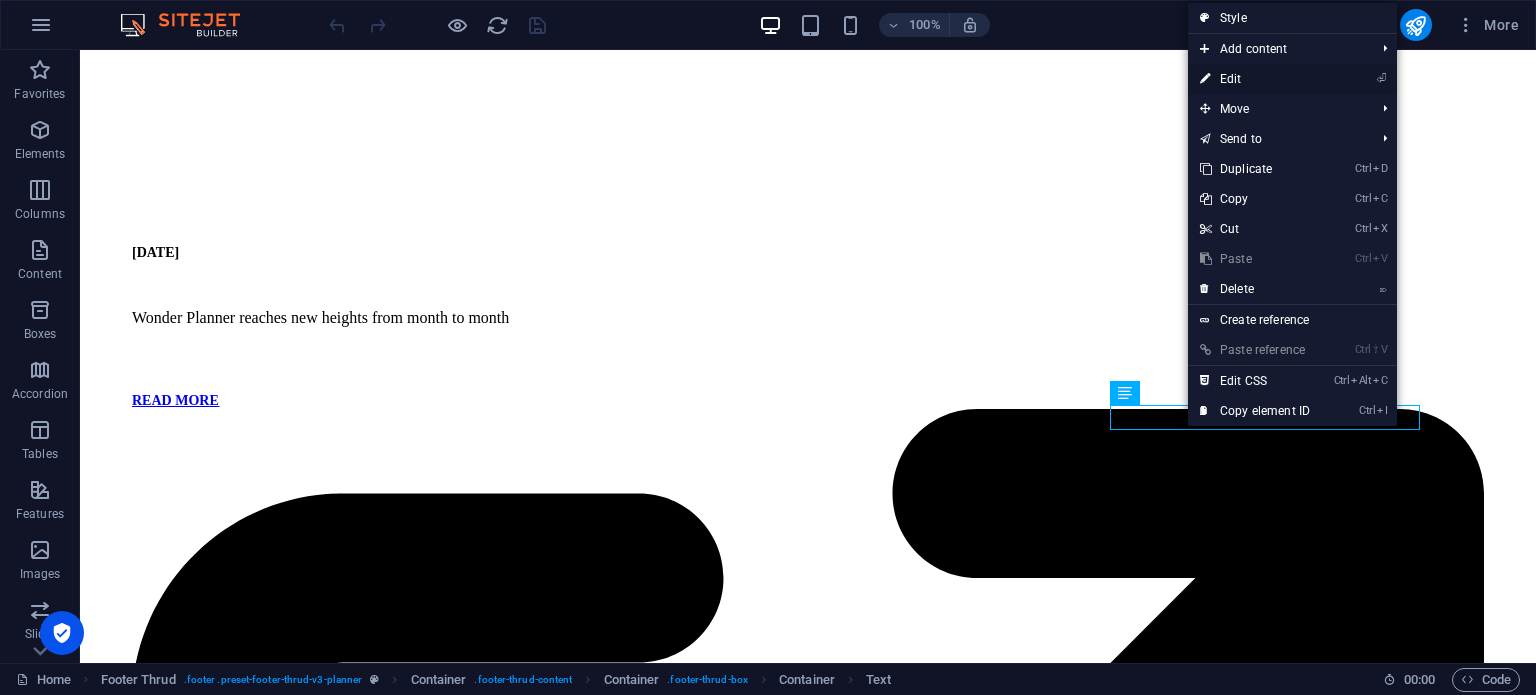 click on "⏎  Edit" at bounding box center [1255, 79] 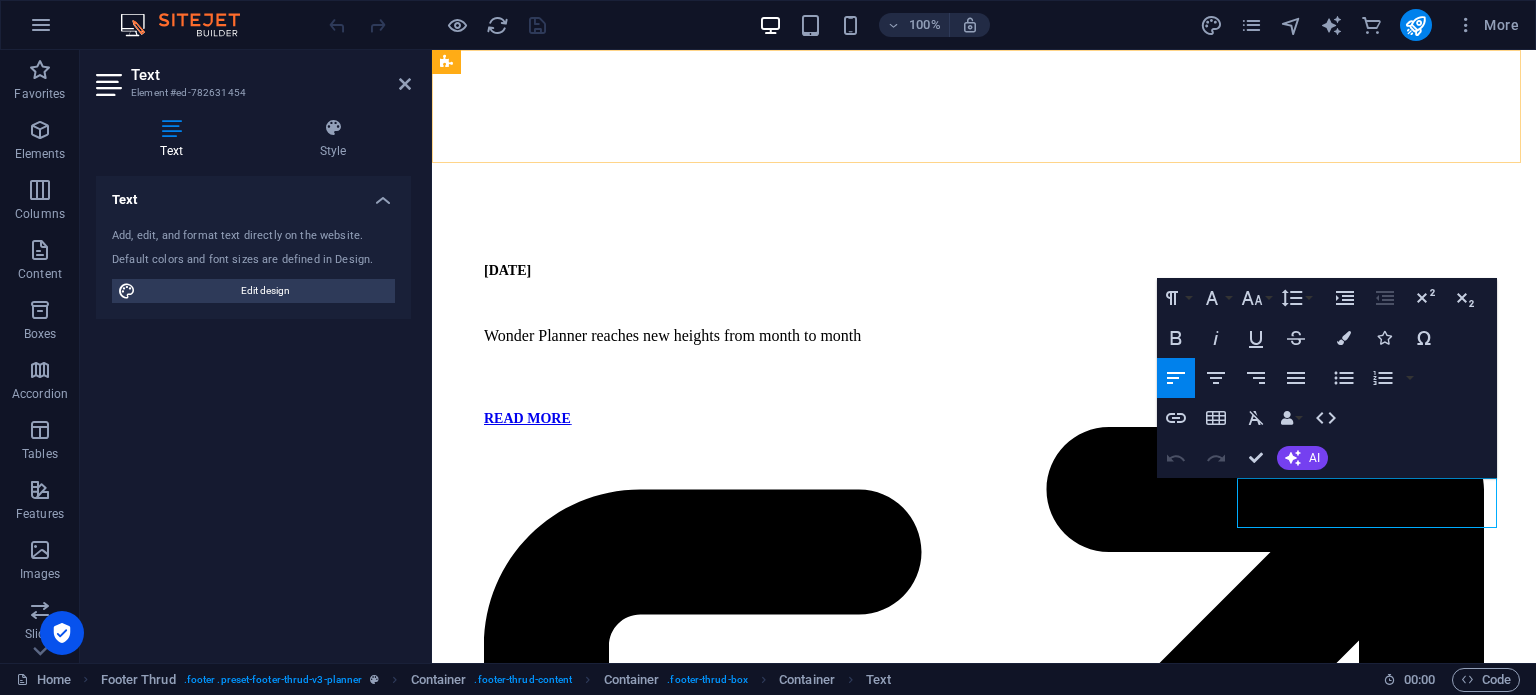 scroll, scrollTop: 4690, scrollLeft: 0, axis: vertical 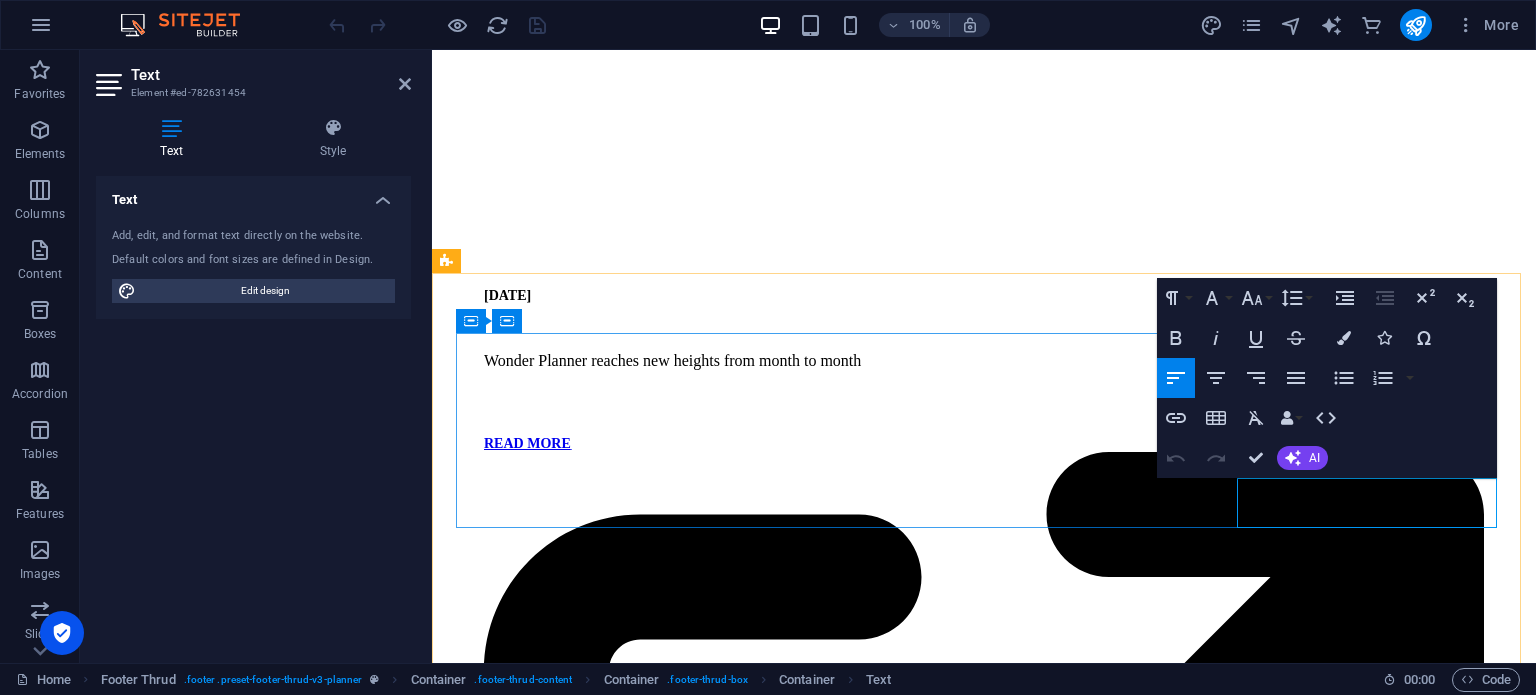 click on "22a9bd5a9f105aa1dbddf9868d98ba@cpanel.local" at bounding box center [535, 9377] 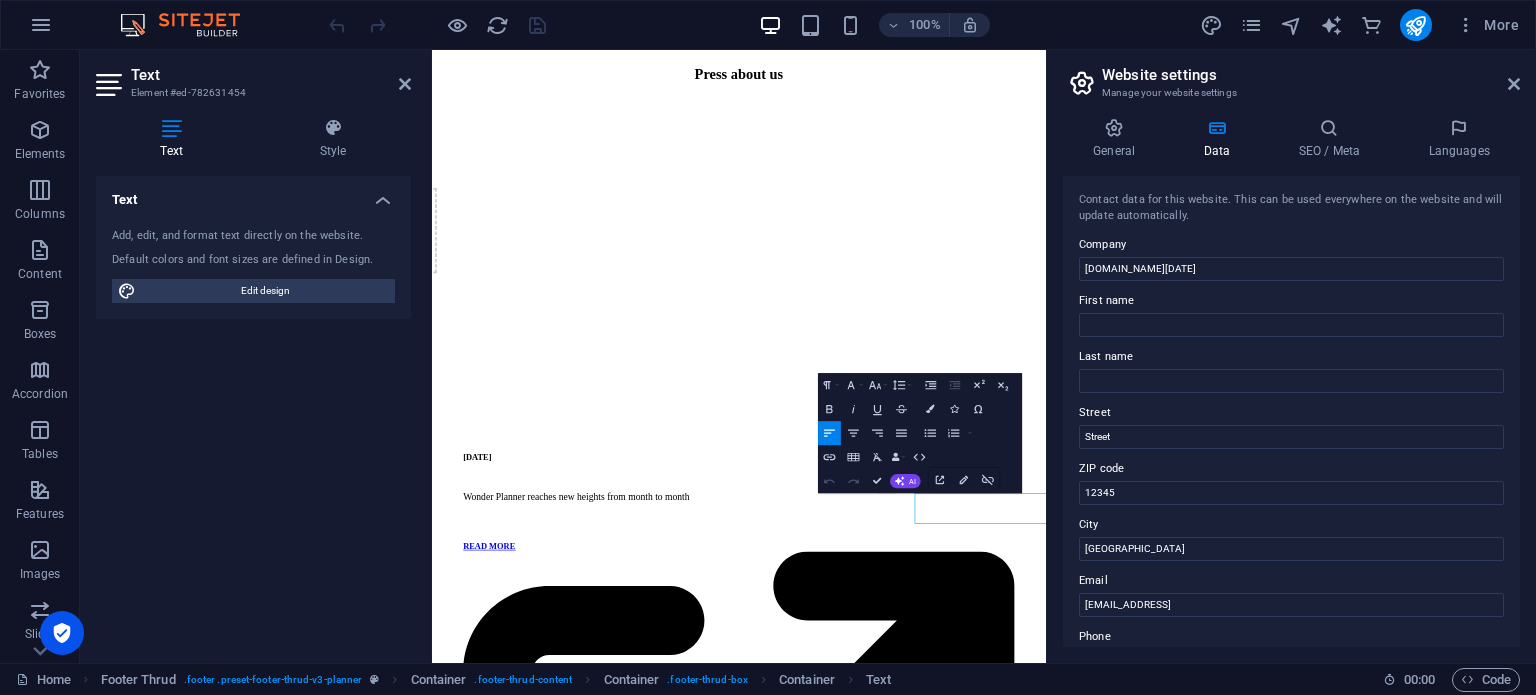 scroll, scrollTop: 4504, scrollLeft: 0, axis: vertical 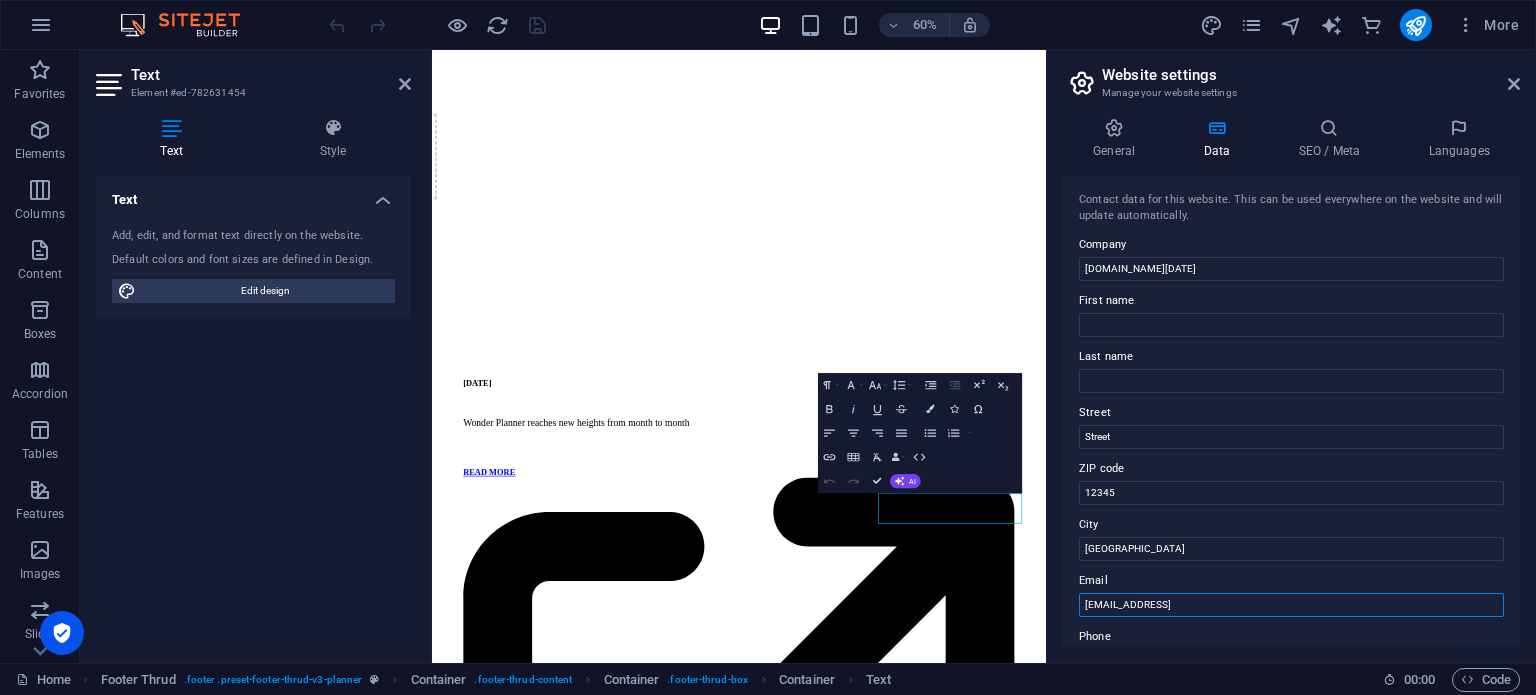 drag, startPoint x: 1245, startPoint y: 599, endPoint x: 1076, endPoint y: 603, distance: 169.04733 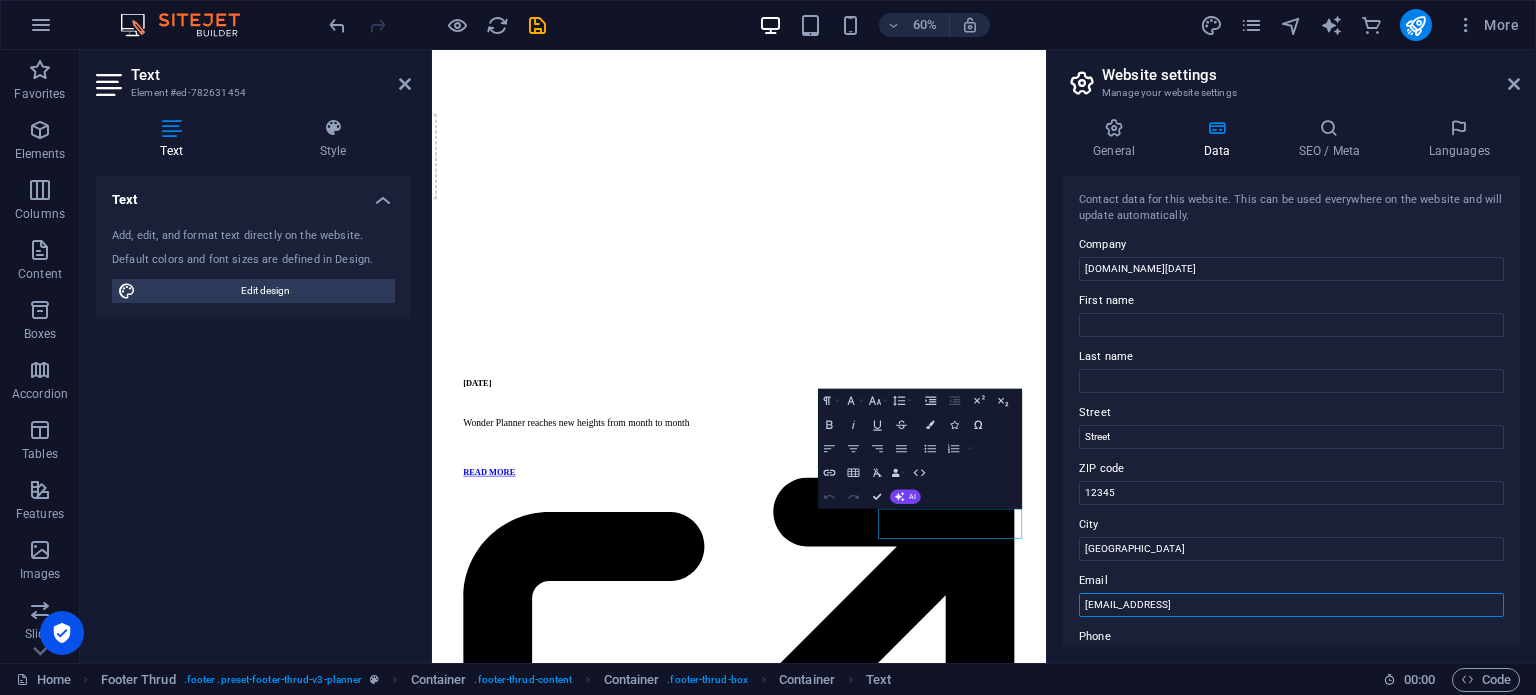 scroll, scrollTop: 4478, scrollLeft: 0, axis: vertical 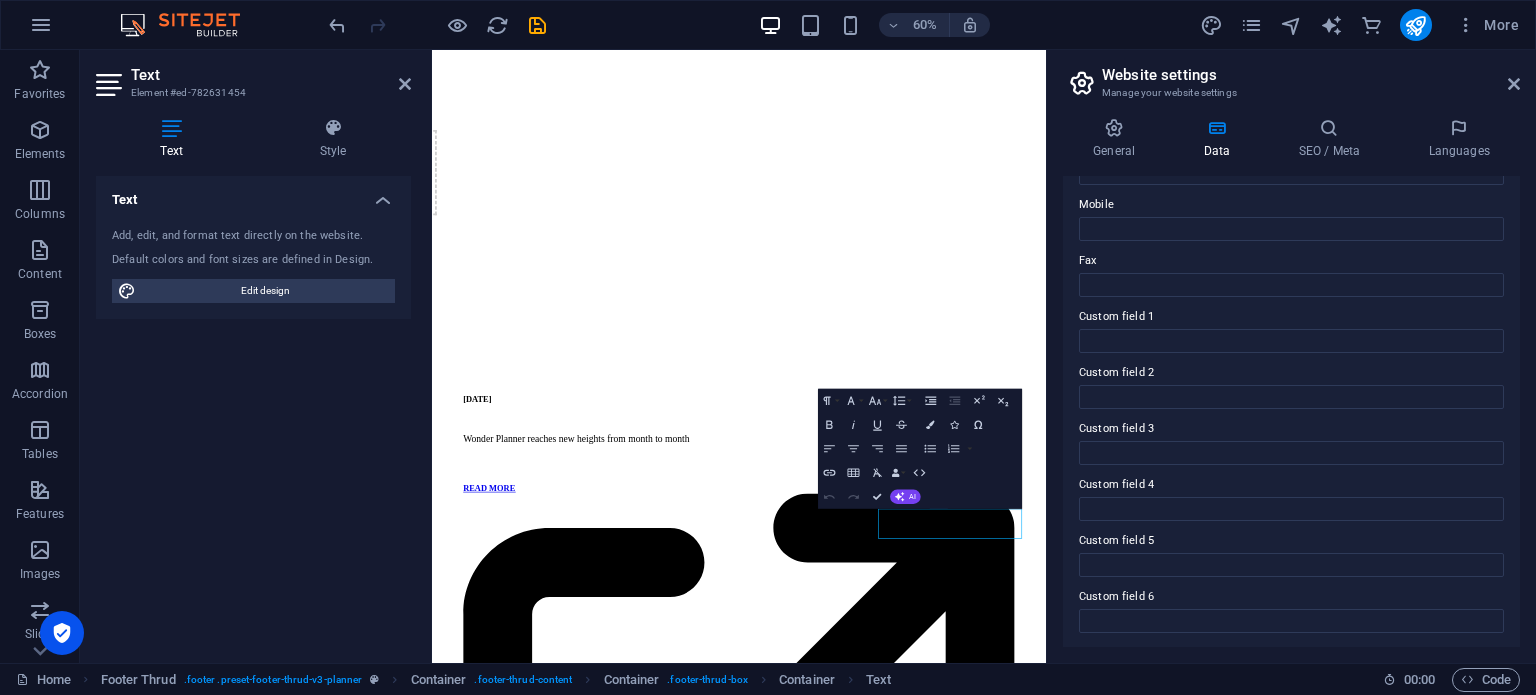 type on "[EMAIL_ADDRESS][DOMAIN_NAME]" 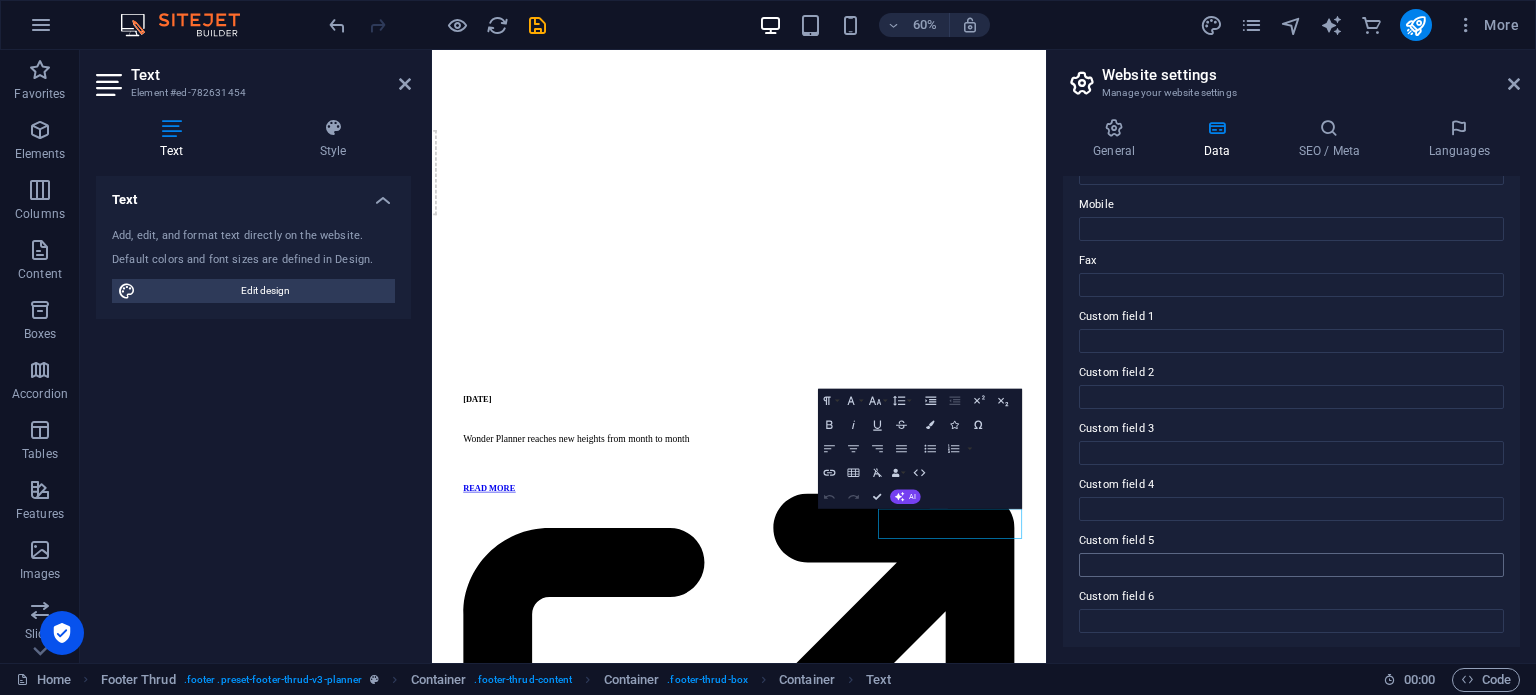 scroll, scrollTop: 0, scrollLeft: 0, axis: both 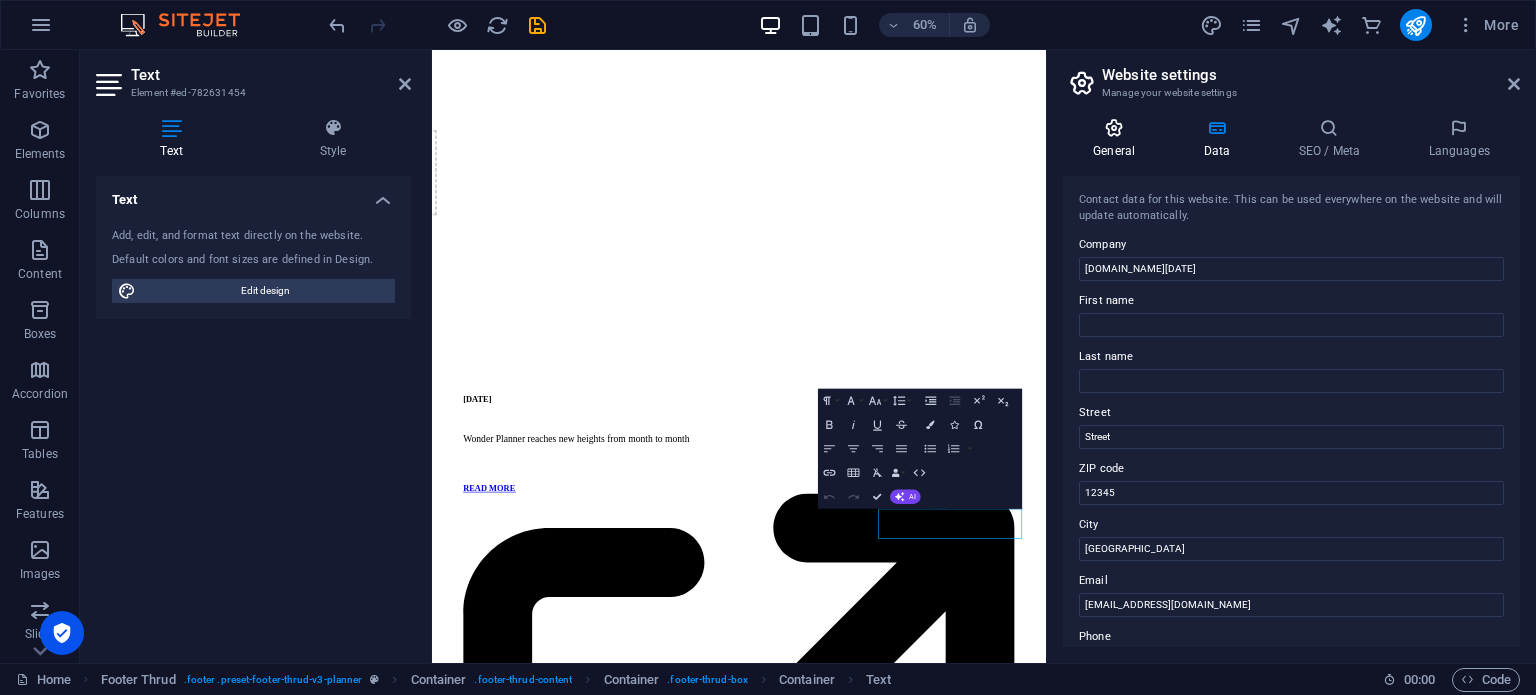 click on "General" at bounding box center (1118, 139) 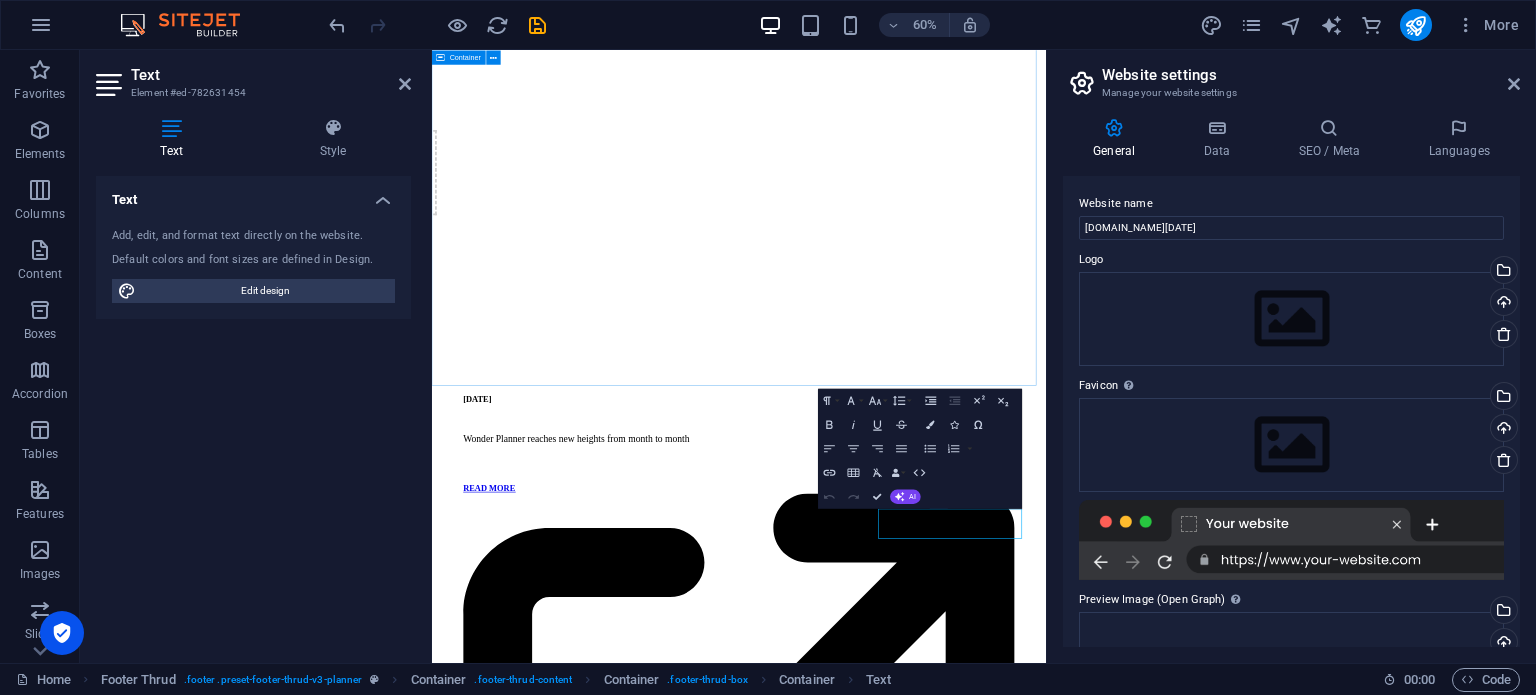 click on "Press about us December 4, 2023 Wonder Planner reaches new heights from month to month READ MORE      November 19, 2023 What new ideas we can expect from Wonderers for New Year? READ MORE      September 27, 2023 They do not rest! They adore their profession! Get to know... READ MORE" at bounding box center [943, 808] 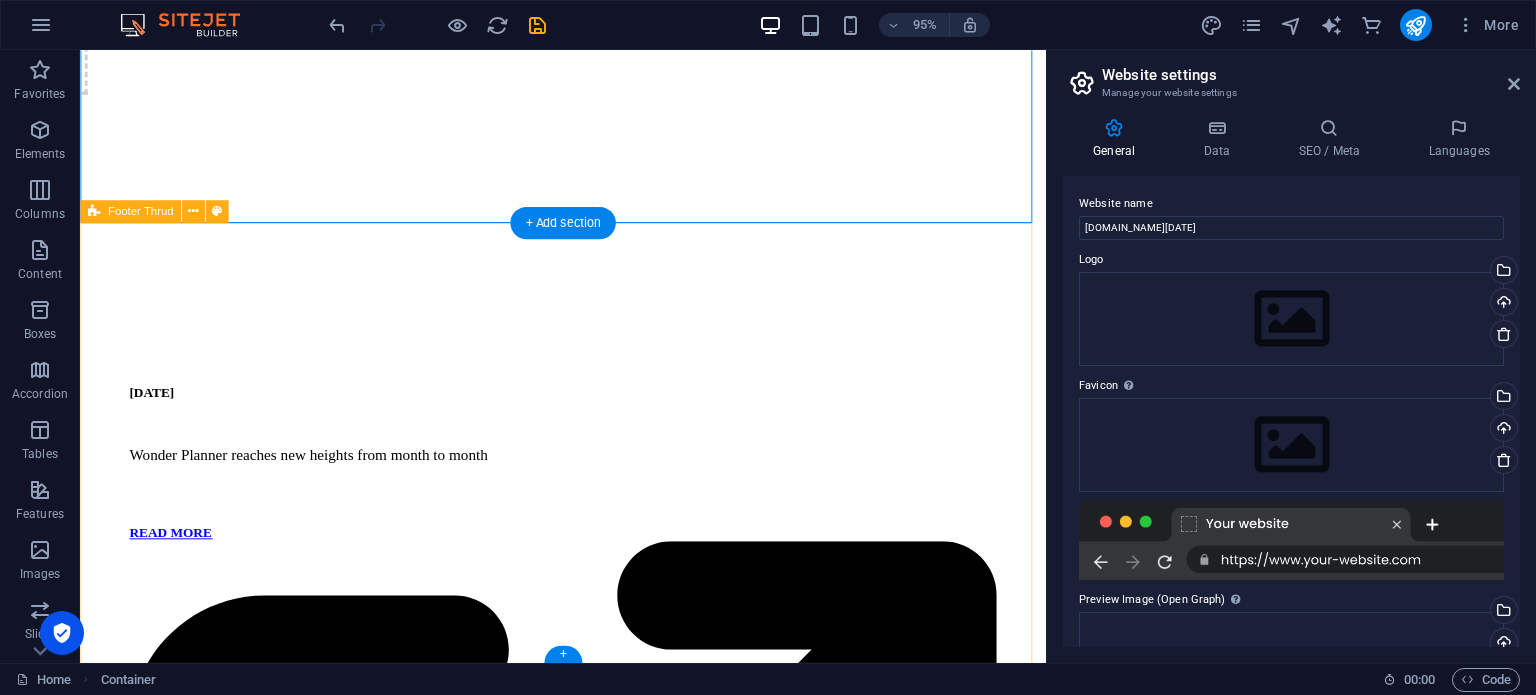 scroll, scrollTop: 4855, scrollLeft: 0, axis: vertical 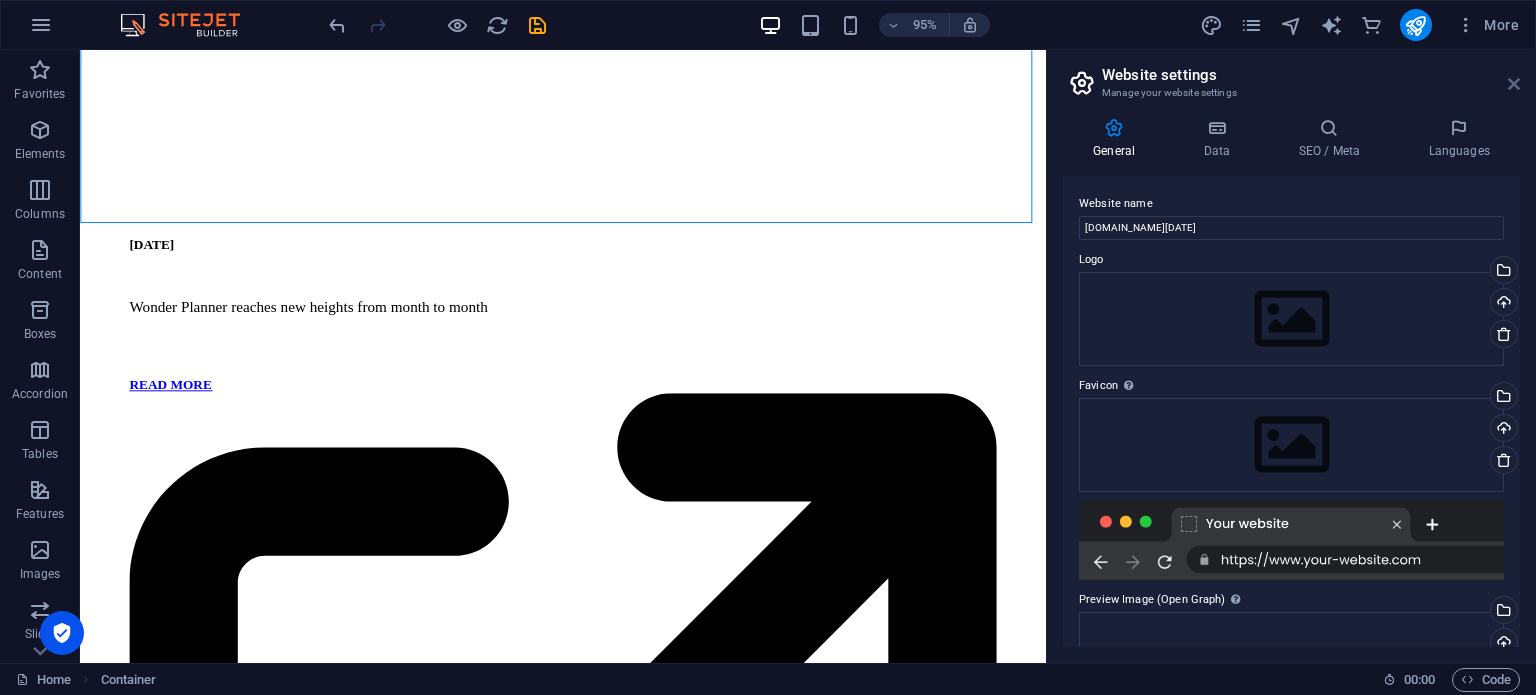 click at bounding box center (1514, 84) 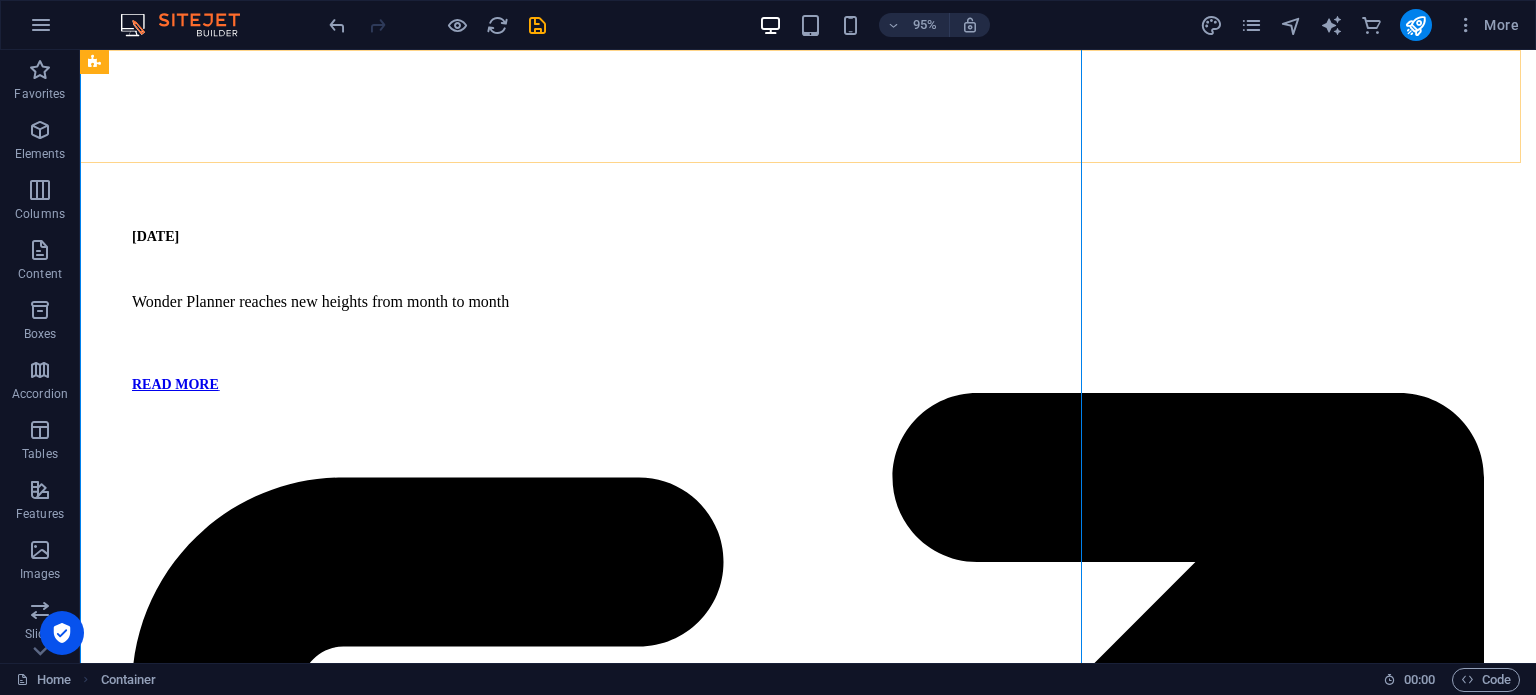 scroll, scrollTop: 4182, scrollLeft: 0, axis: vertical 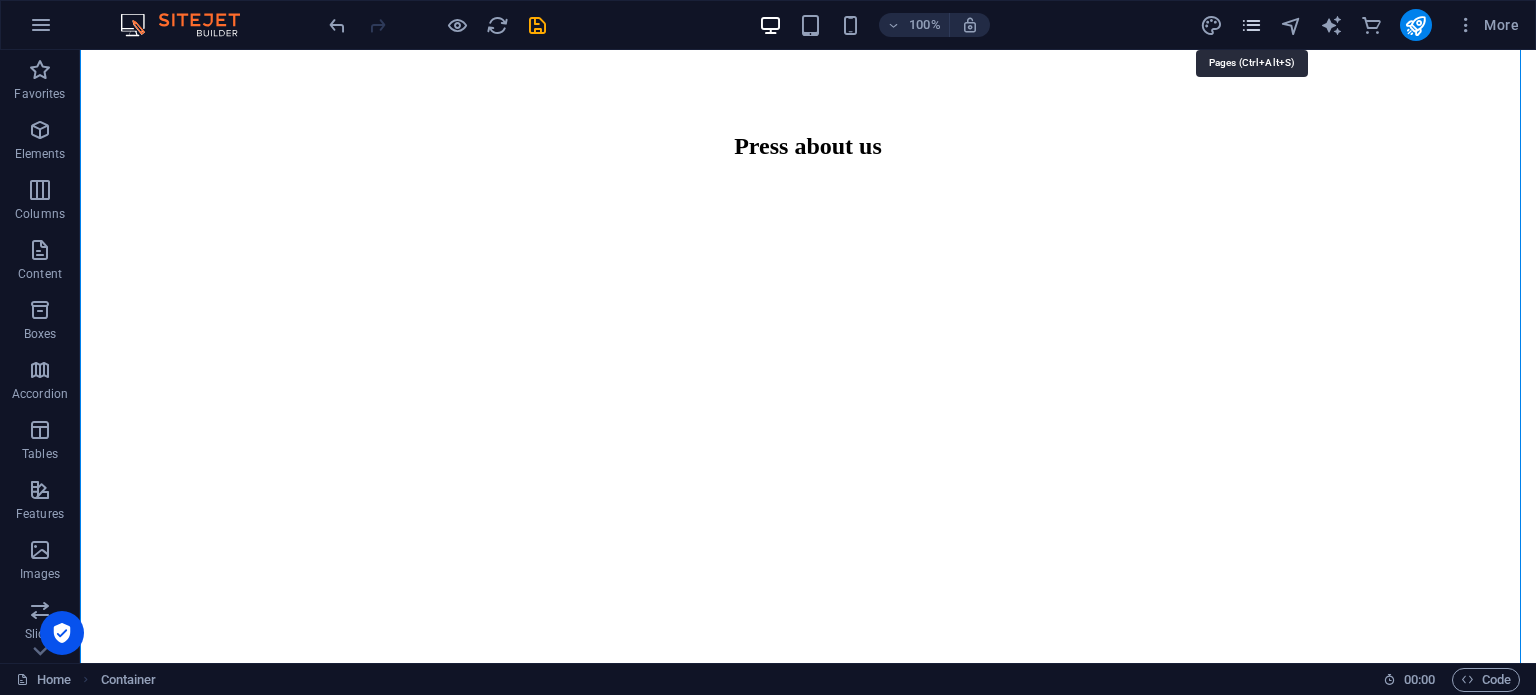 click at bounding box center [1251, 25] 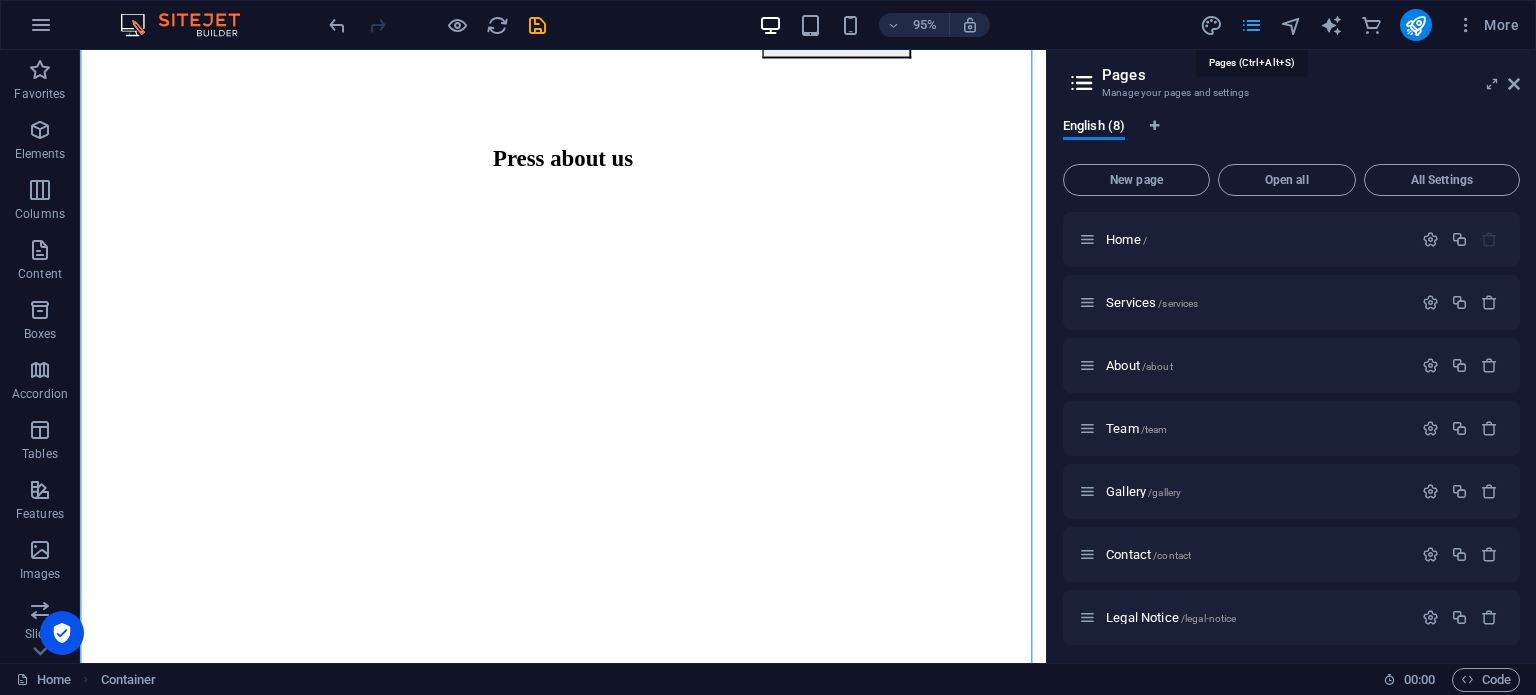 scroll, scrollTop: 4306, scrollLeft: 0, axis: vertical 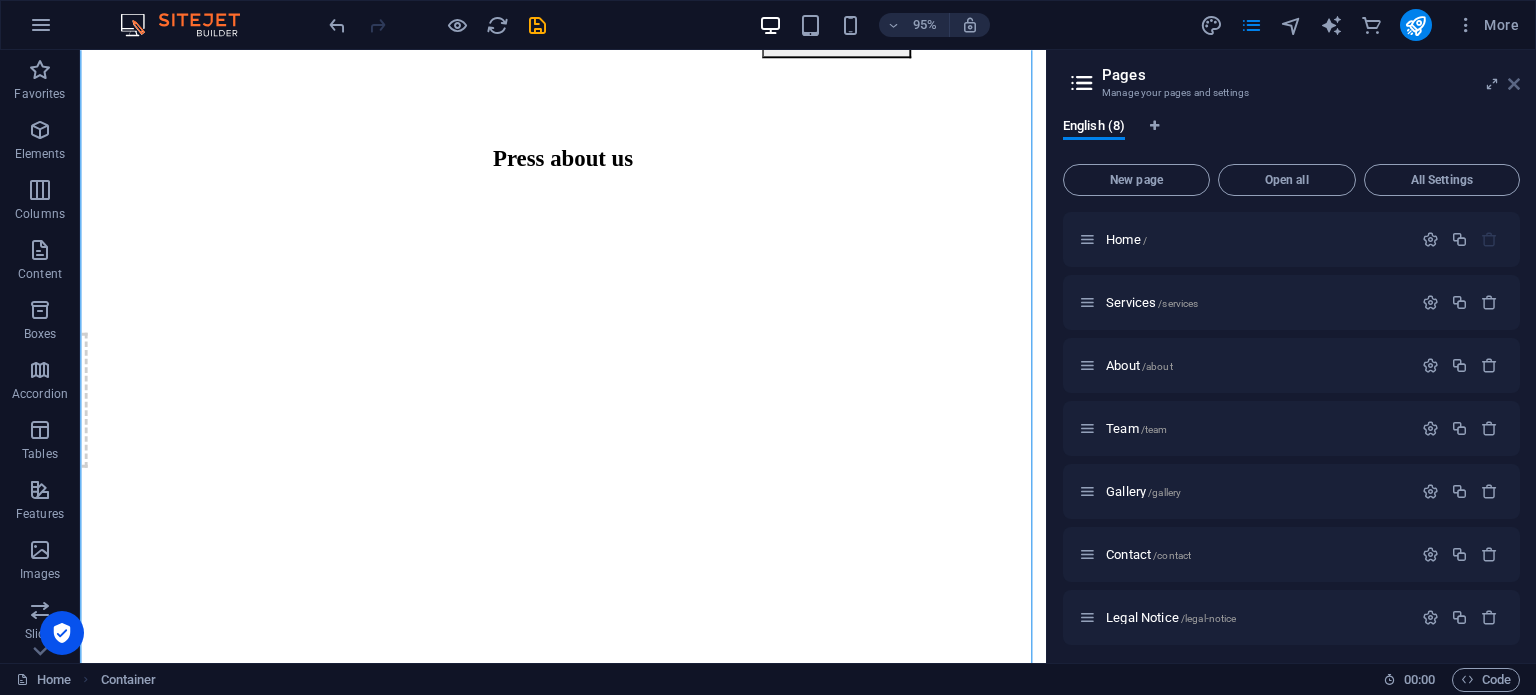 click at bounding box center (1514, 84) 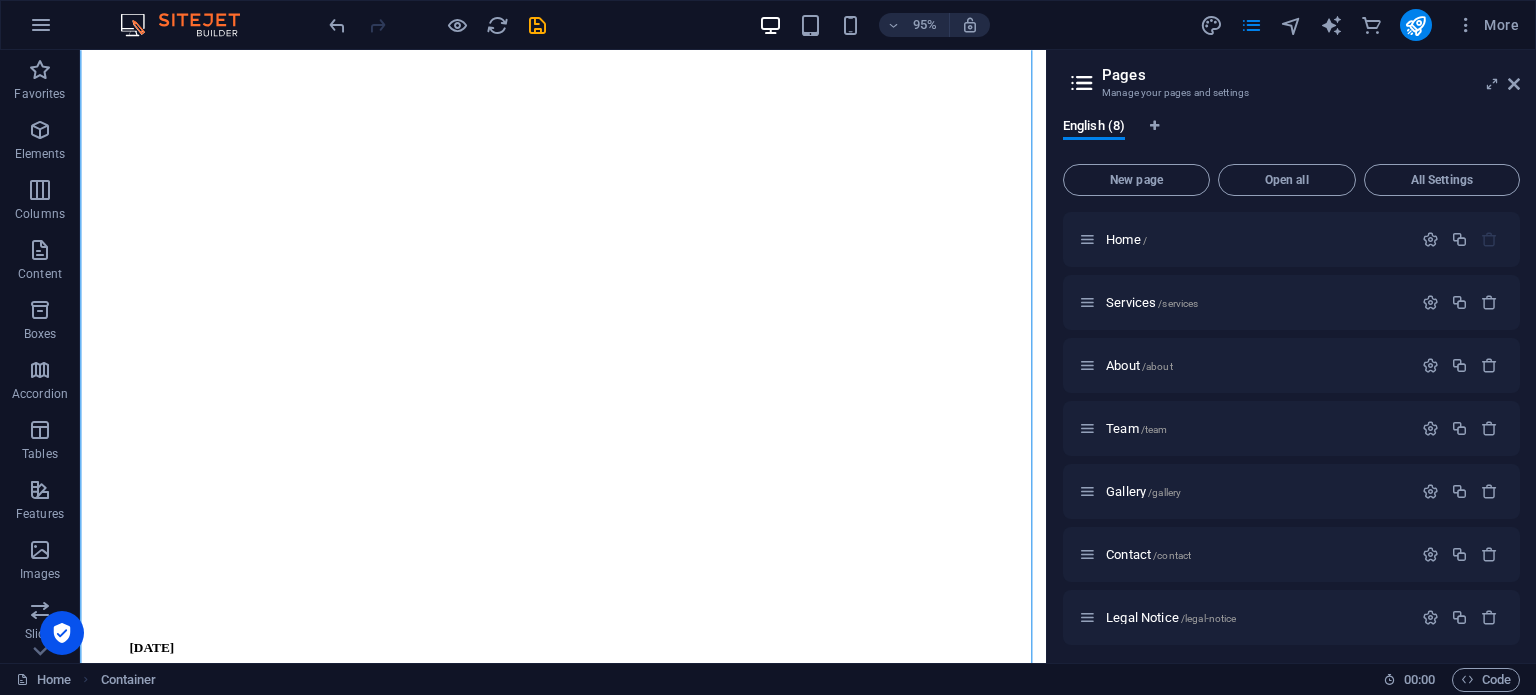 scroll, scrollTop: 4182, scrollLeft: 0, axis: vertical 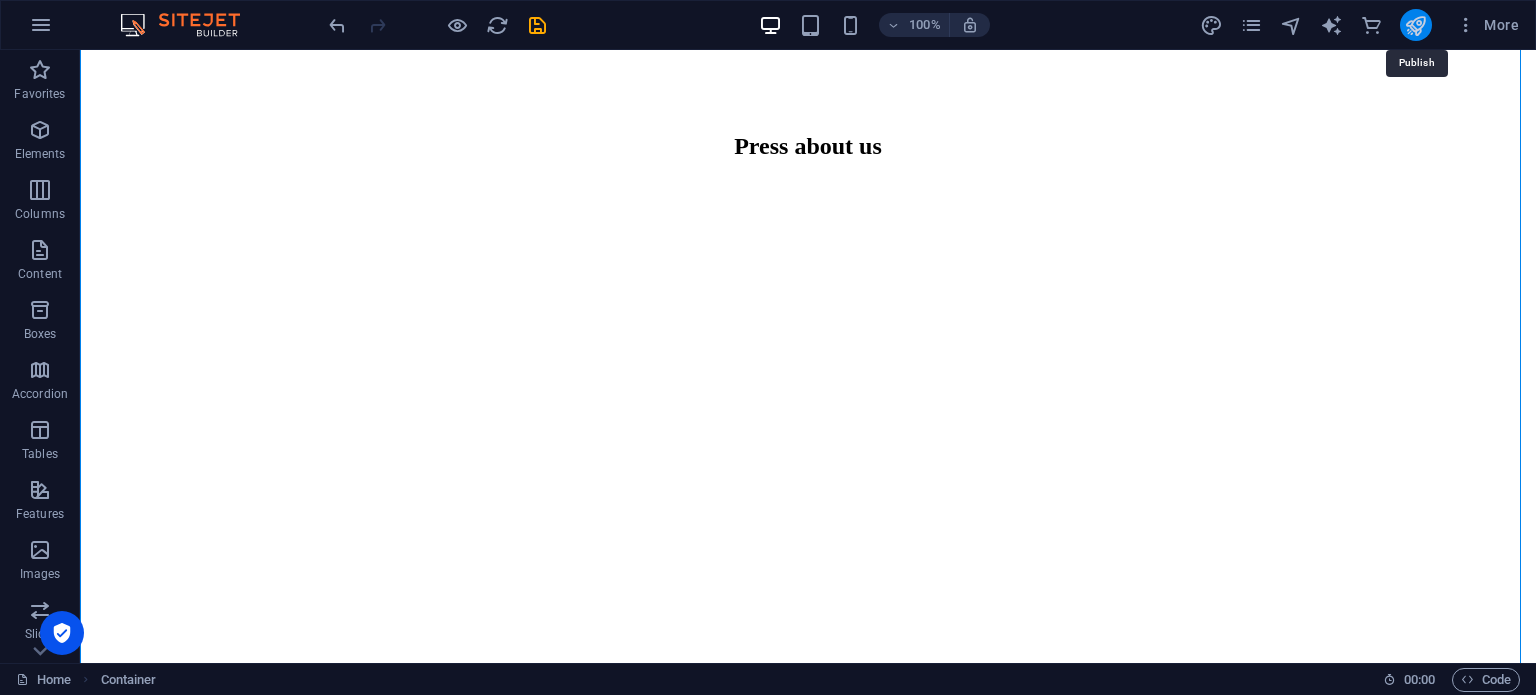 click at bounding box center [1415, 25] 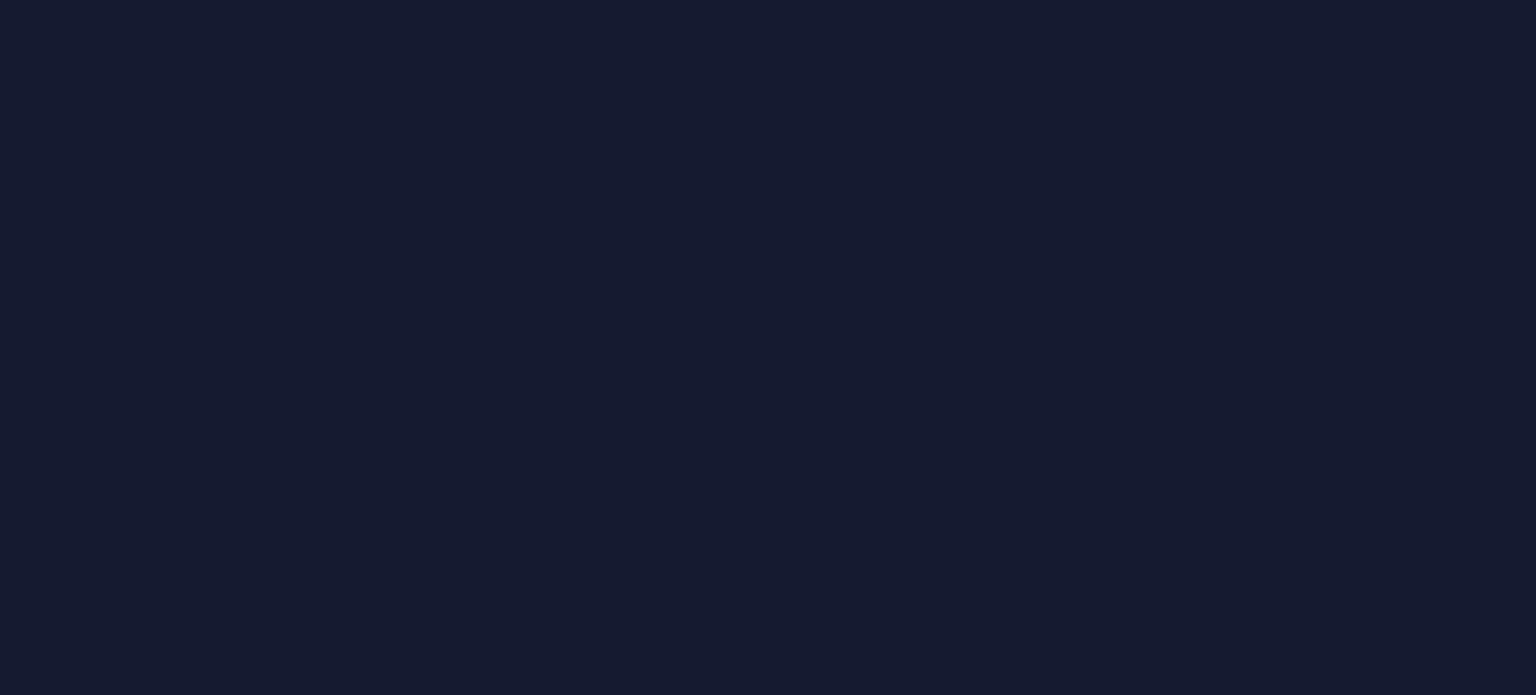 scroll, scrollTop: 0, scrollLeft: 0, axis: both 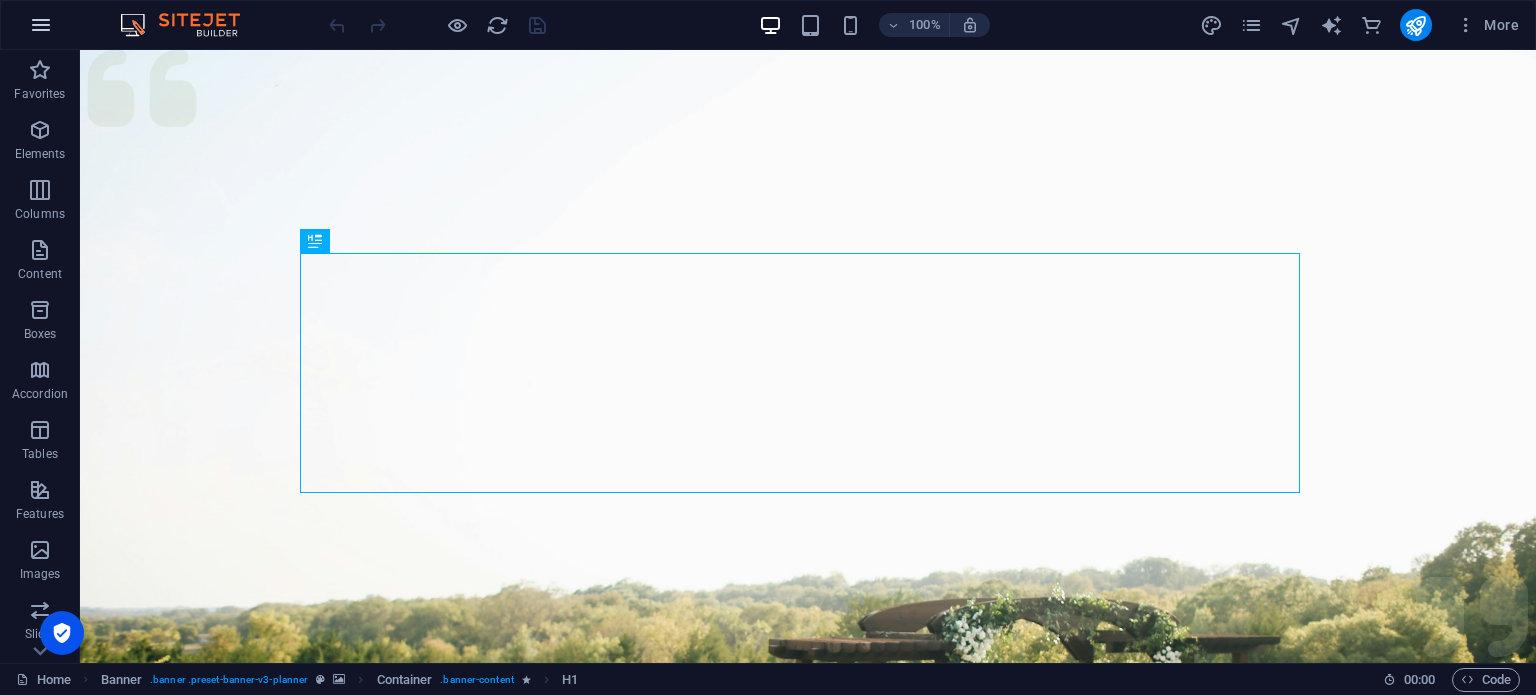 click at bounding box center [41, 25] 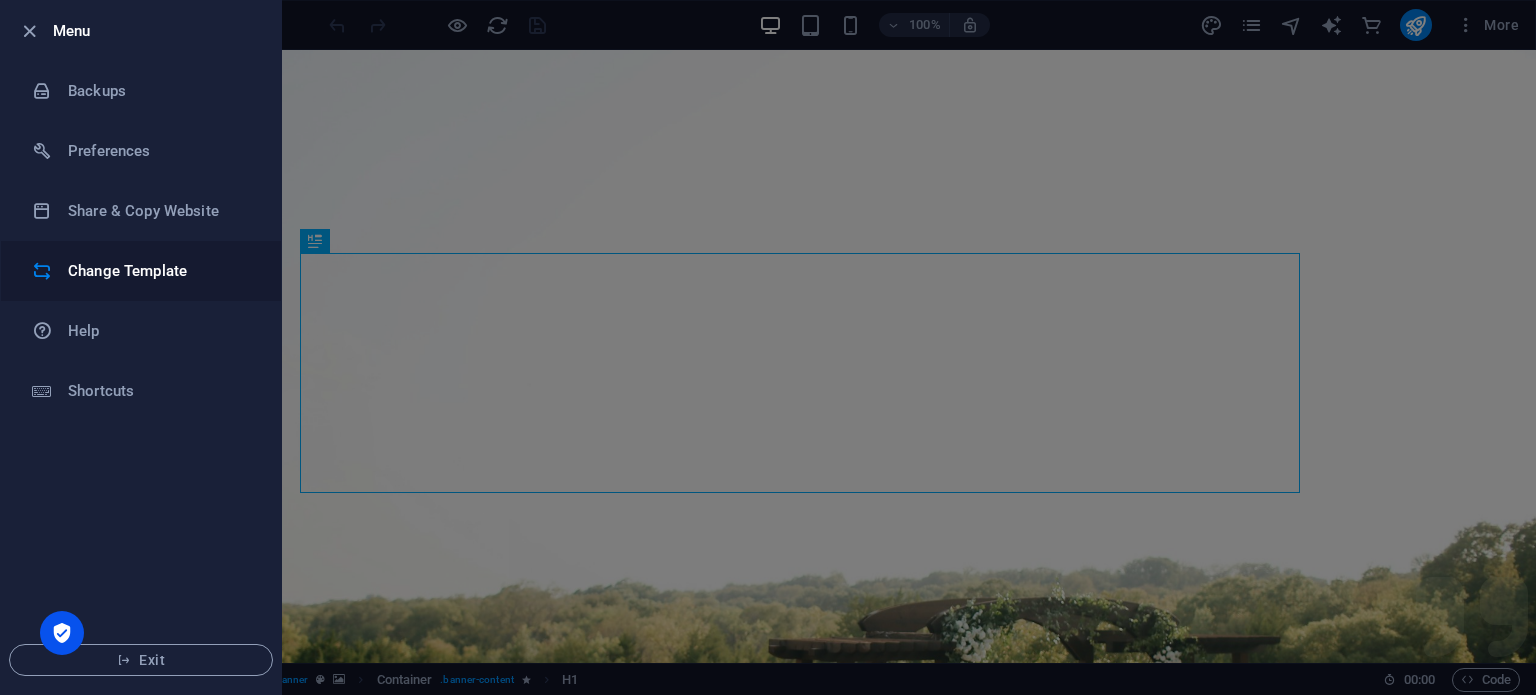 click on "Change Template" at bounding box center [141, 271] 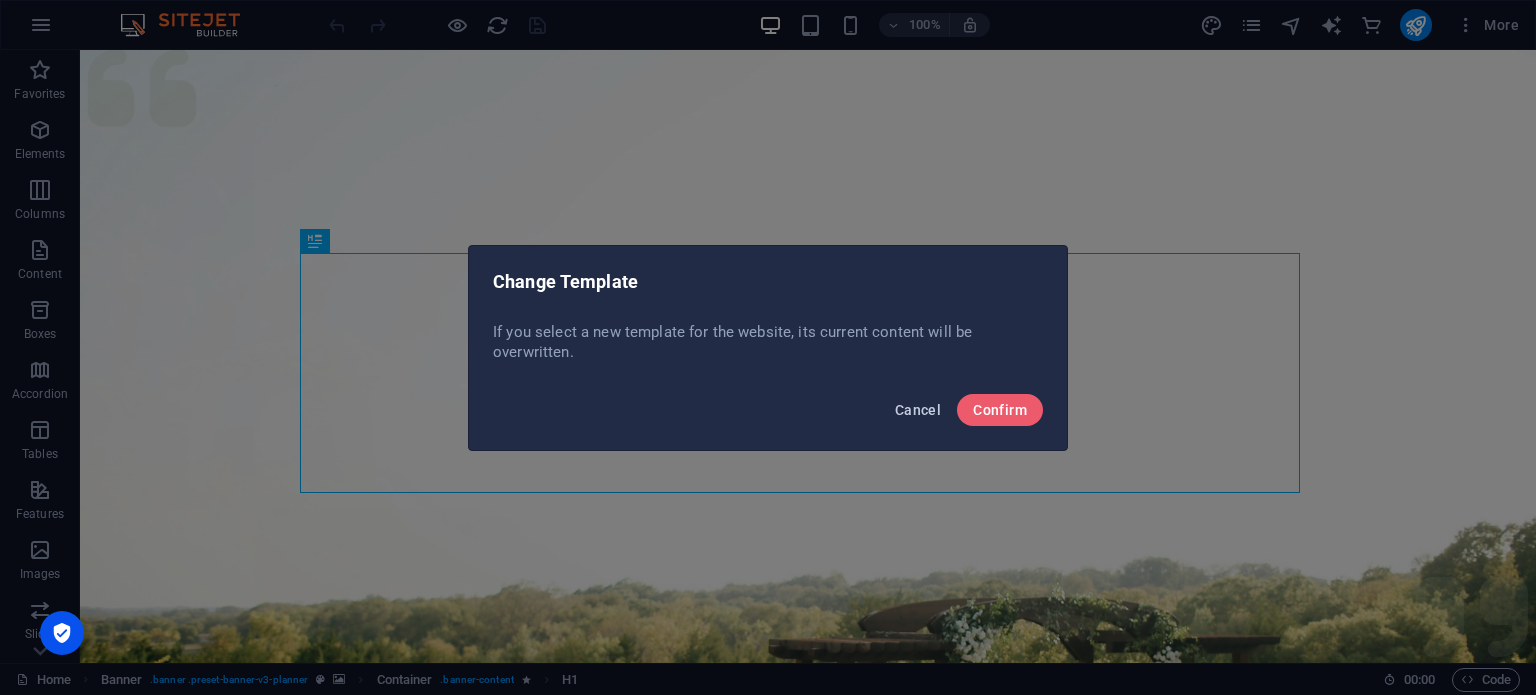 click on "Cancel" at bounding box center [918, 410] 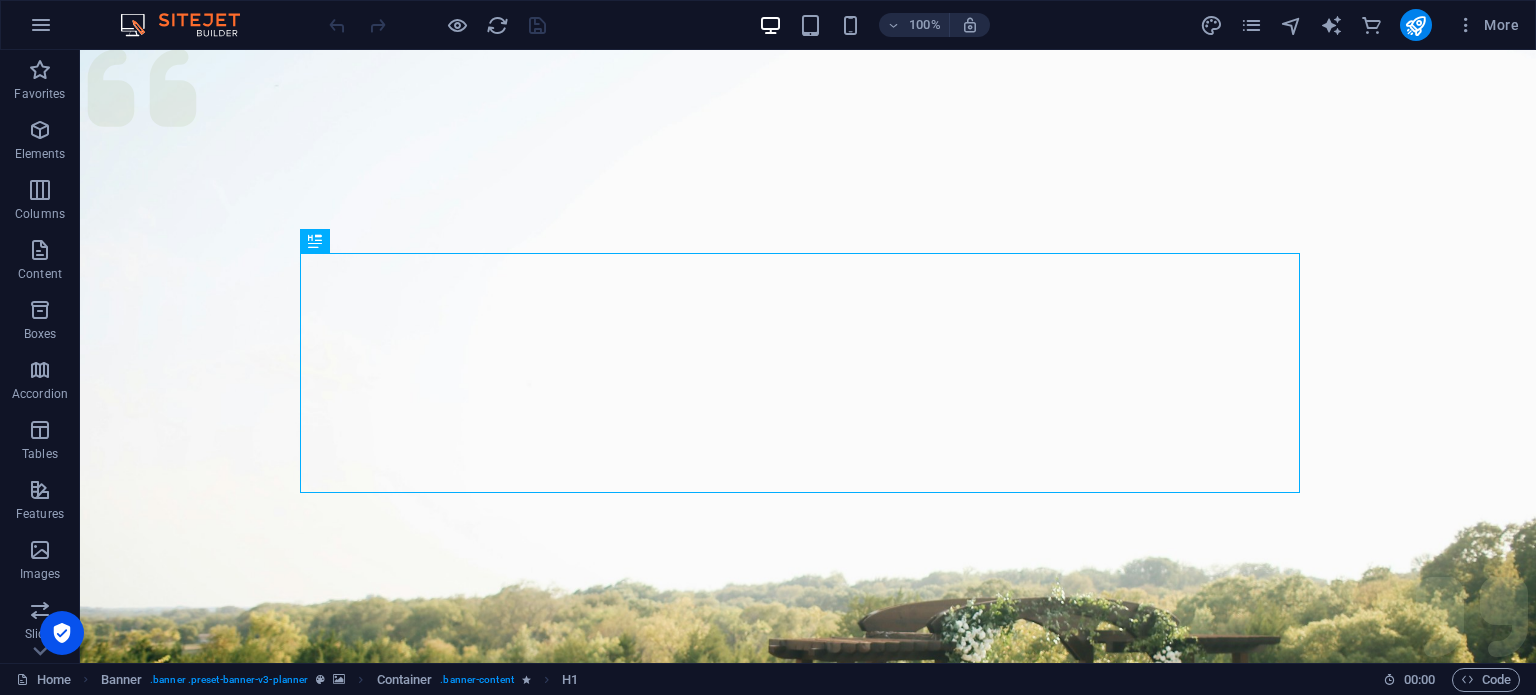 click at bounding box center [190, 25] 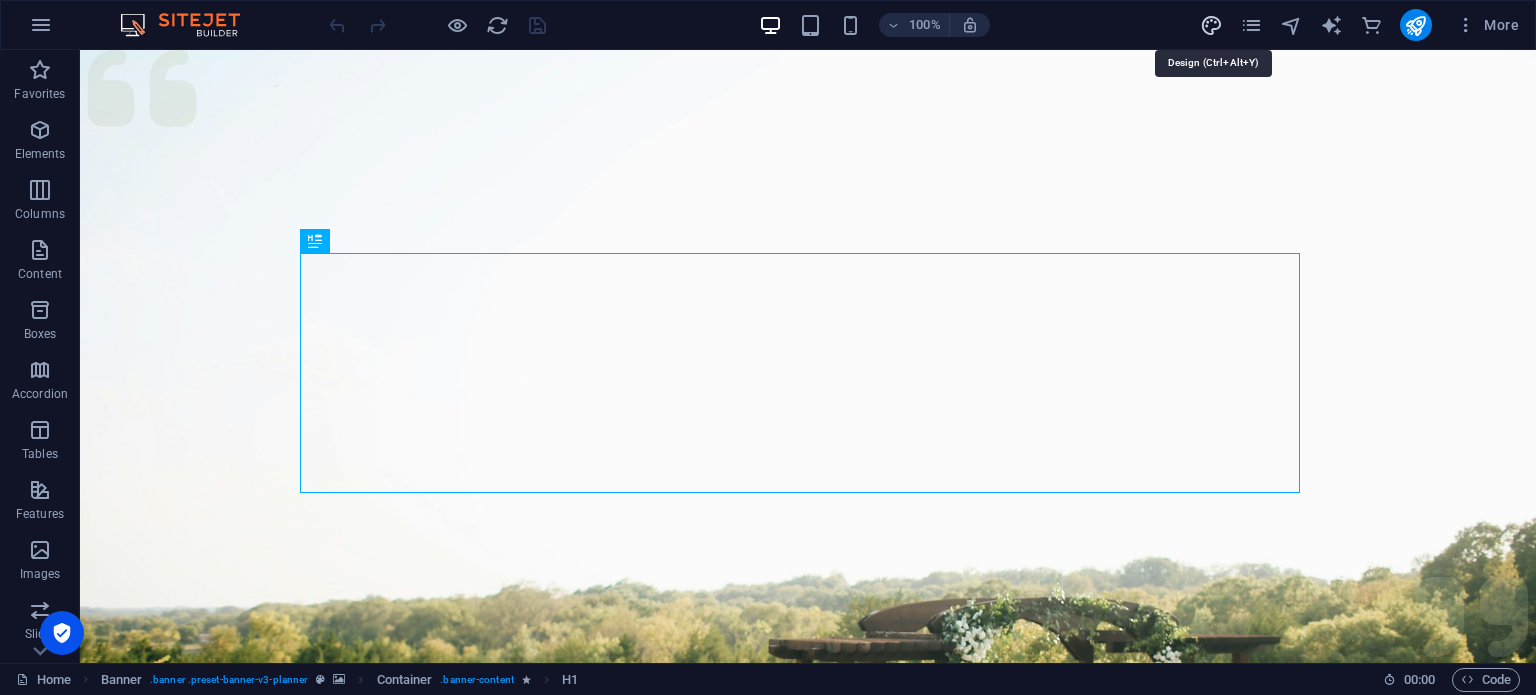 click at bounding box center [1211, 25] 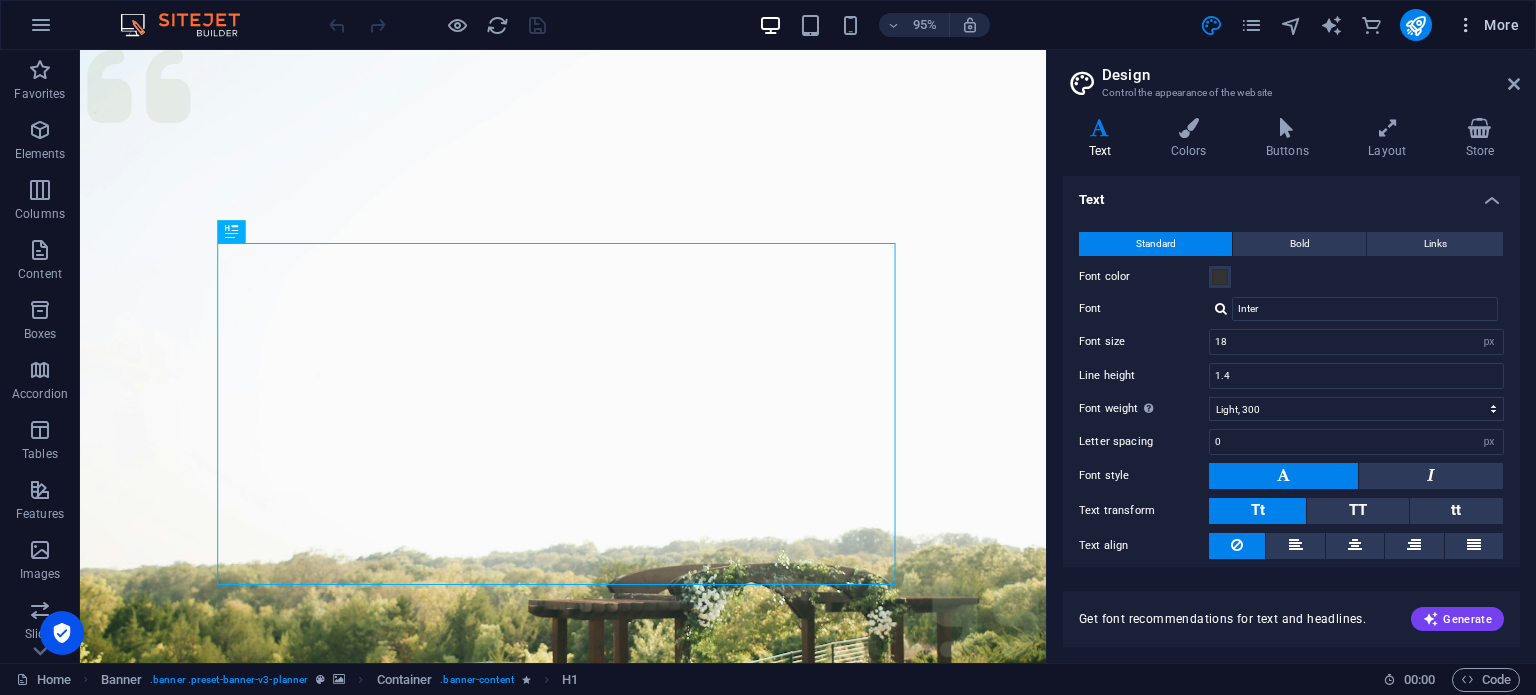 click on "More" at bounding box center (1487, 25) 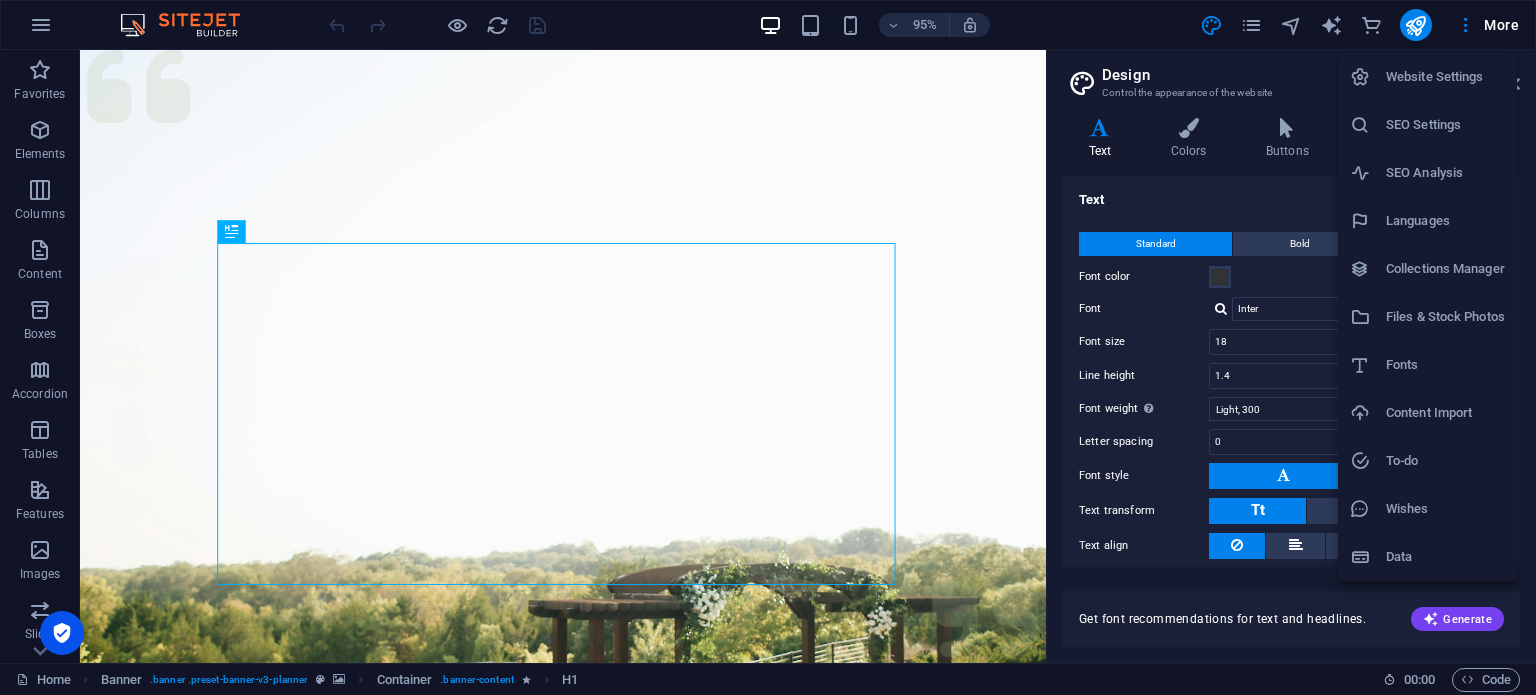 click on "Website Settings" at bounding box center [1445, 77] 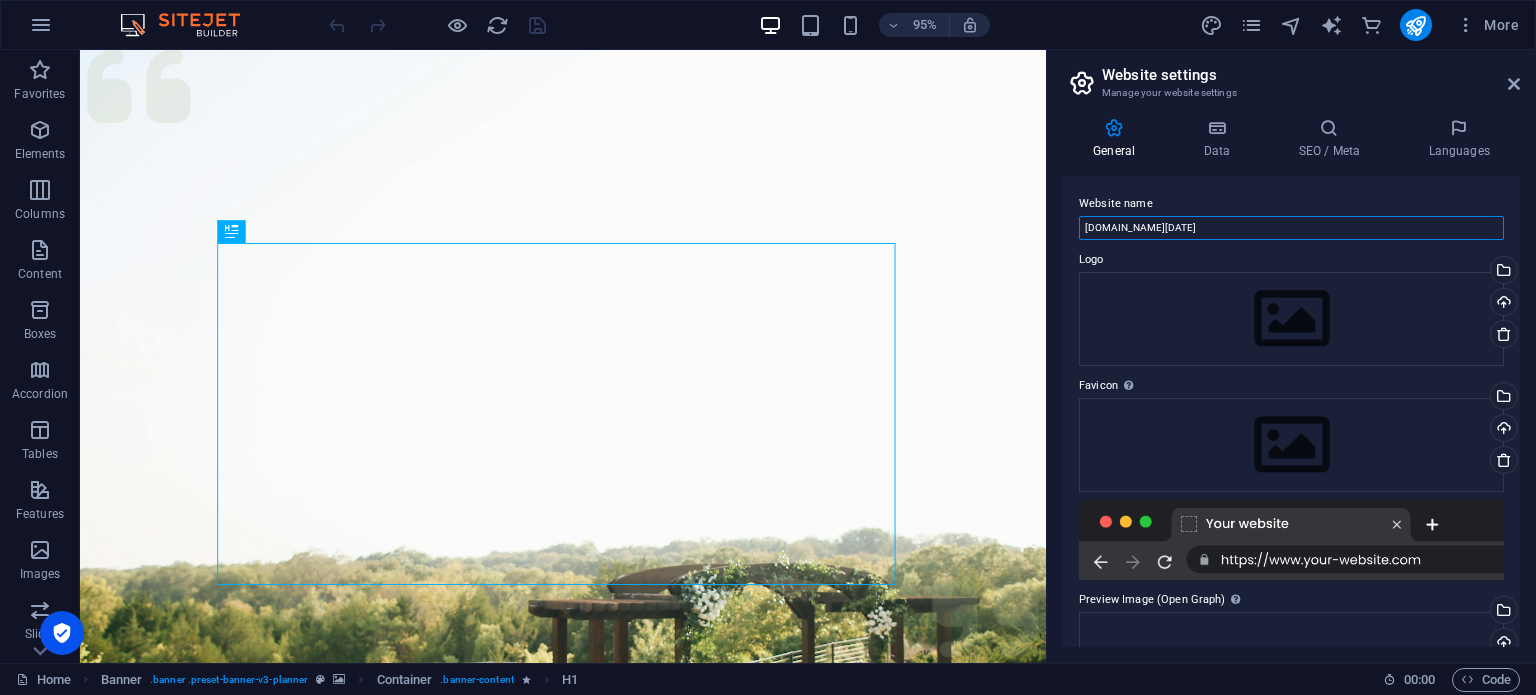 click on "[DOMAIN_NAME][DATE]" at bounding box center [1291, 228] 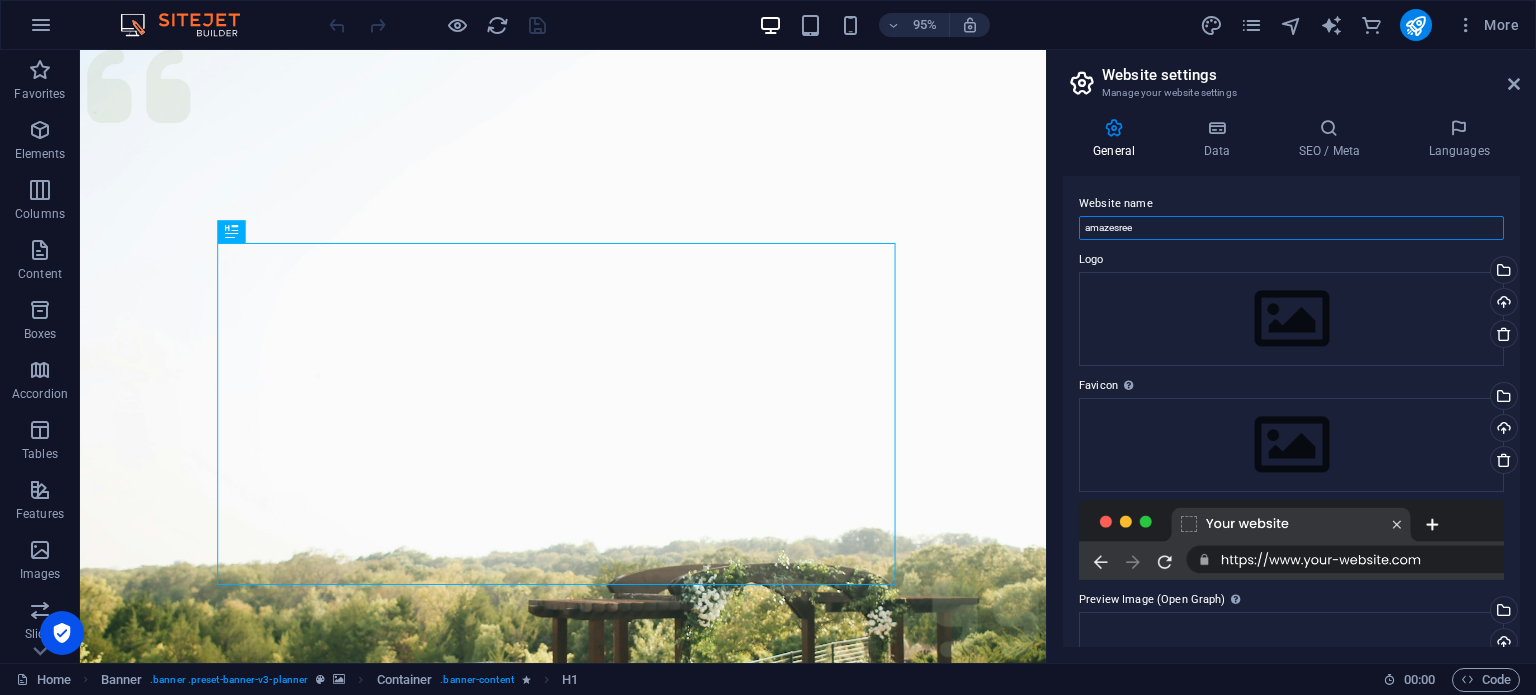 type on "amazesree" 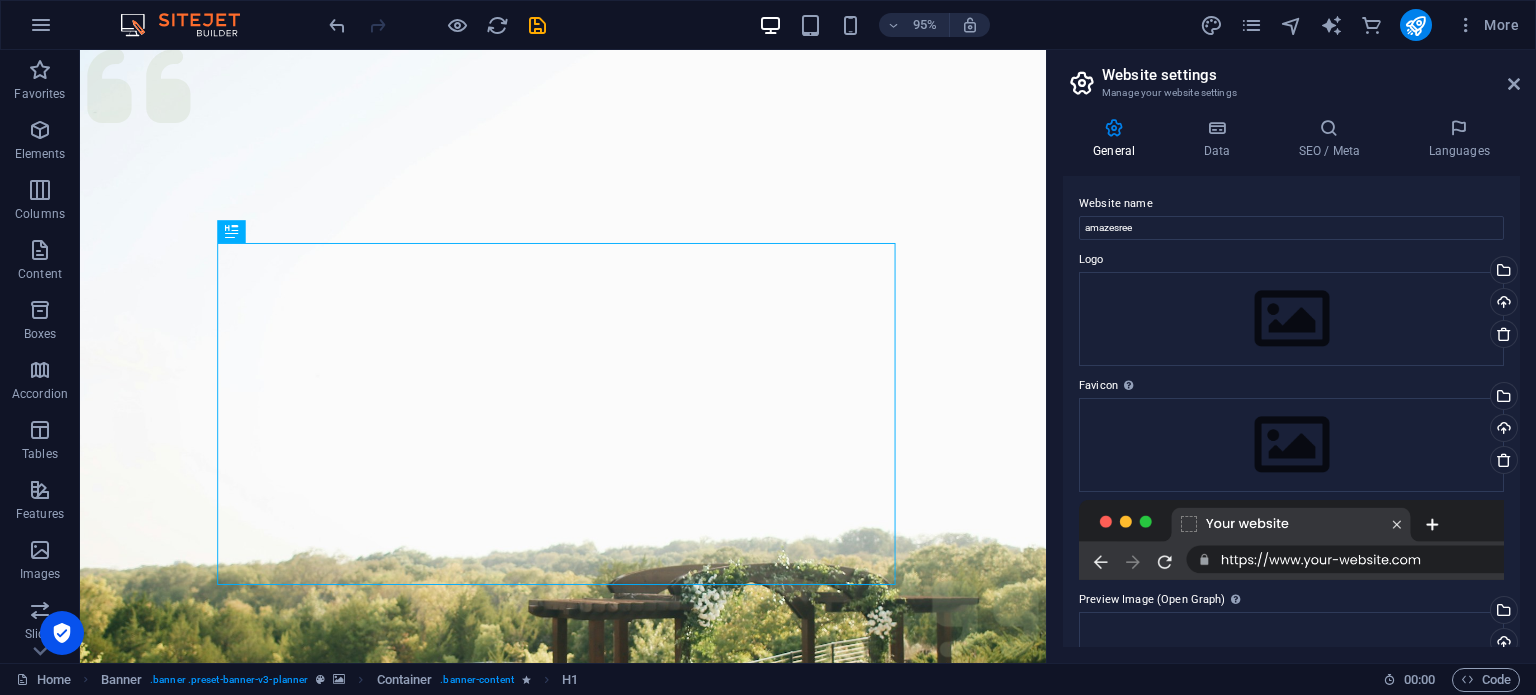 click on "Logo" at bounding box center [1291, 260] 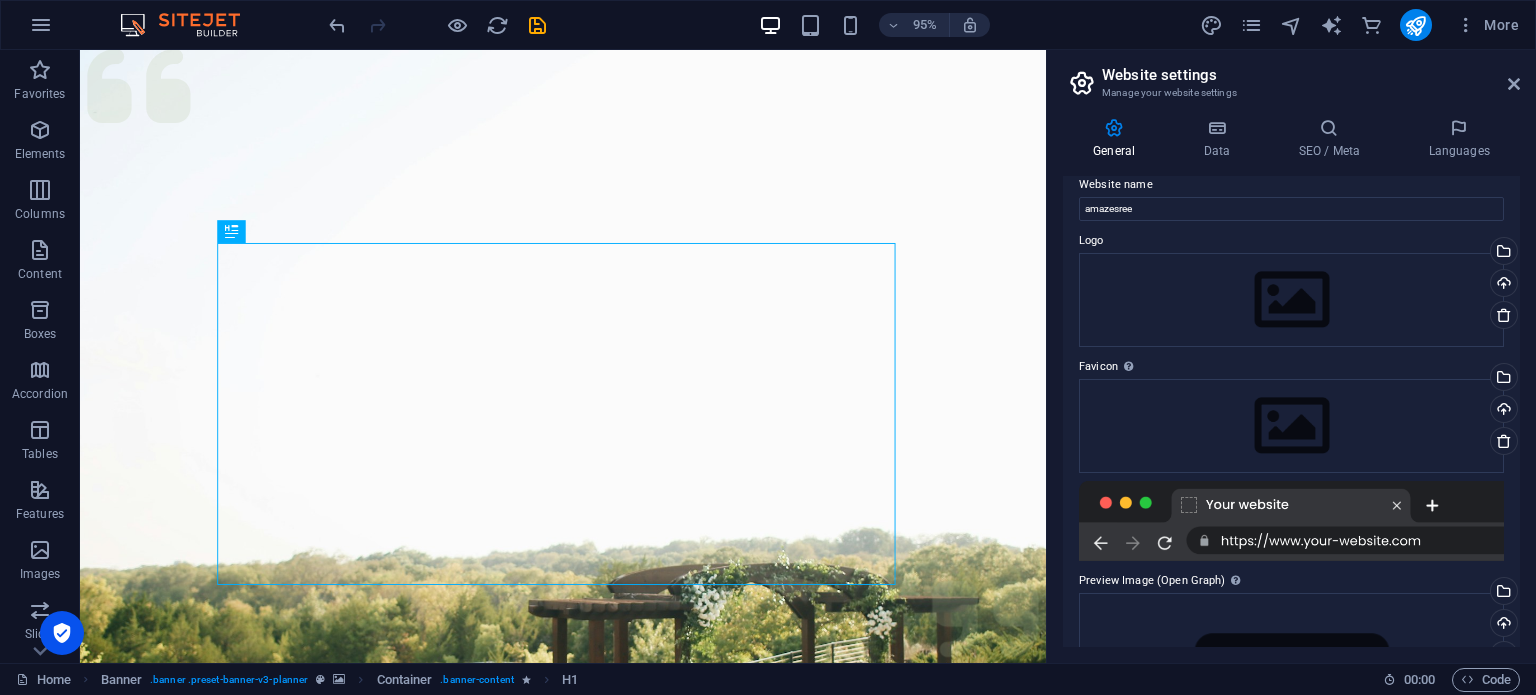 scroll, scrollTop: 0, scrollLeft: 0, axis: both 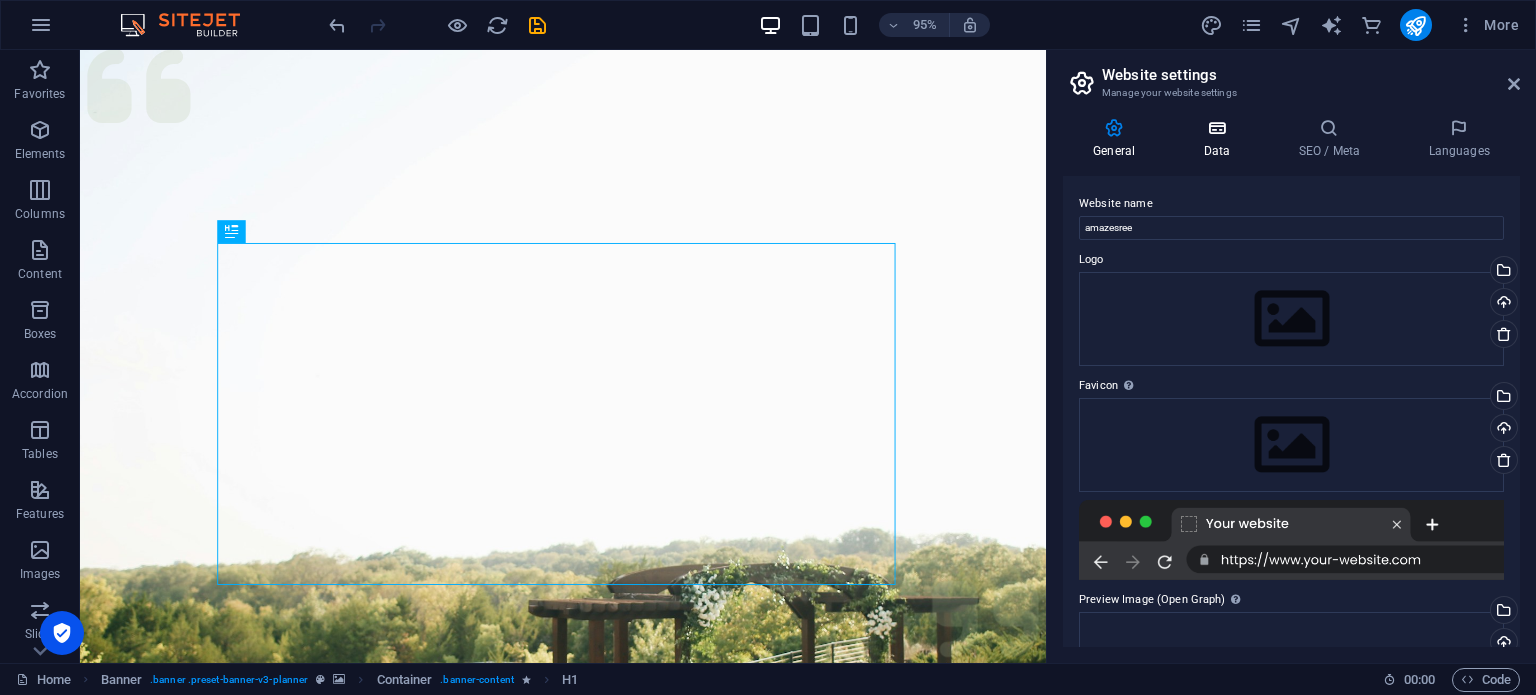 click on "Data" at bounding box center [1220, 139] 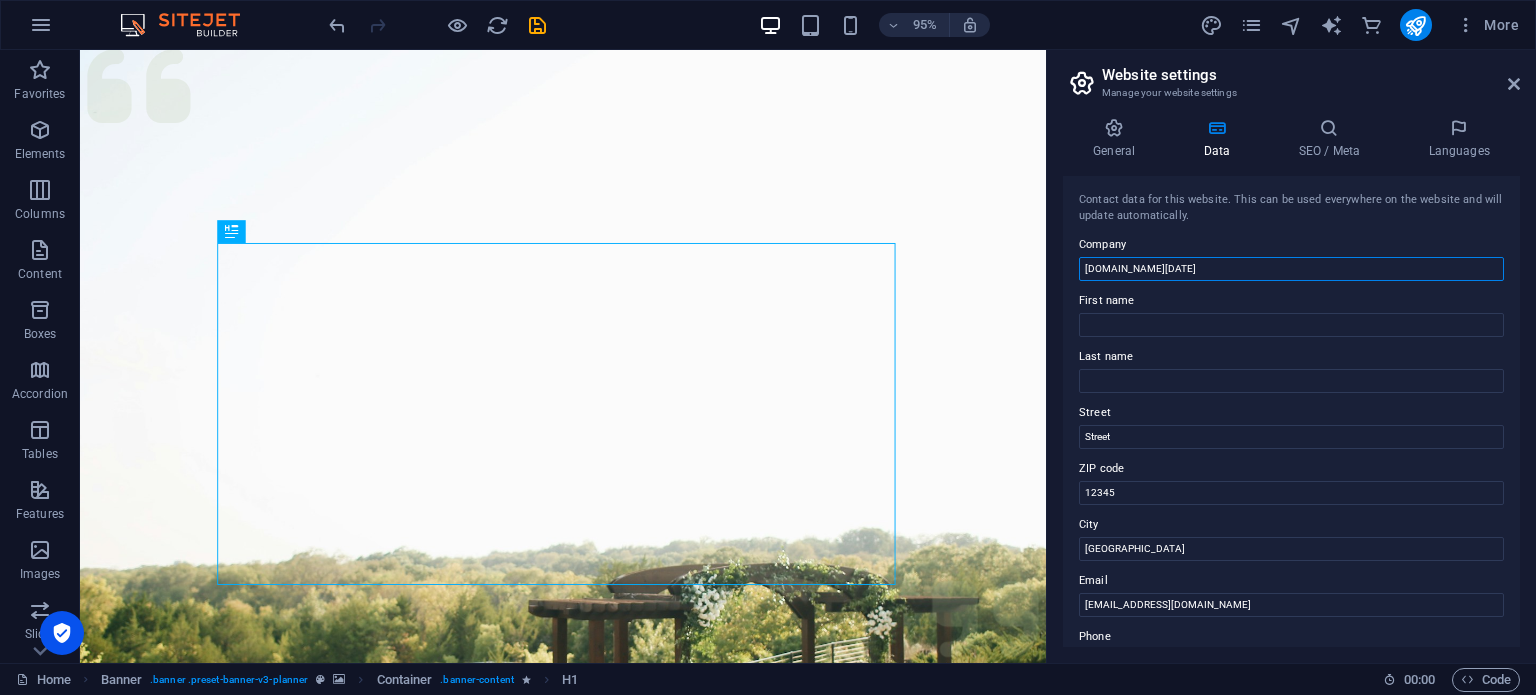 drag, startPoint x: 1274, startPoint y: 268, endPoint x: 1136, endPoint y: 266, distance: 138.0145 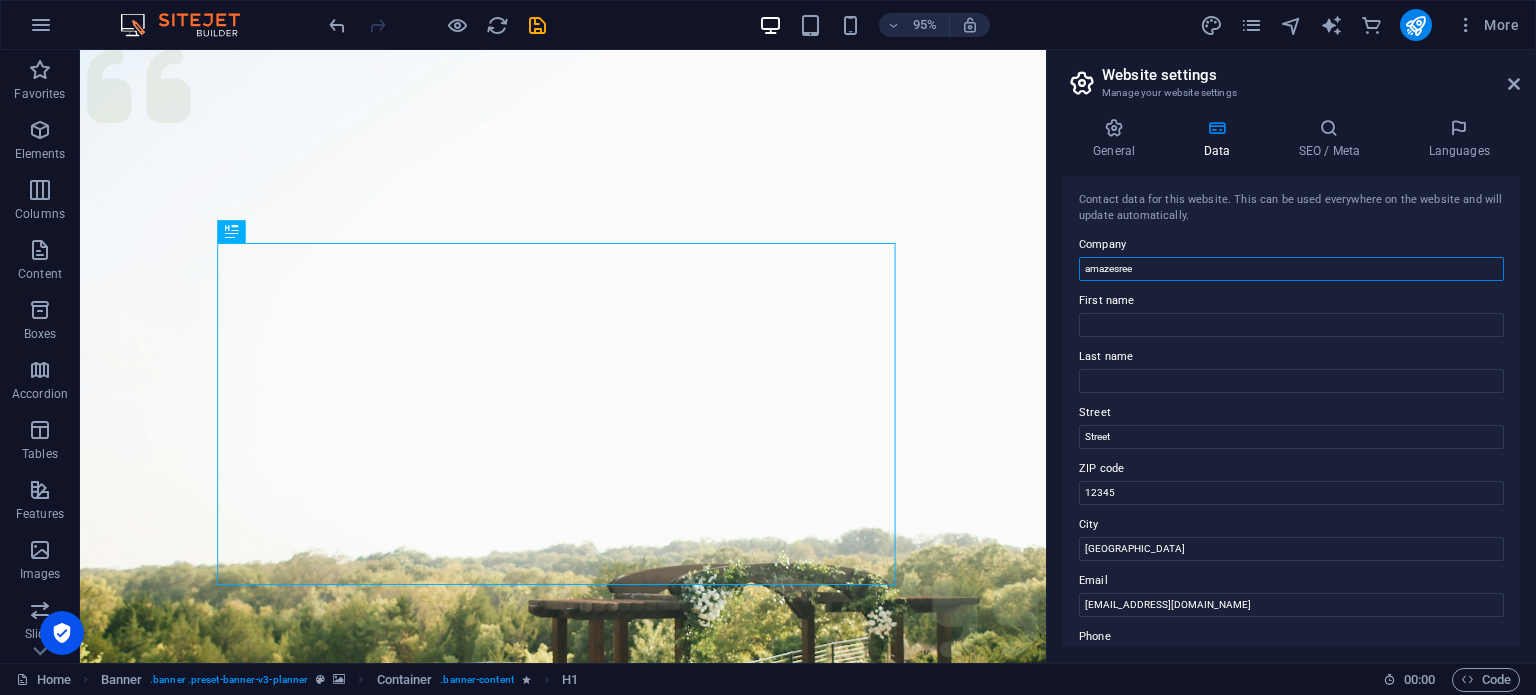 type on "amazesree" 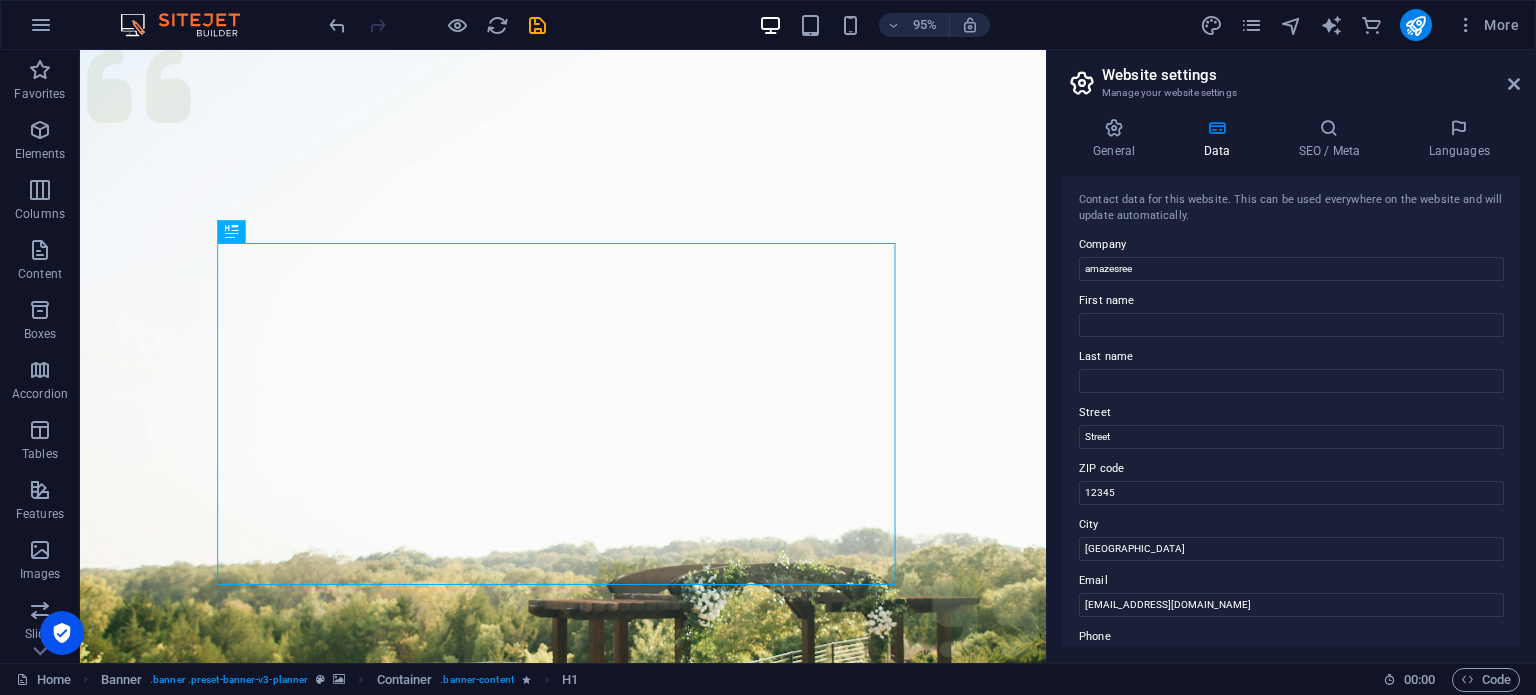 click at bounding box center [1216, 128] 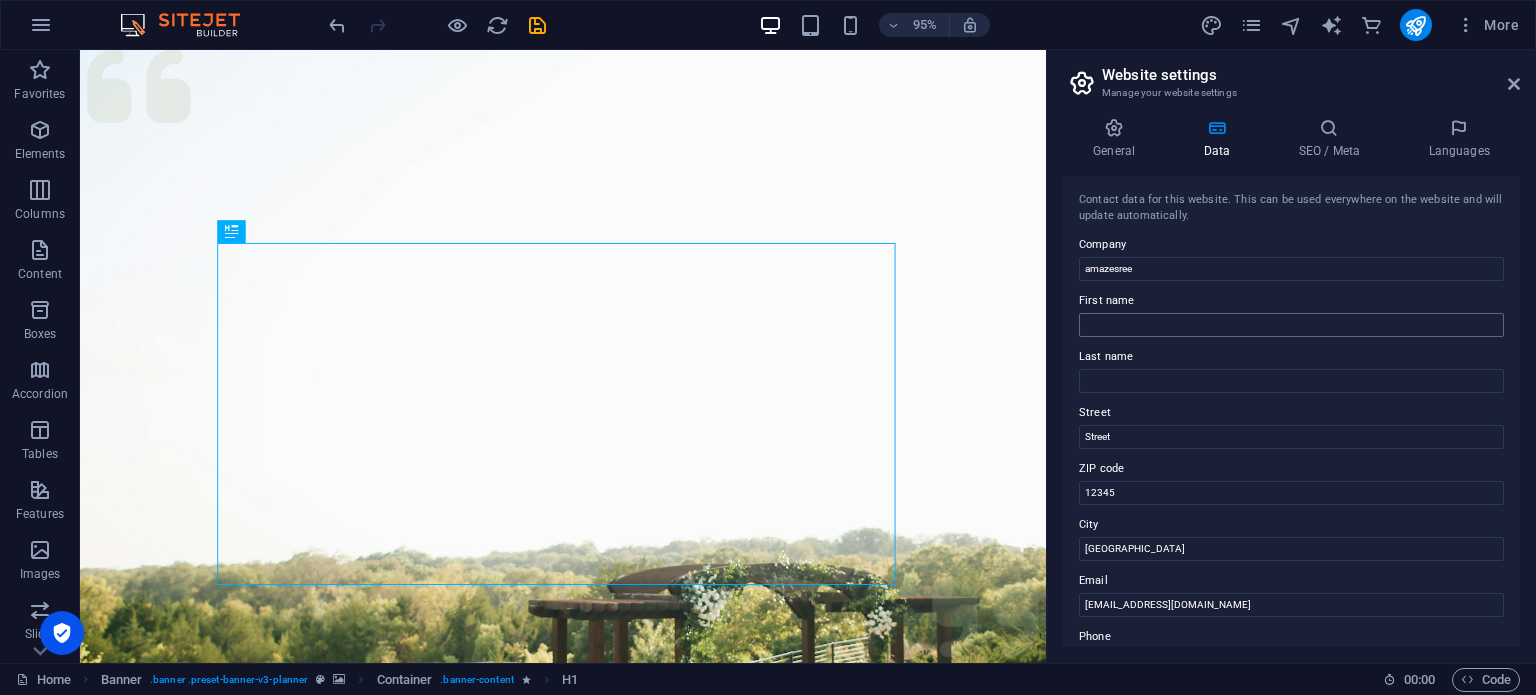 scroll, scrollTop: 488, scrollLeft: 0, axis: vertical 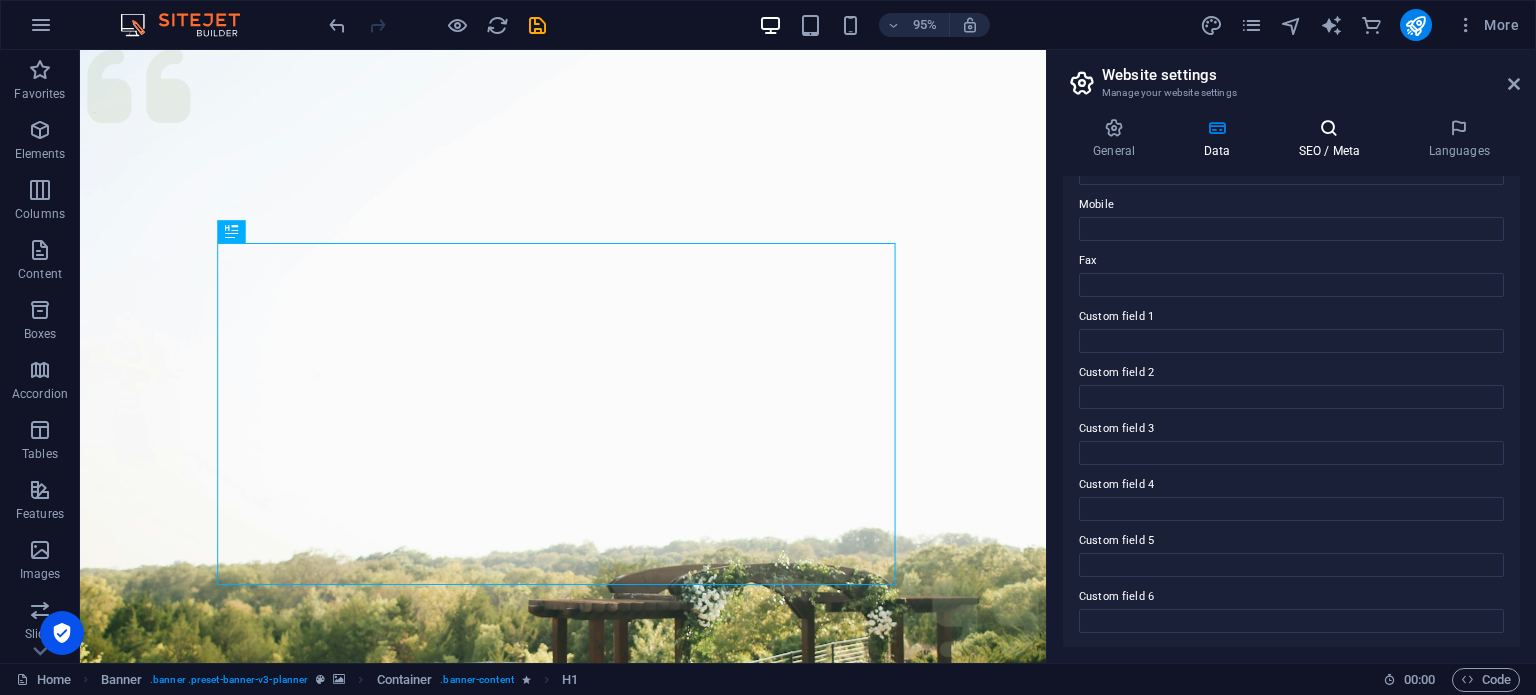 click at bounding box center [1329, 128] 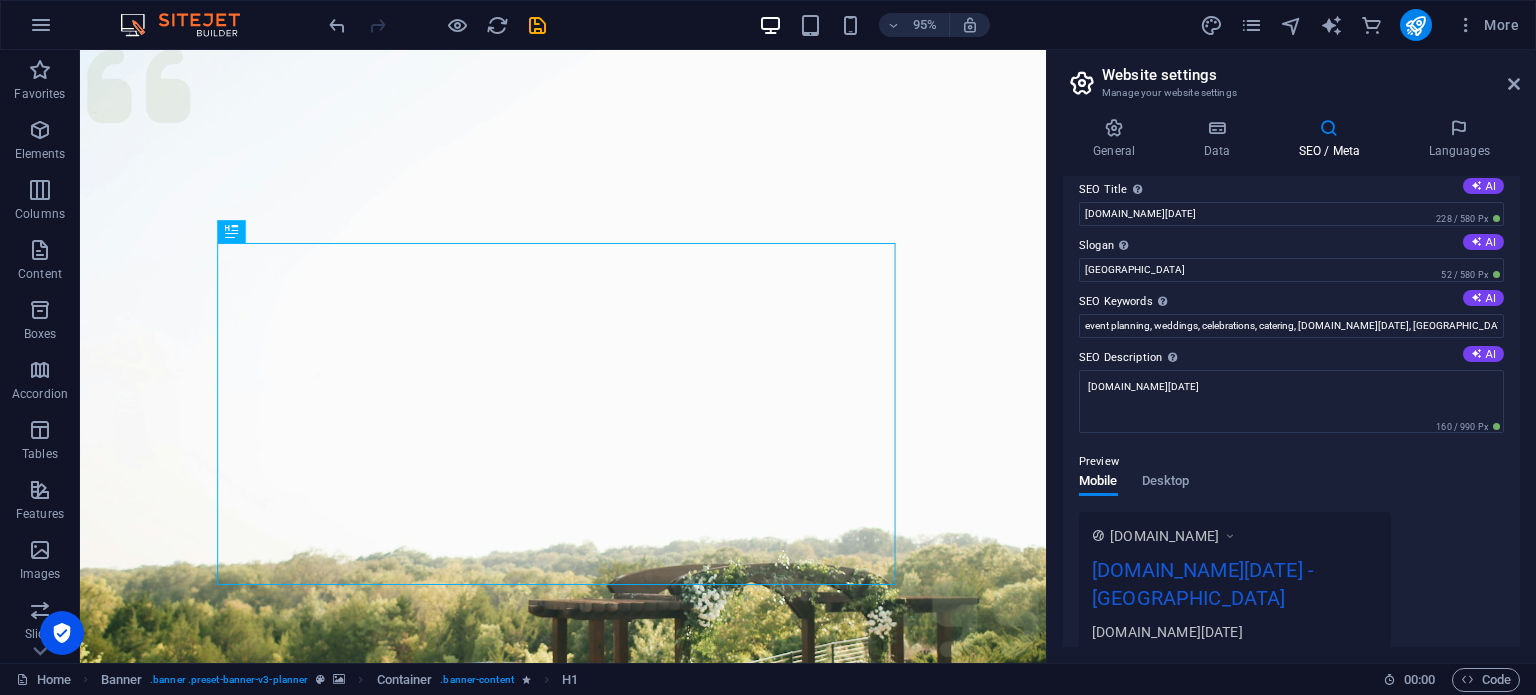 scroll, scrollTop: 0, scrollLeft: 0, axis: both 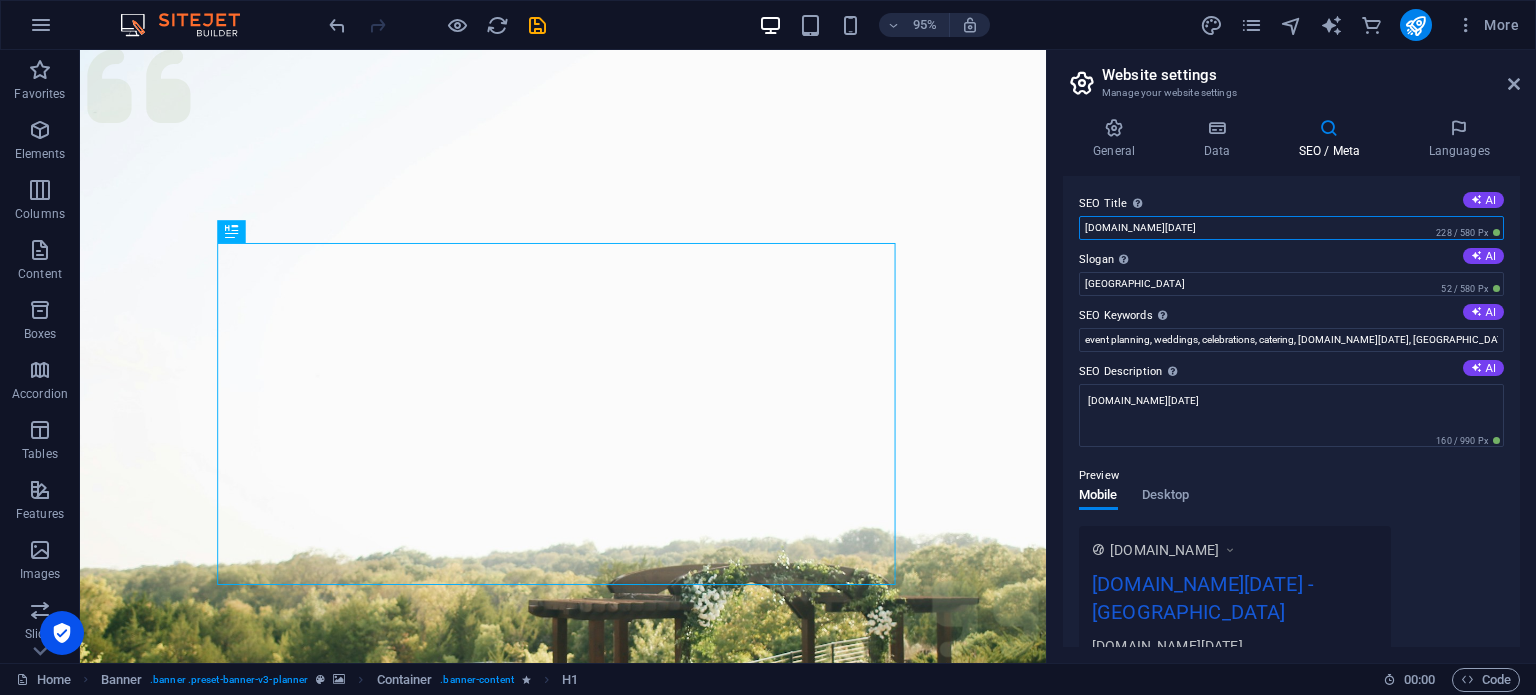 drag, startPoint x: 1236, startPoint y: 222, endPoint x: 1133, endPoint y: 223, distance: 103.00485 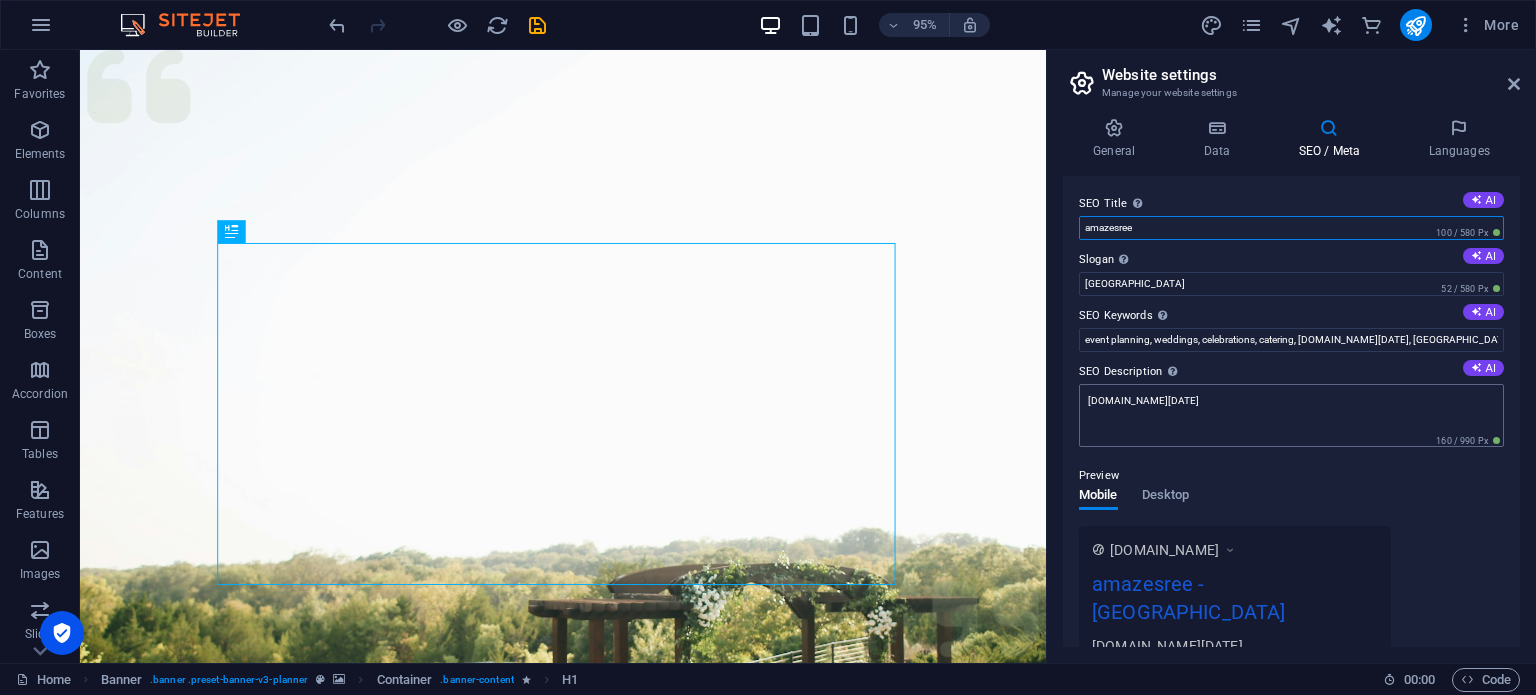 type on "amazesree" 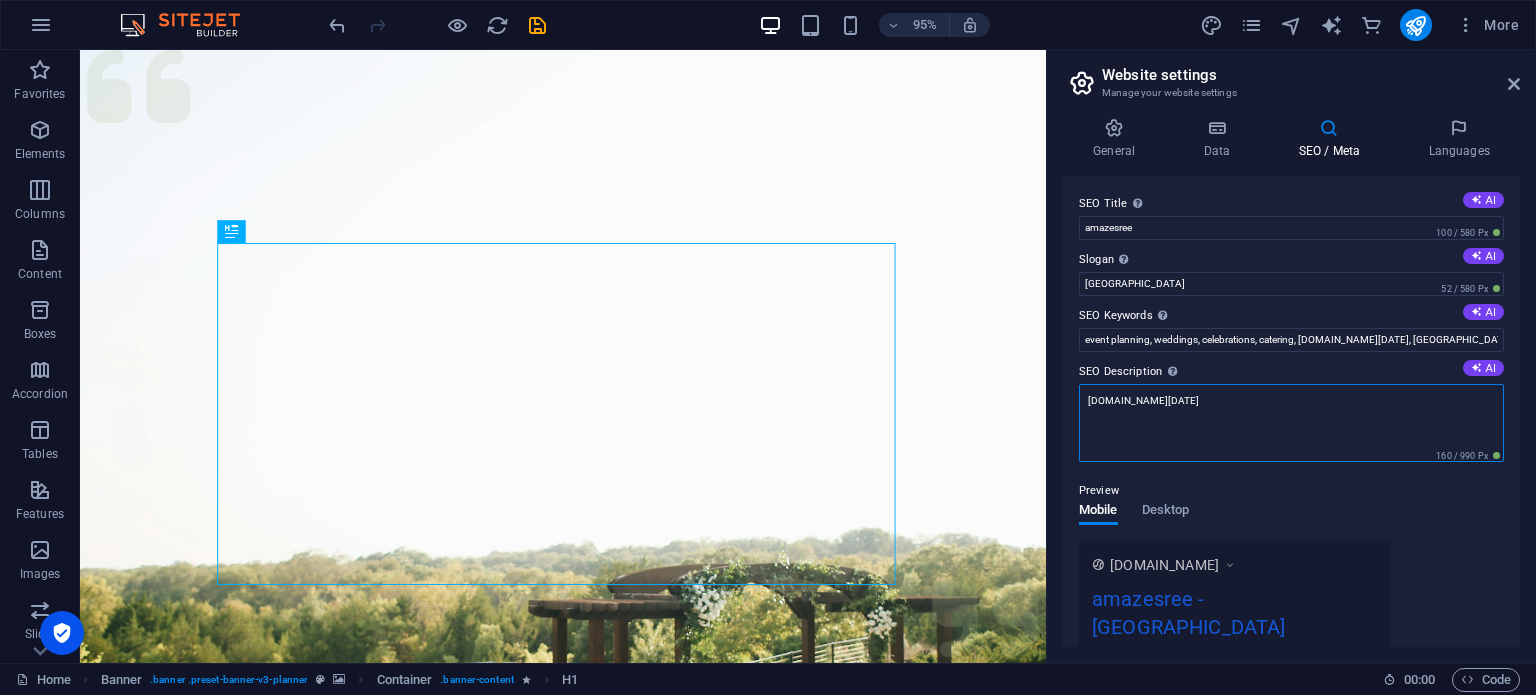 drag, startPoint x: 1236, startPoint y: 397, endPoint x: 1138, endPoint y: 401, distance: 98.0816 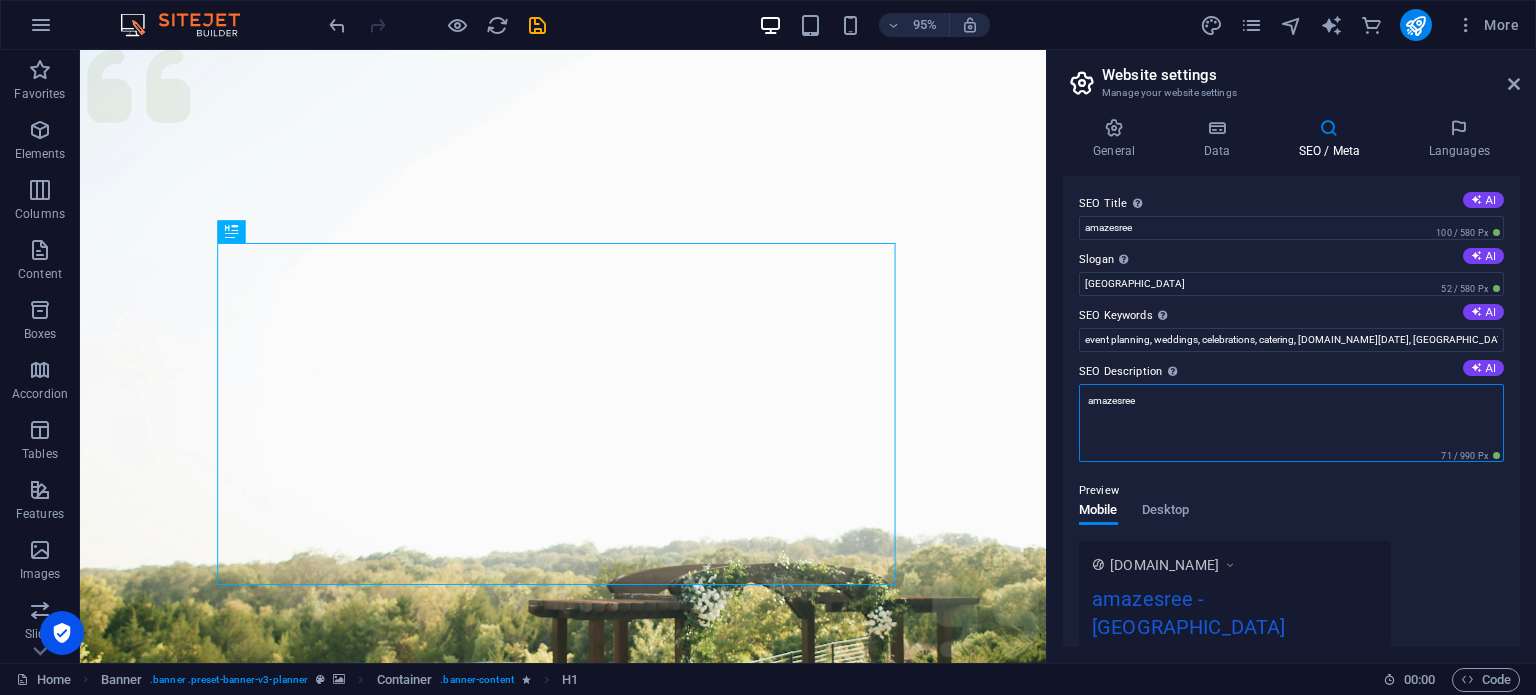type on "amazesree" 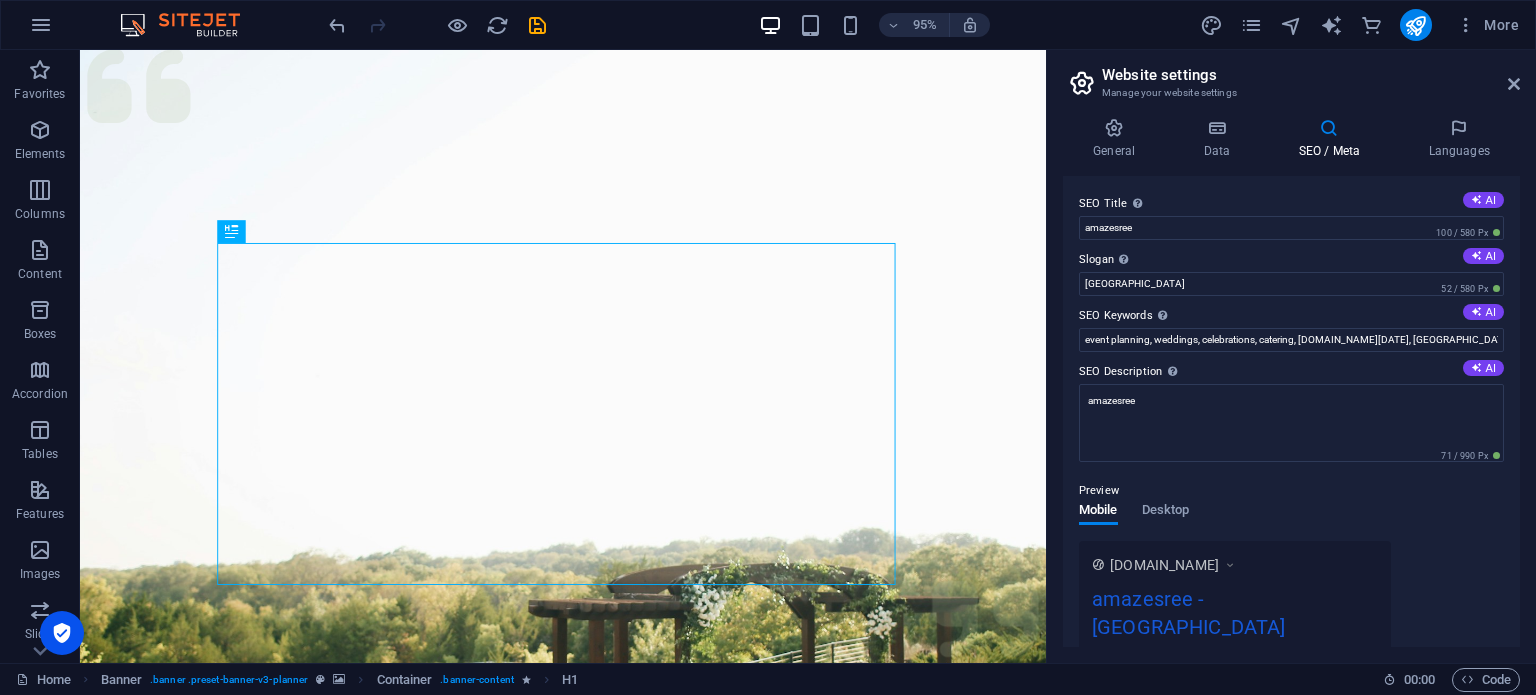 click on "Preview Mobile Desktop [DOMAIN_NAME] amazesree - [GEOGRAPHIC_DATA] amazesree" at bounding box center (1291, 573) 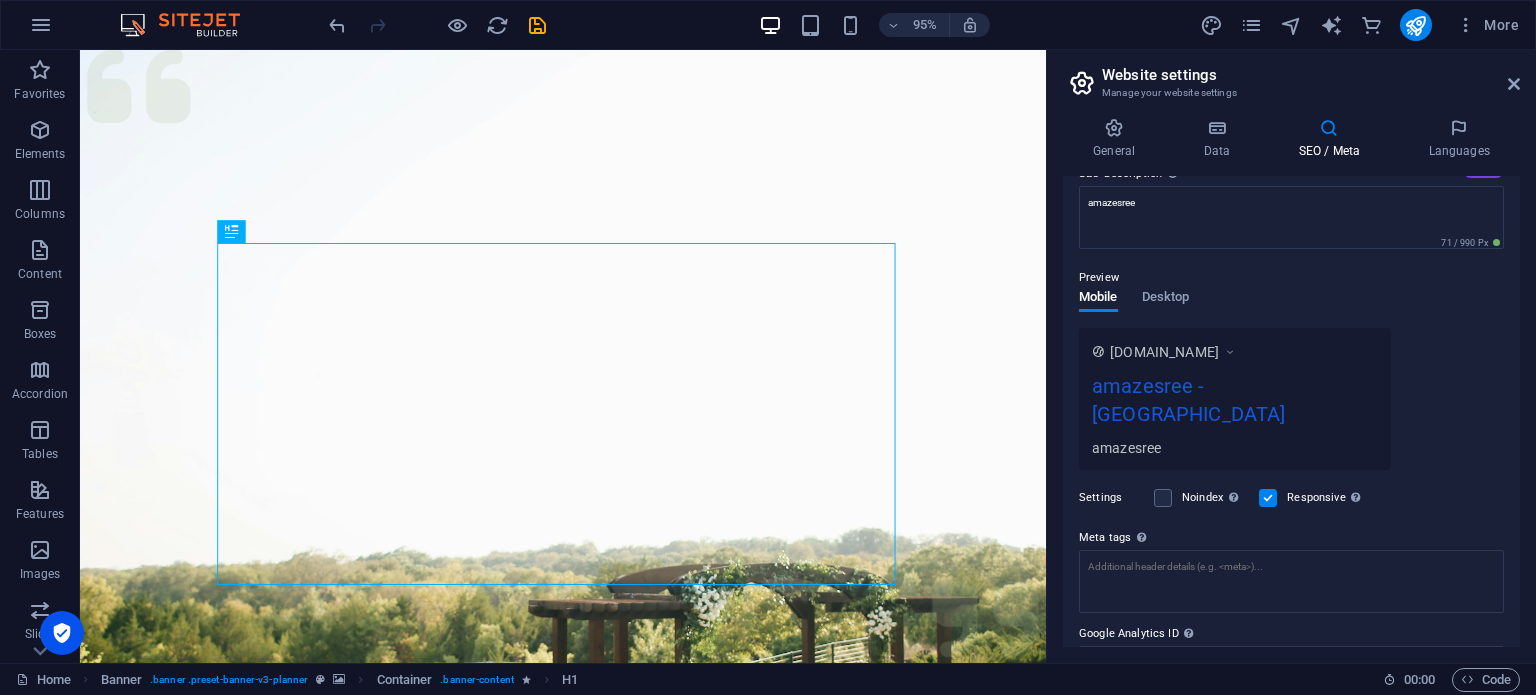 scroll, scrollTop: 200, scrollLeft: 0, axis: vertical 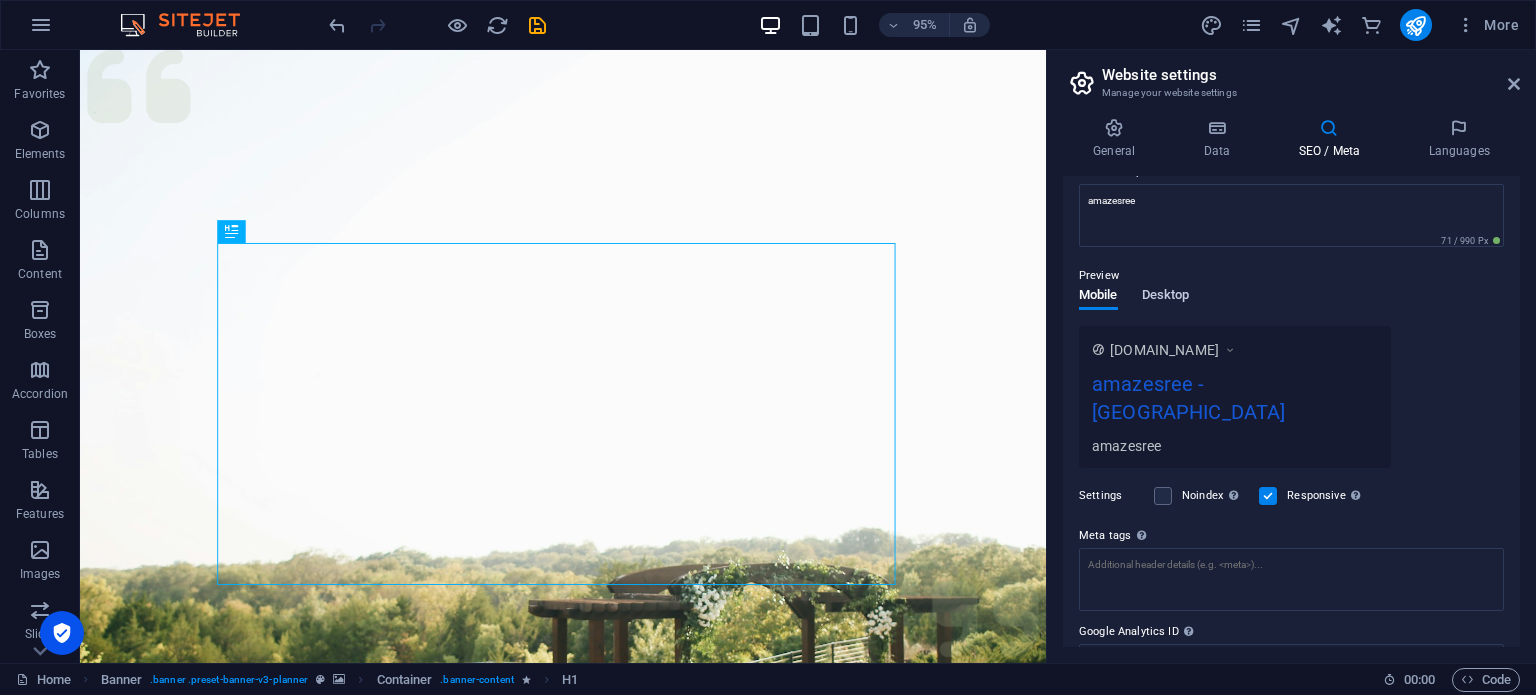click on "Desktop" at bounding box center [1166, 297] 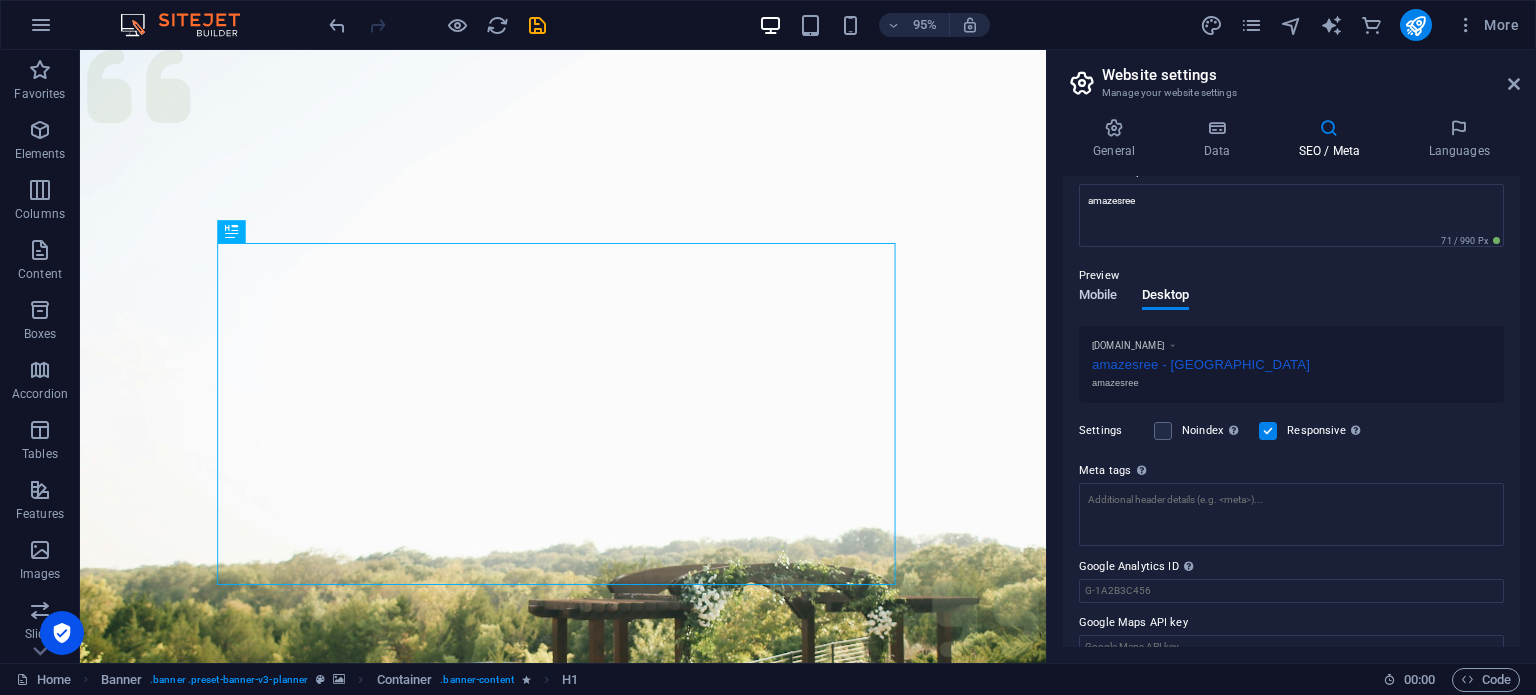 click on "Mobile" at bounding box center [1098, 297] 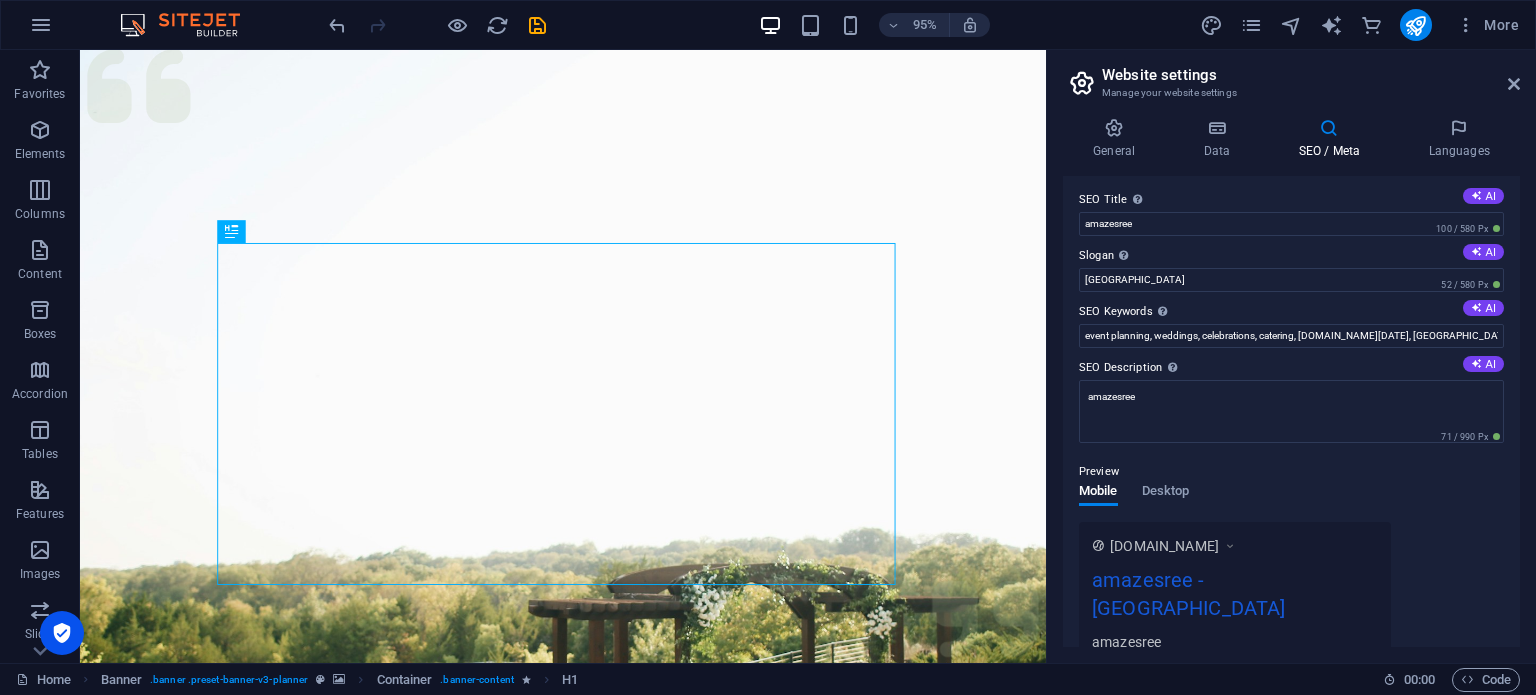 scroll, scrollTop: 0, scrollLeft: 0, axis: both 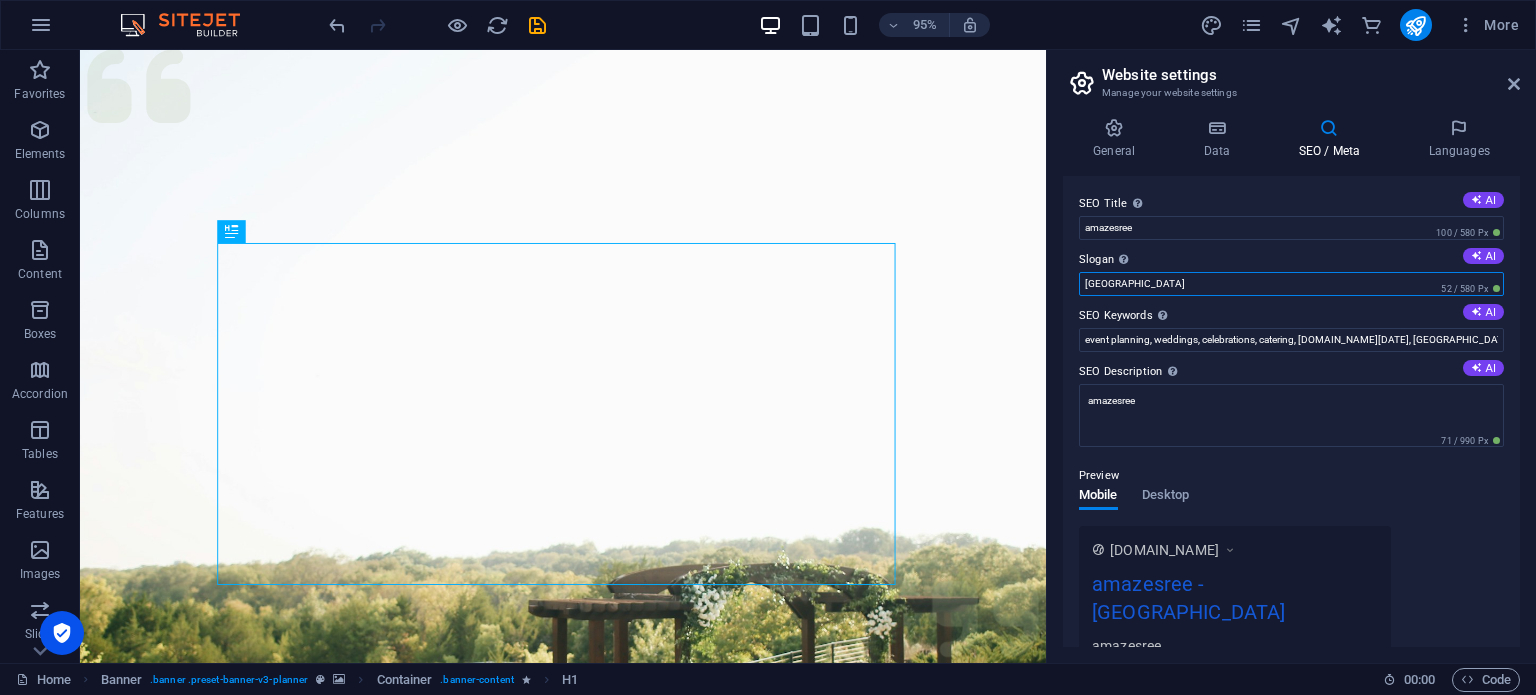 click on "[GEOGRAPHIC_DATA]" at bounding box center (1291, 284) 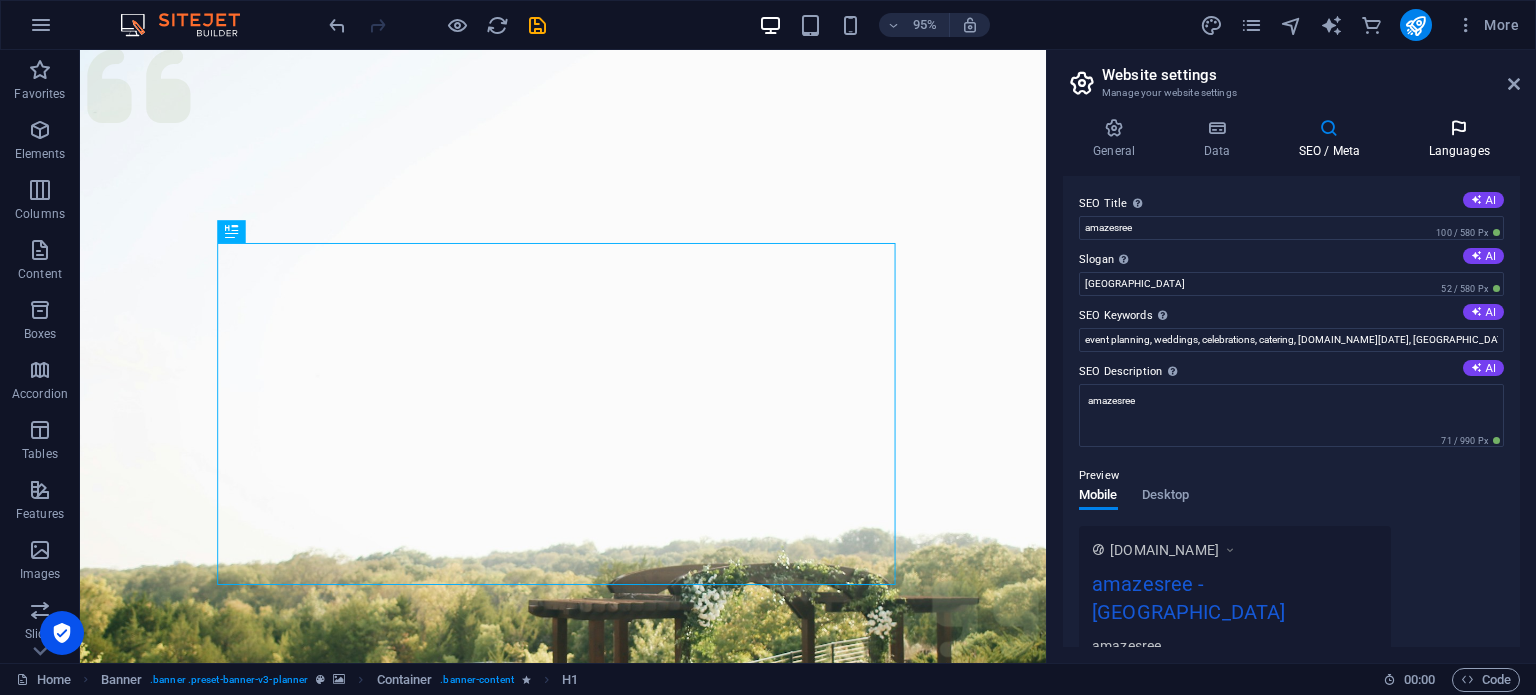click on "Languages" at bounding box center [1459, 139] 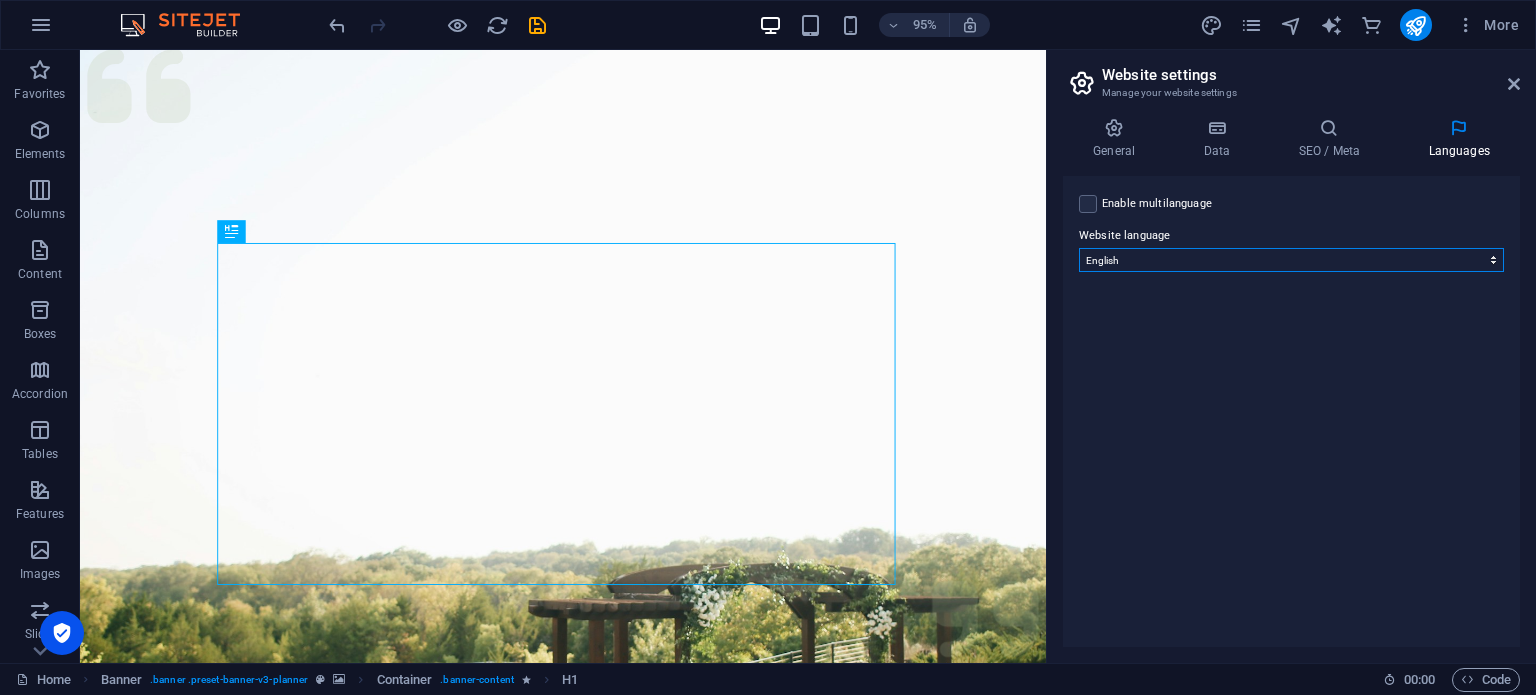 click on "Abkhazian Afar Afrikaans Akan Albanian Amharic Arabic Aragonese Armenian Assamese Avaric Avestan Aymara Azerbaijani Bambara Bashkir Basque Belarusian Bengali Bihari languages Bislama Bokmål Bosnian Breton Bulgarian Burmese Catalan Central Khmer Chamorro Chechen Chinese Church Slavic Chuvash Cornish Corsican Cree Croatian Czech Danish Dutch Dzongkha English Esperanto Estonian Ewe Faroese Farsi (Persian) Fijian Finnish French Fulah Gaelic Galician Ganda Georgian German Greek Greenlandic Guaraní Gujarati Haitian Creole Hausa Hebrew Herero Hindi Hiri Motu Hungarian Icelandic Ido Igbo Indonesian Interlingua Interlingue Inuktitut Inupiaq Irish Italian Japanese Javanese Kannada Kanuri Kashmiri Kazakh Kikuyu Kinyarwanda Komi Kongo Korean Kurdish Kwanyama Kyrgyz Lao Latin Latvian Limburgish Lingala Lithuanian Luba-Katanga Luxembourgish Macedonian Malagasy Malay Malayalam Maldivian Maltese Manx Maori Marathi Marshallese Mongolian [GEOGRAPHIC_DATA] Navajo [GEOGRAPHIC_DATA] Nepali North Ndebele Northern Sami Norwegian Norwegian Nynorsk Nuosu" at bounding box center (1291, 260) 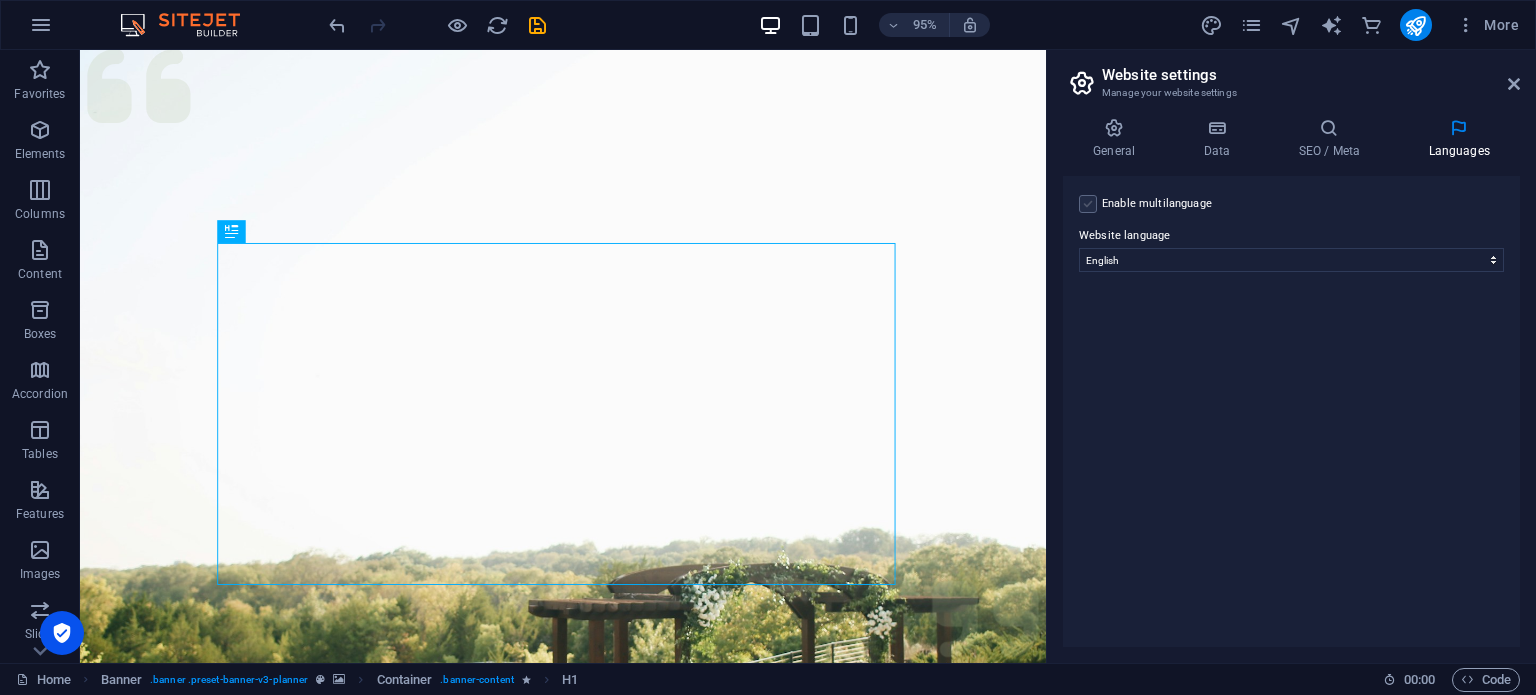 click at bounding box center (1088, 204) 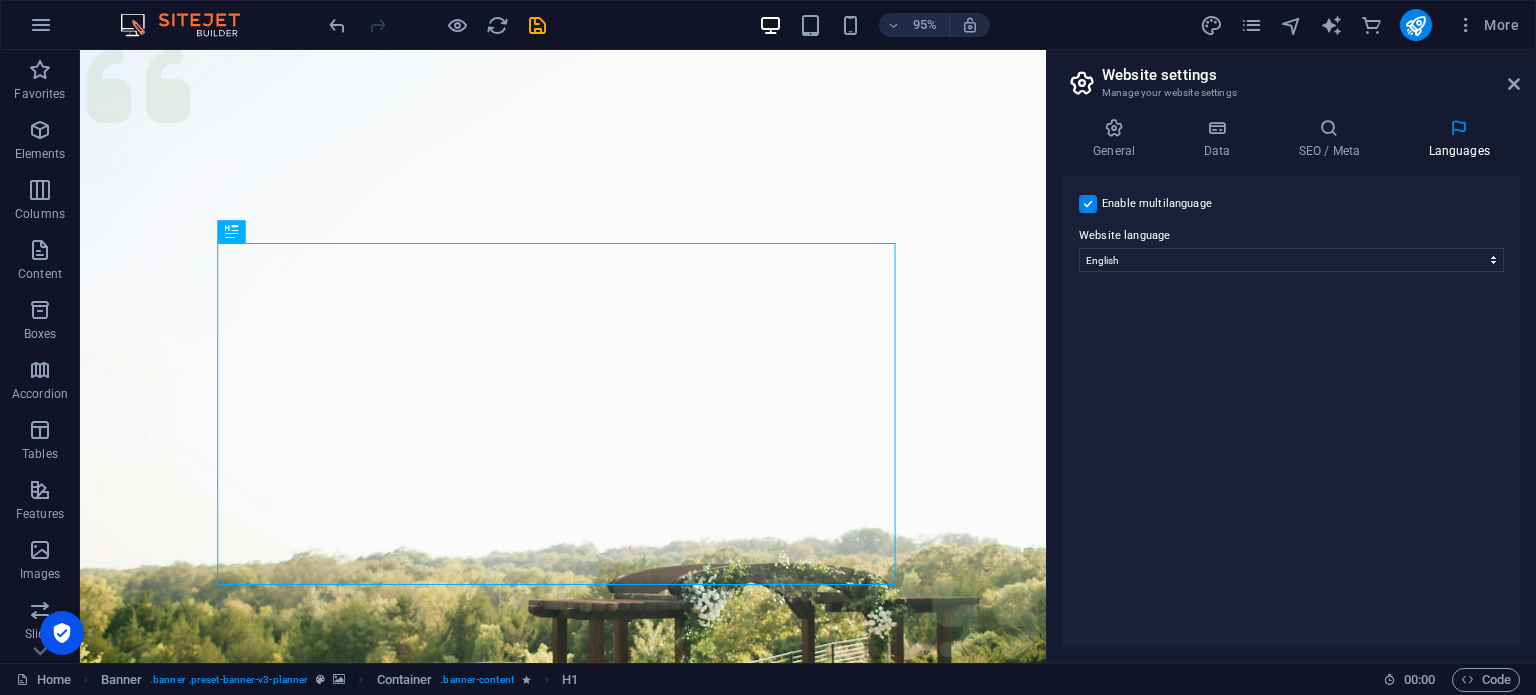 select 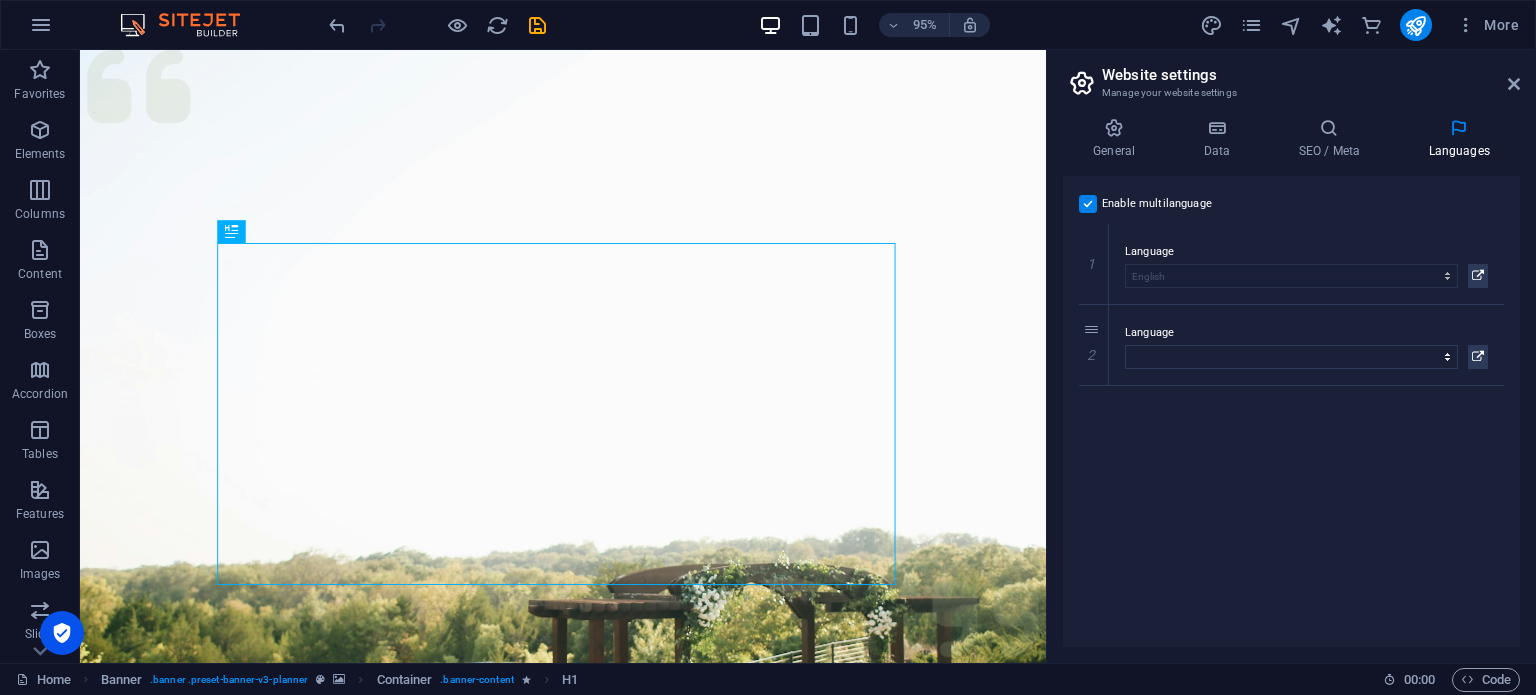 click at bounding box center (1088, 204) 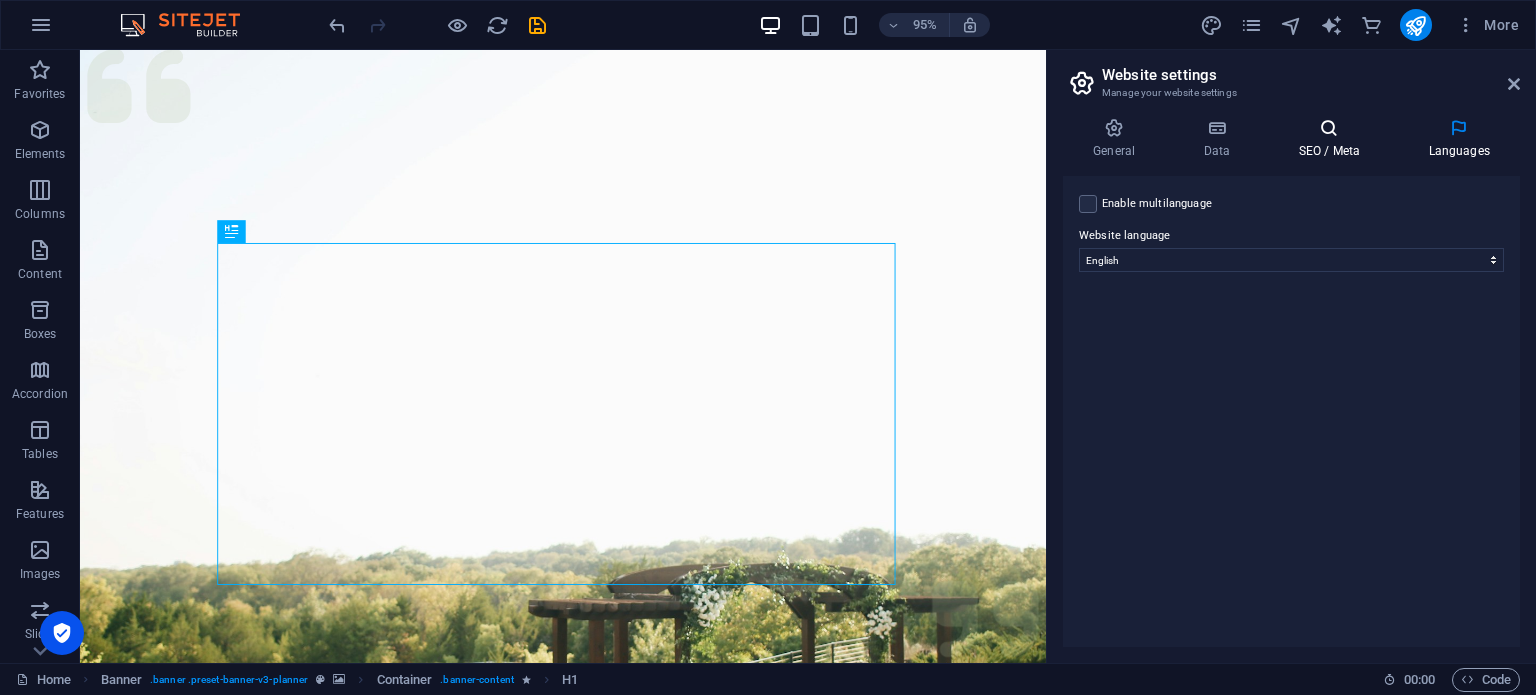 click on "SEO / Meta" at bounding box center (1333, 139) 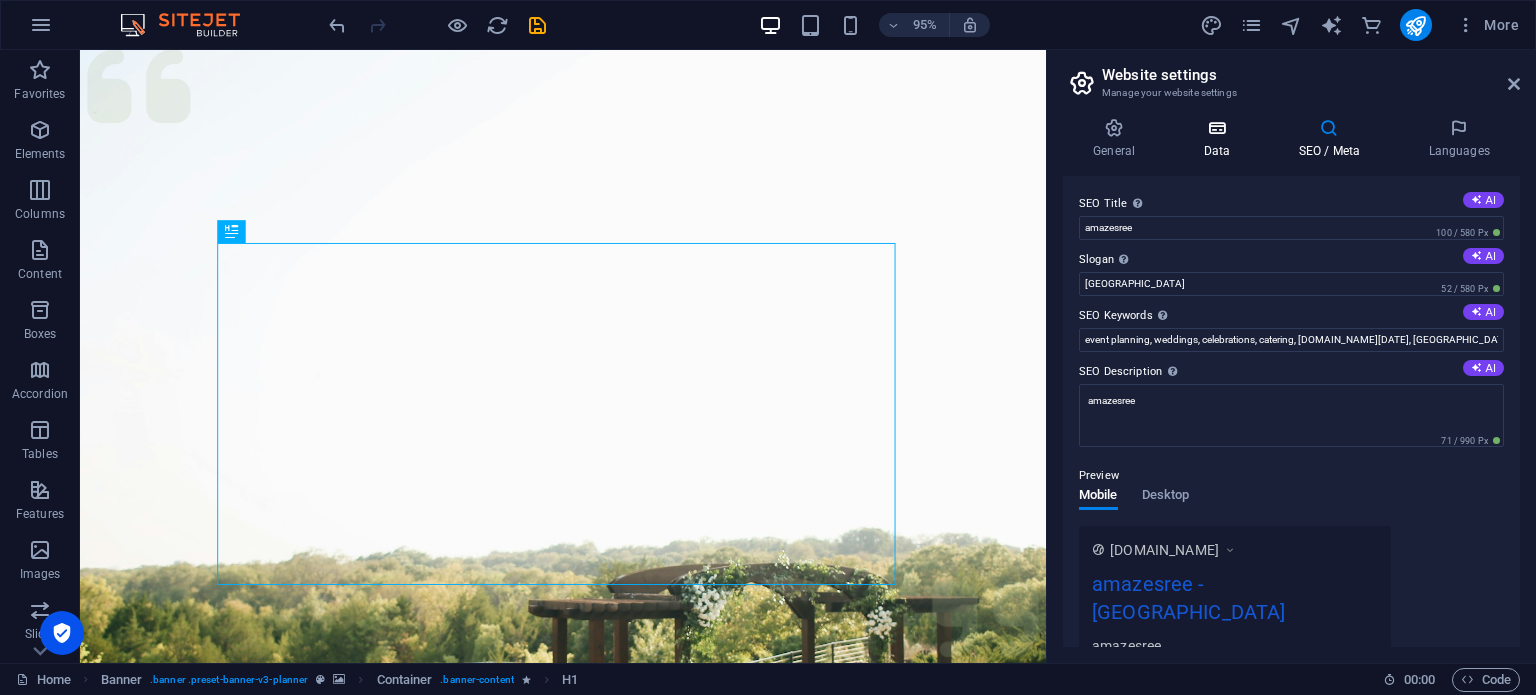 click on "Data" at bounding box center [1220, 139] 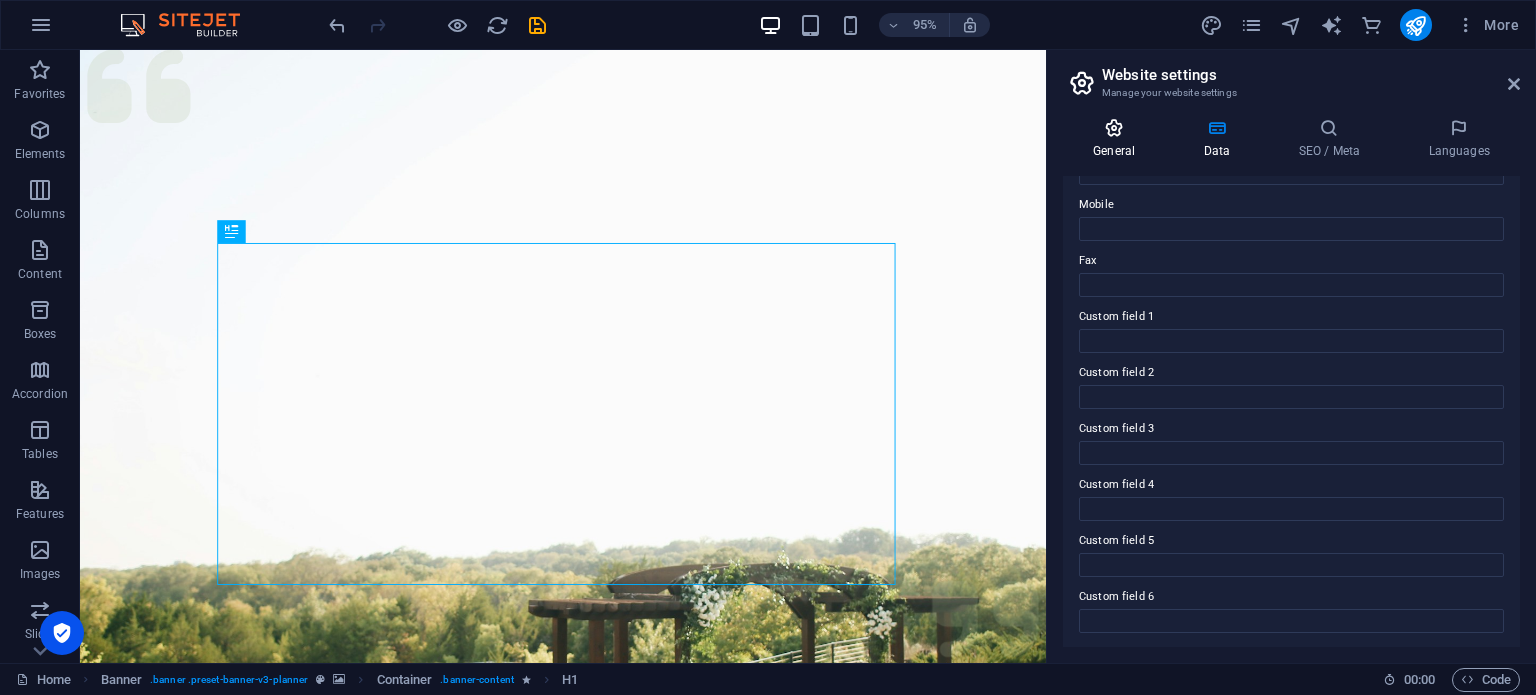 click on "General" at bounding box center [1118, 139] 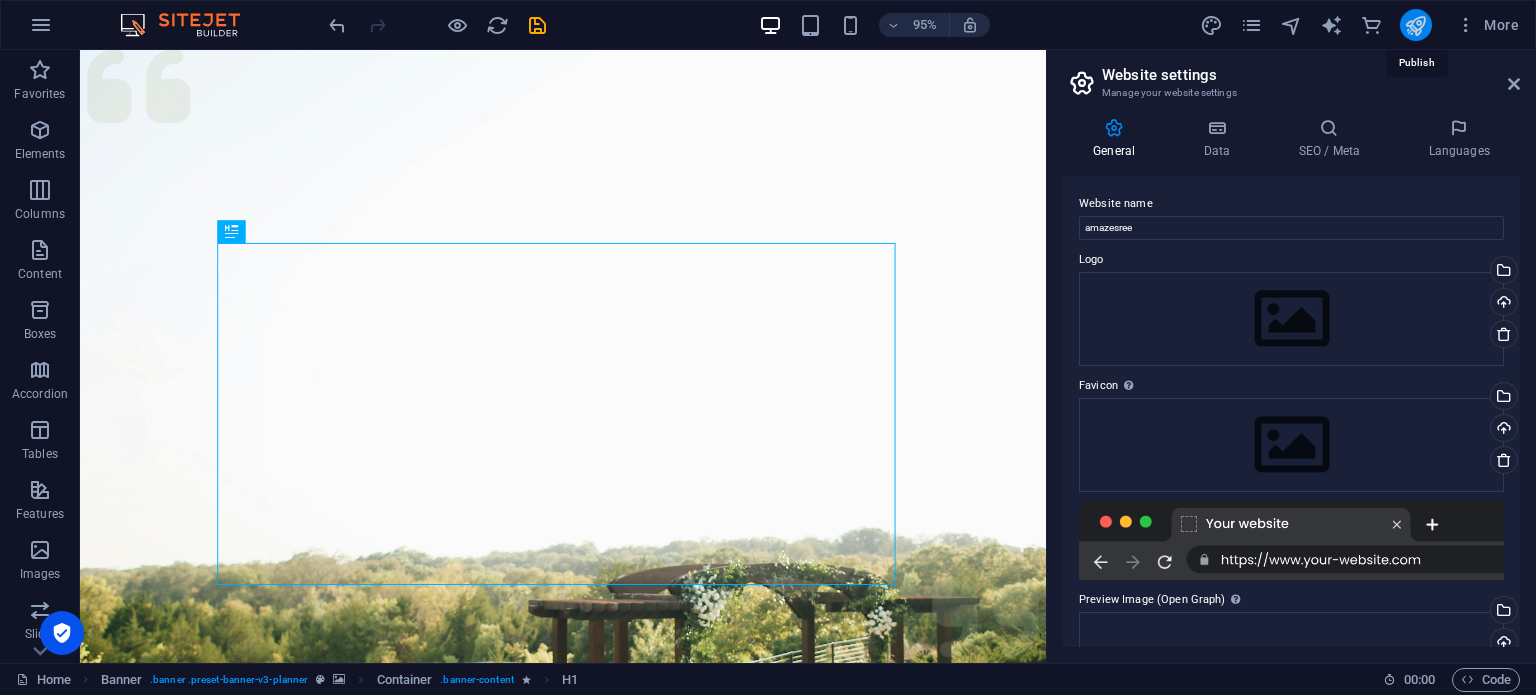 click at bounding box center [1415, 25] 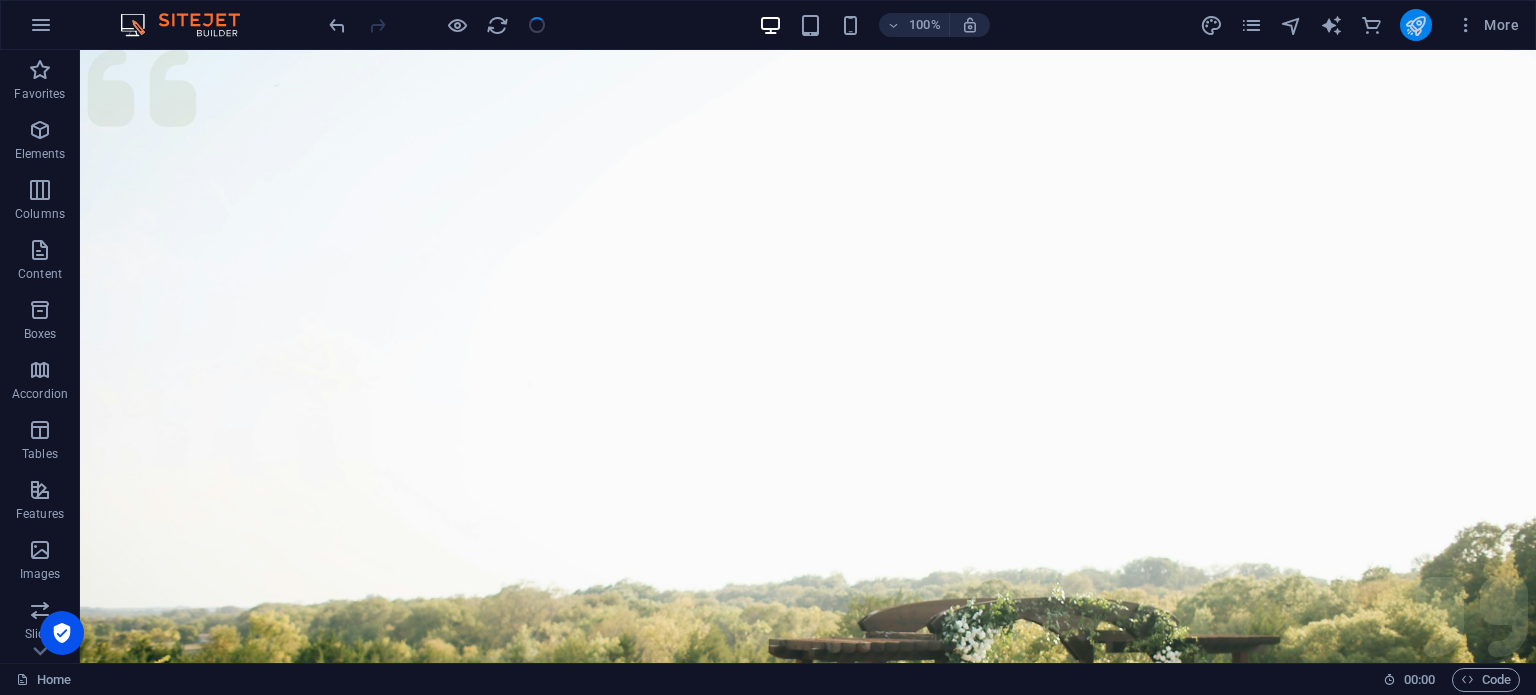 click at bounding box center [1415, 25] 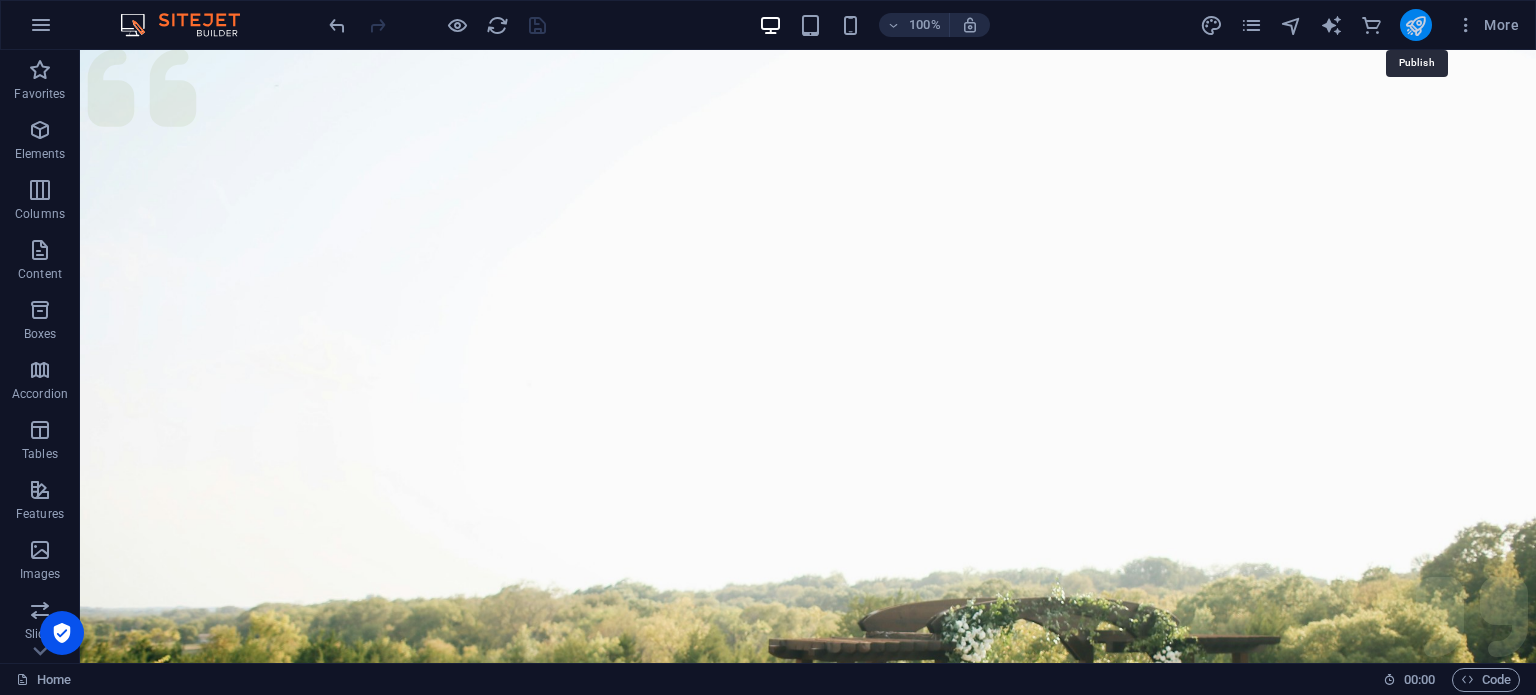 click at bounding box center [1415, 25] 